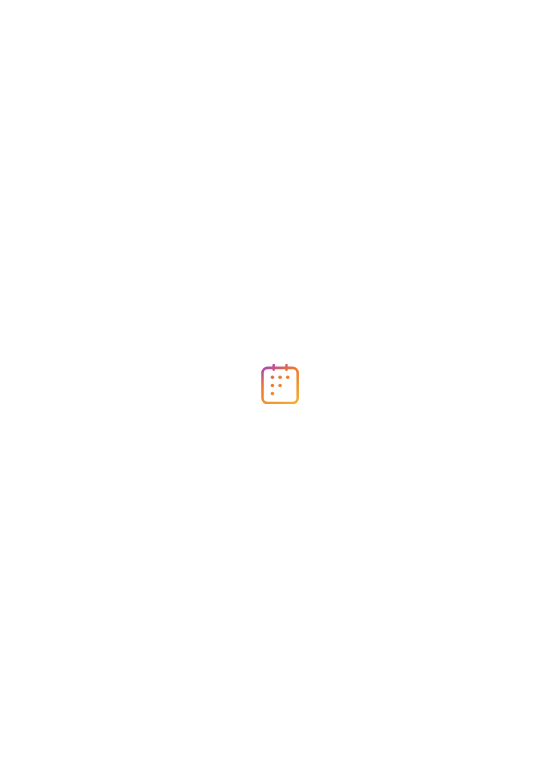 scroll, scrollTop: 0, scrollLeft: 0, axis: both 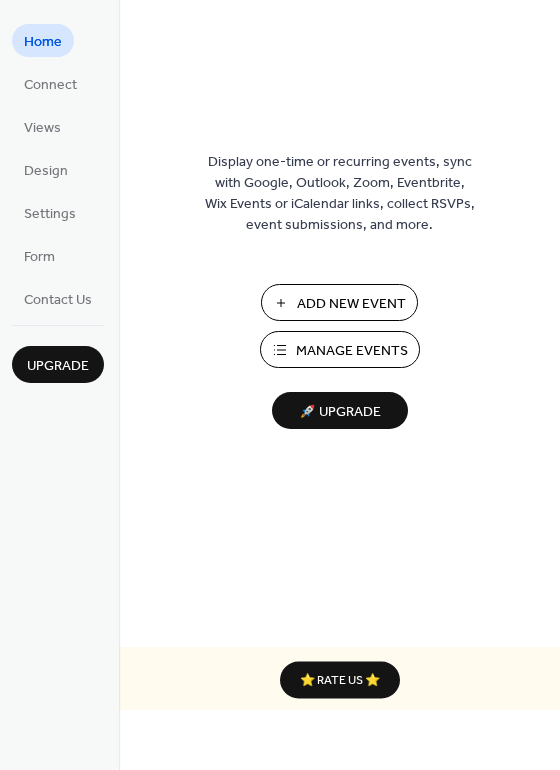 click on "Add New Event" at bounding box center [351, 304] 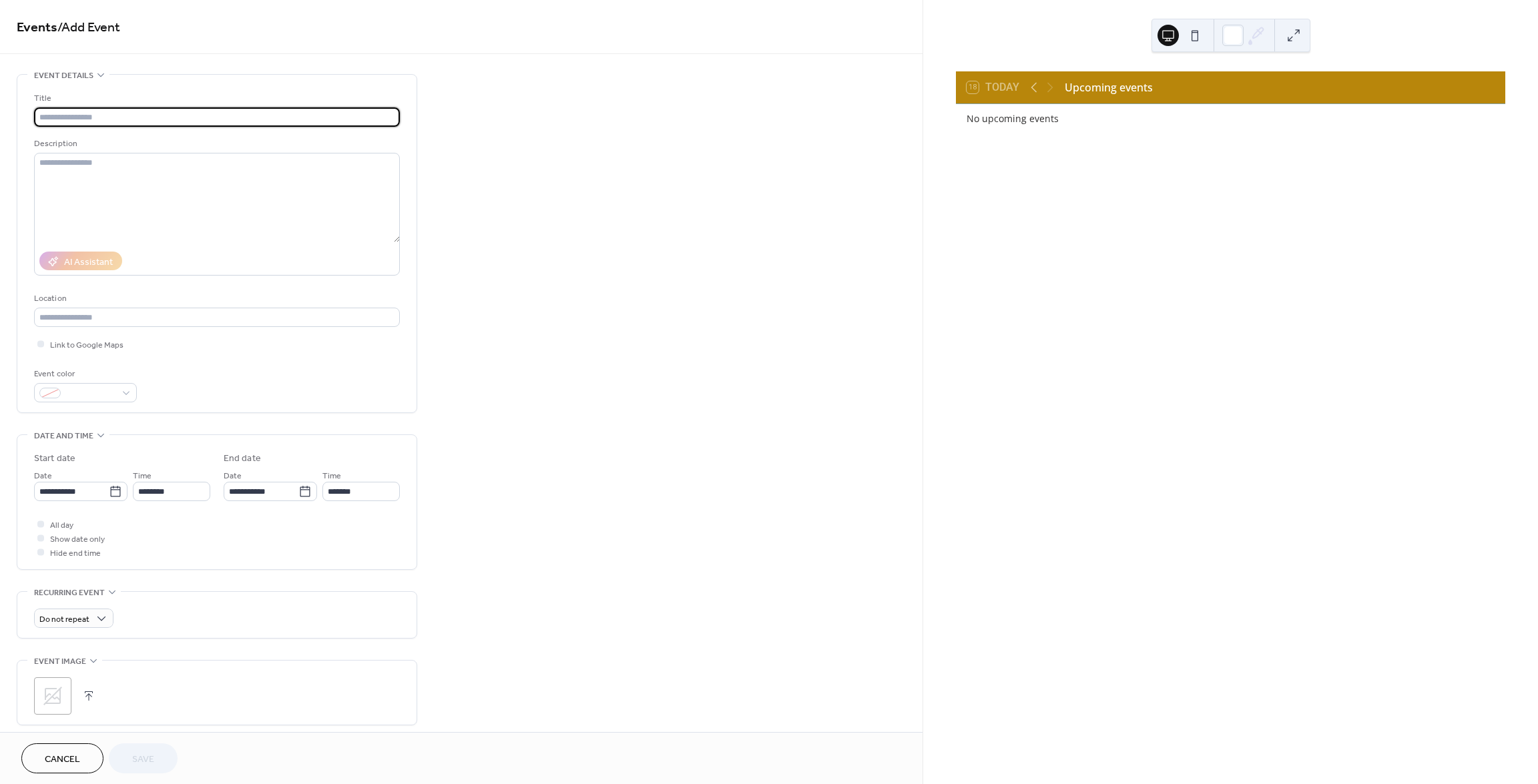 scroll, scrollTop: 0, scrollLeft: 0, axis: both 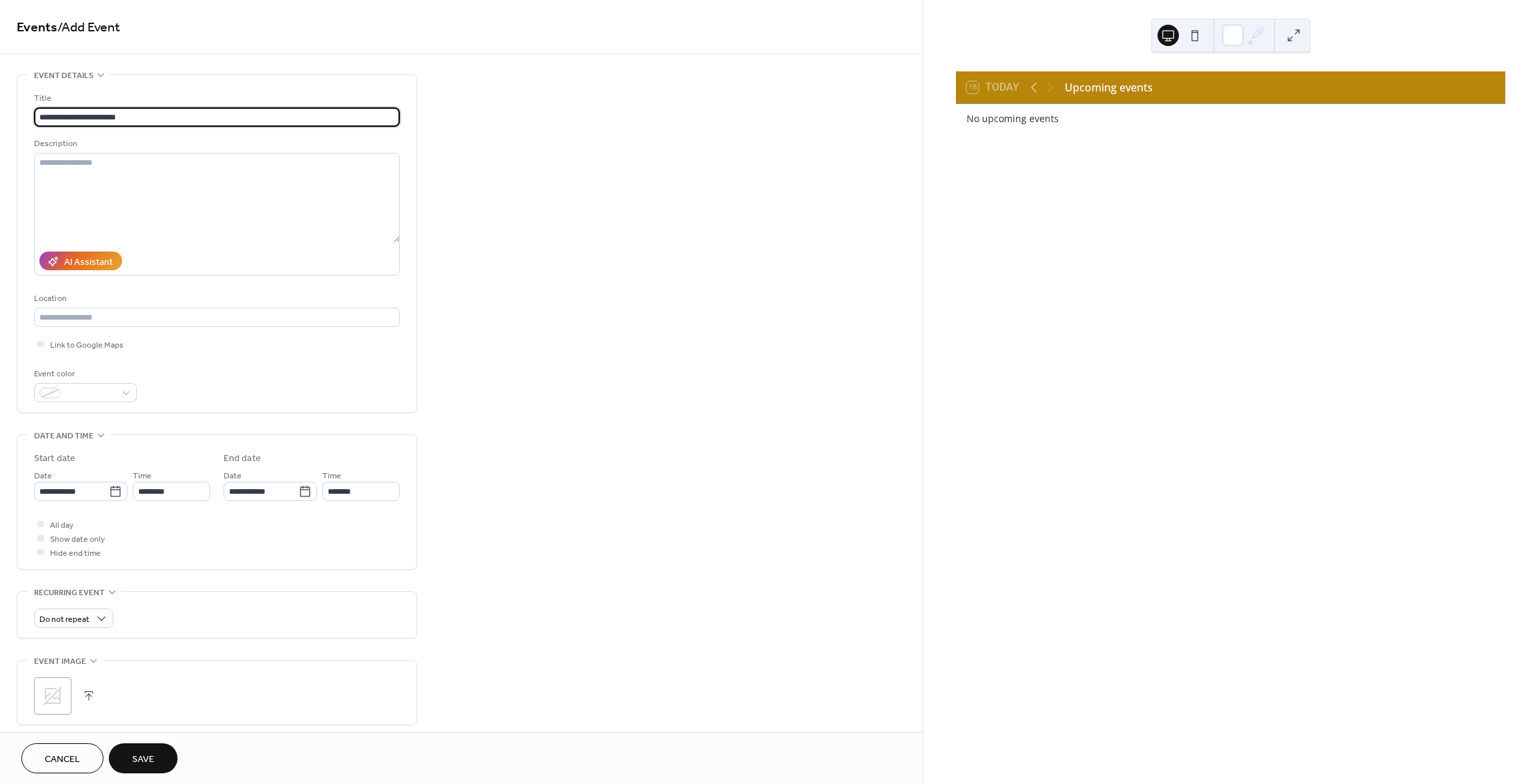 type on "**********" 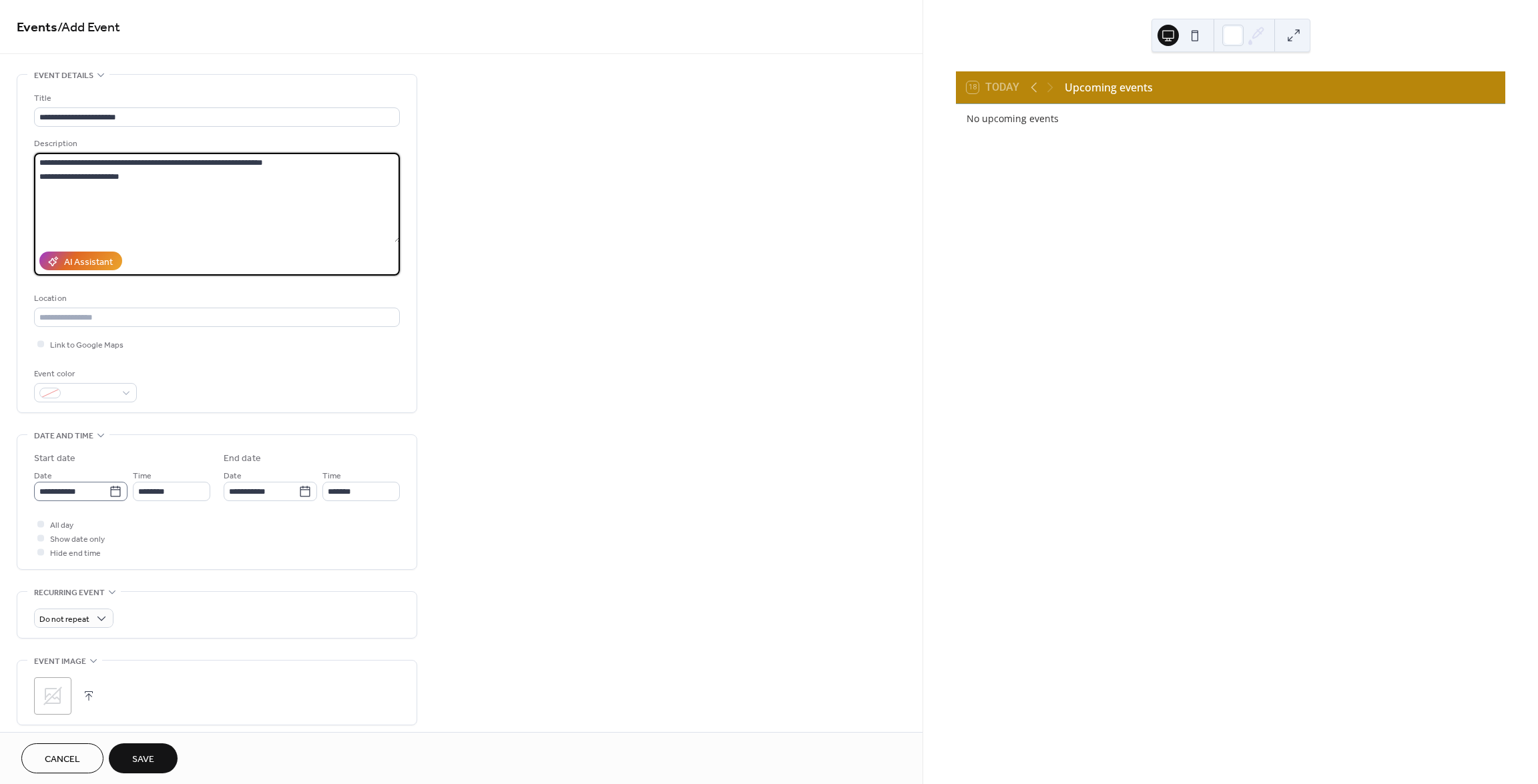 type on "**********" 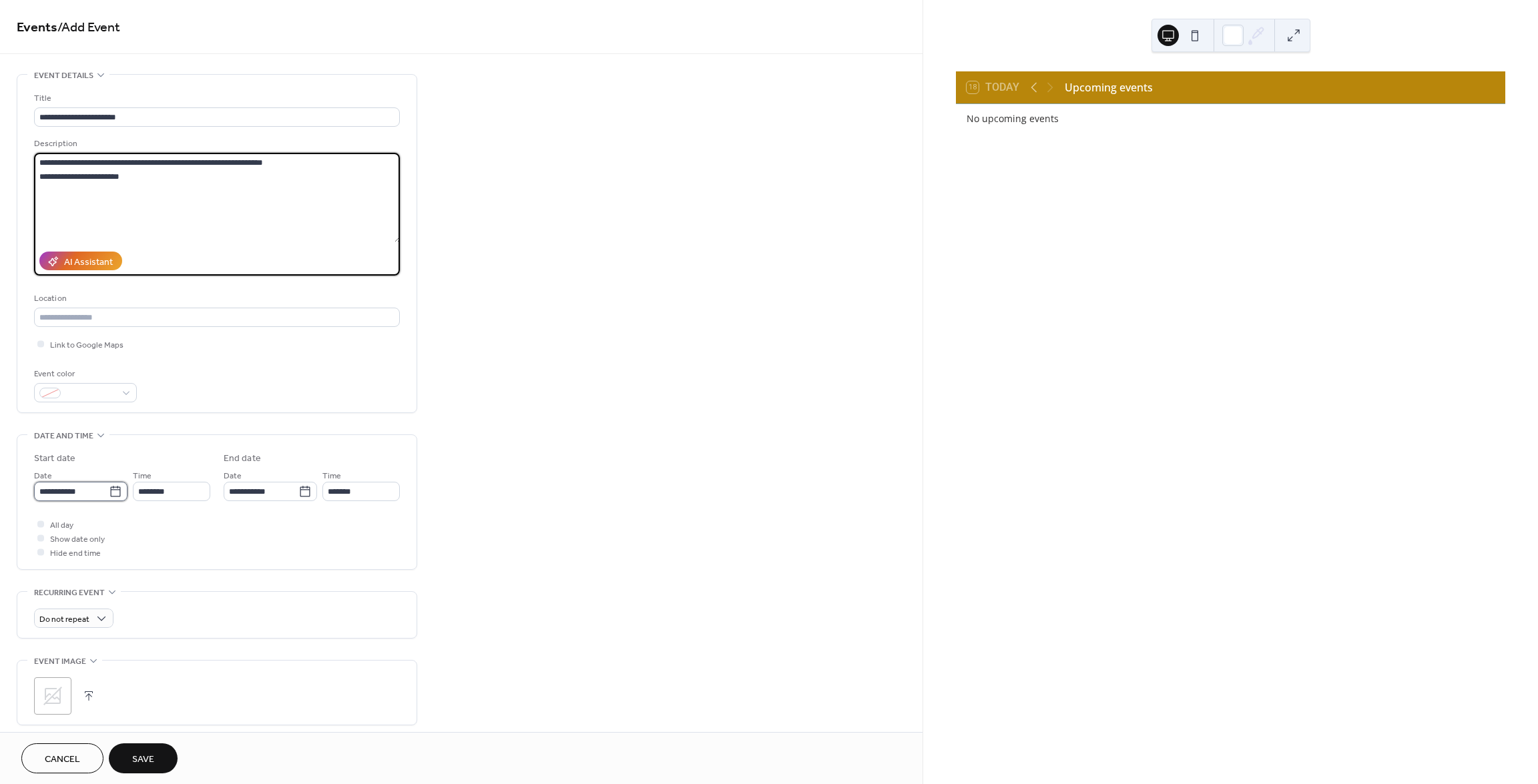 click on "**********" at bounding box center [71, 491] 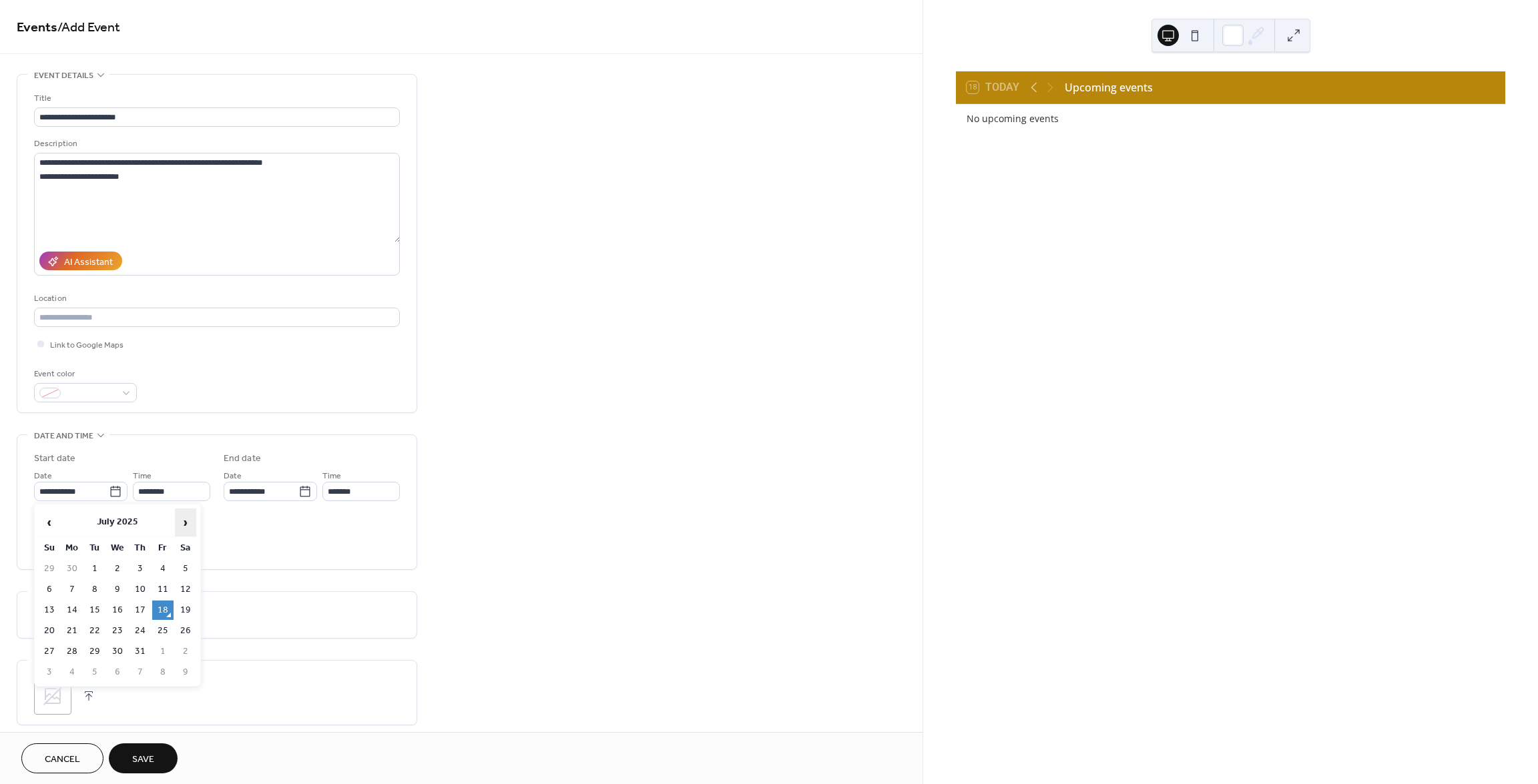 click on "›" at bounding box center [186, 522] 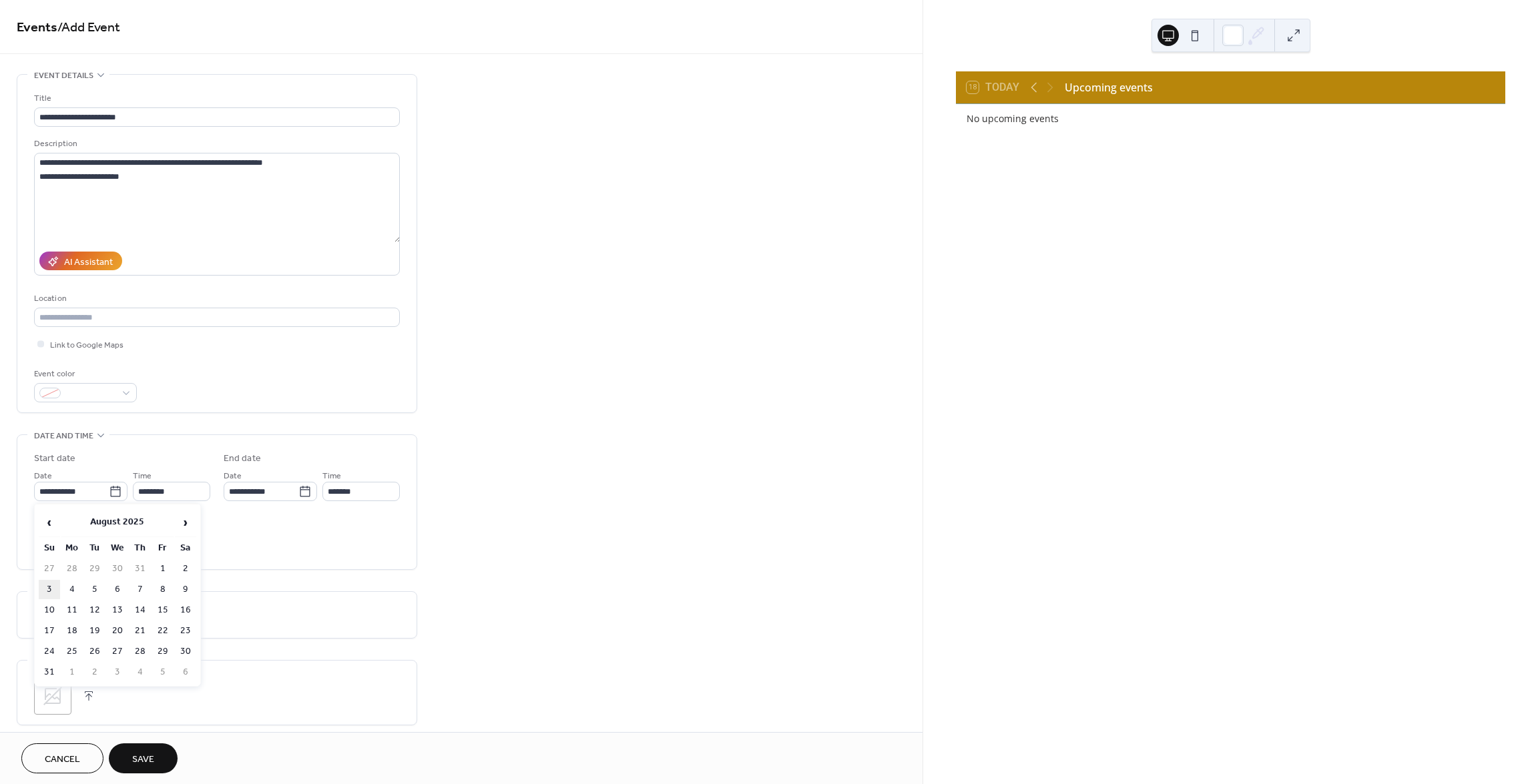 click on "3" at bounding box center [49, 589] 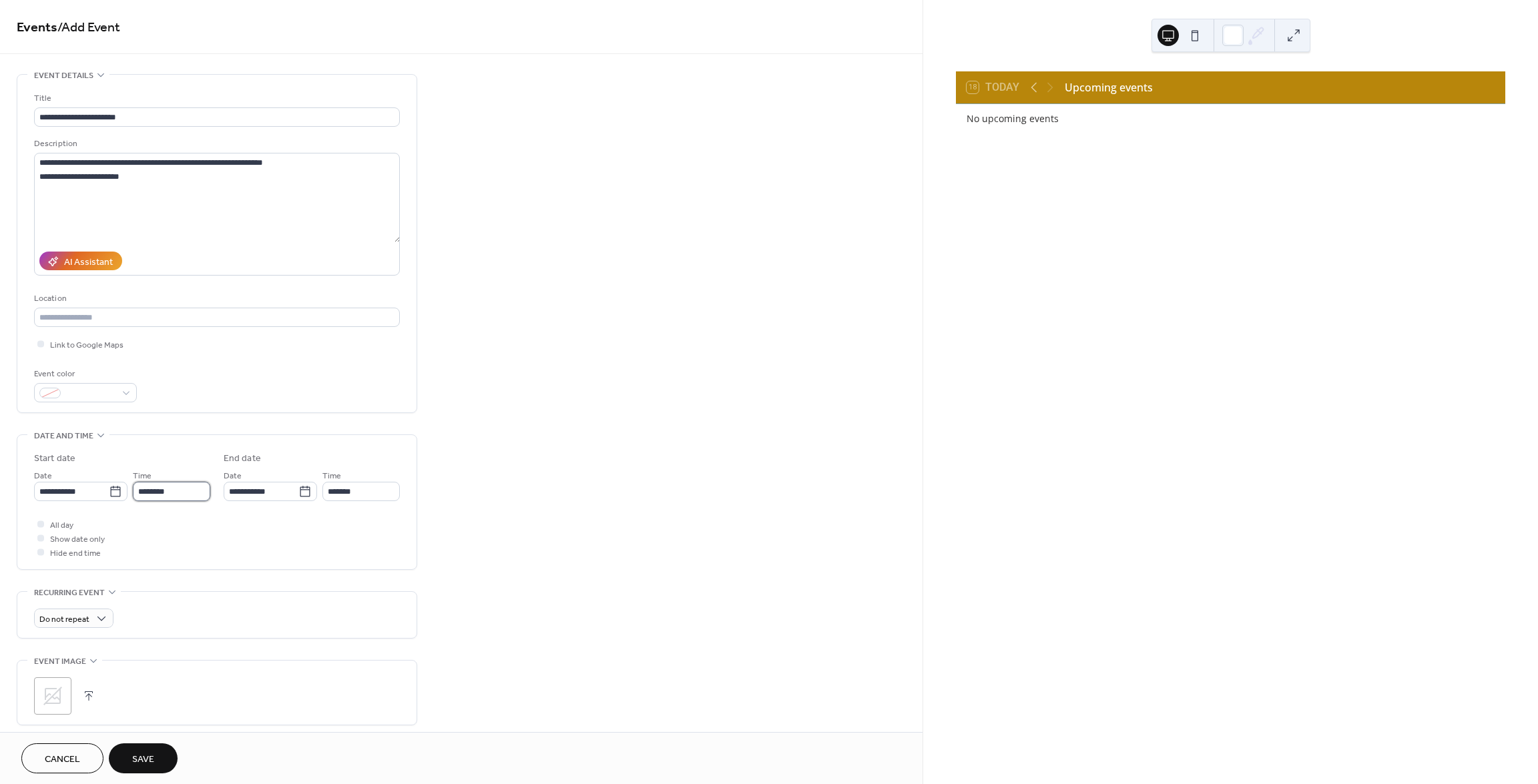 click on "********" at bounding box center [172, 491] 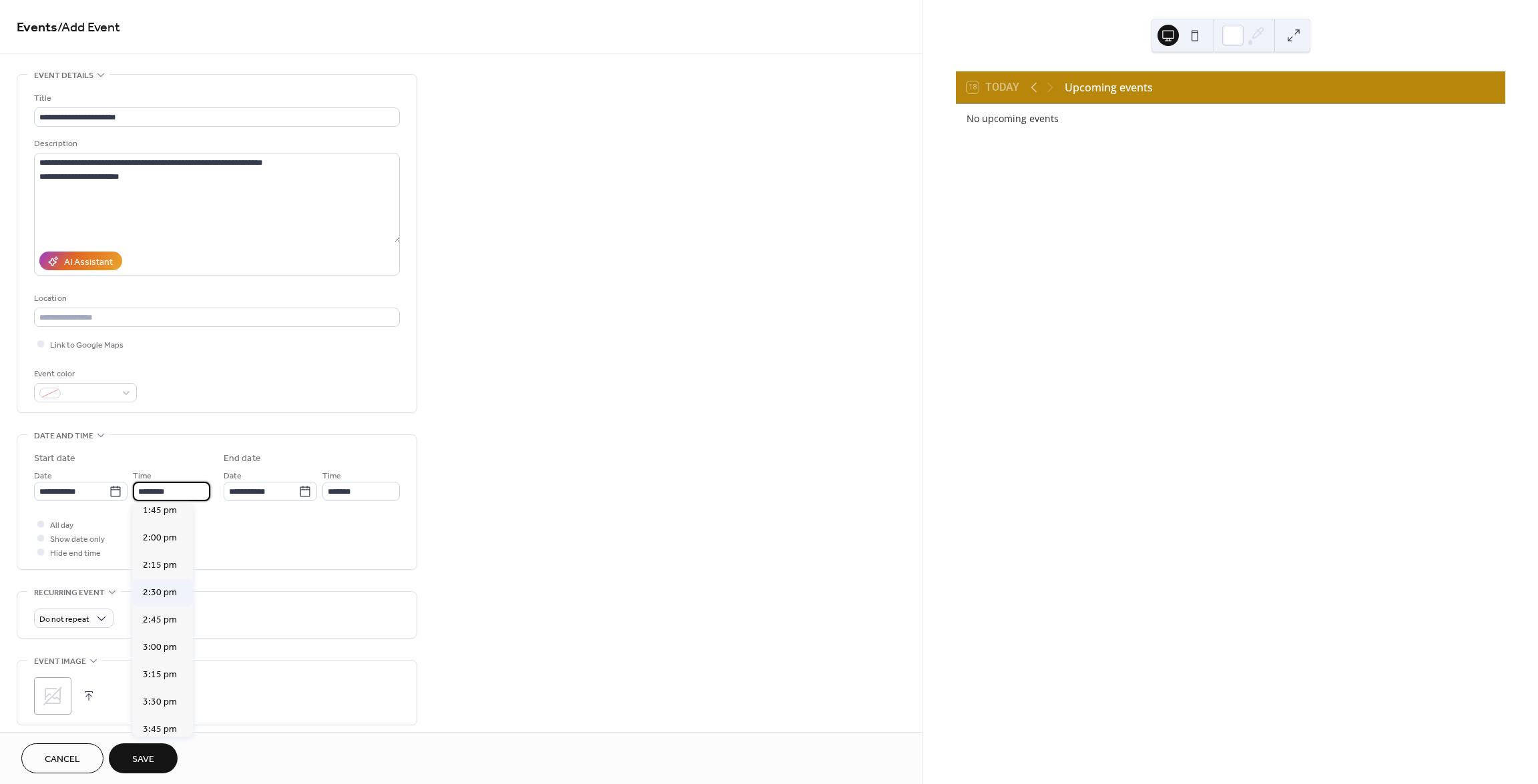 scroll, scrollTop: 1513, scrollLeft: 0, axis: vertical 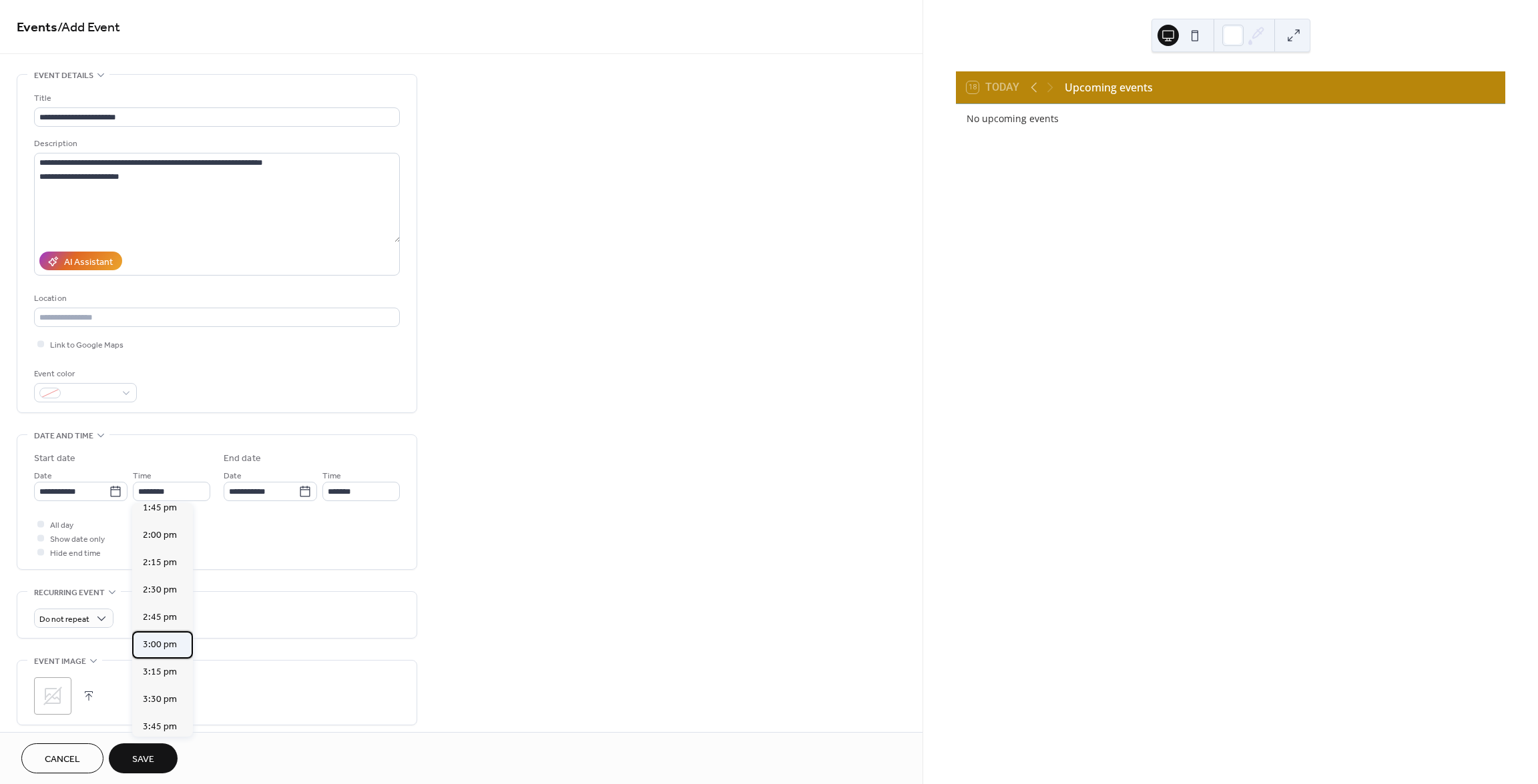 click on "3:00 pm" at bounding box center (160, 644) 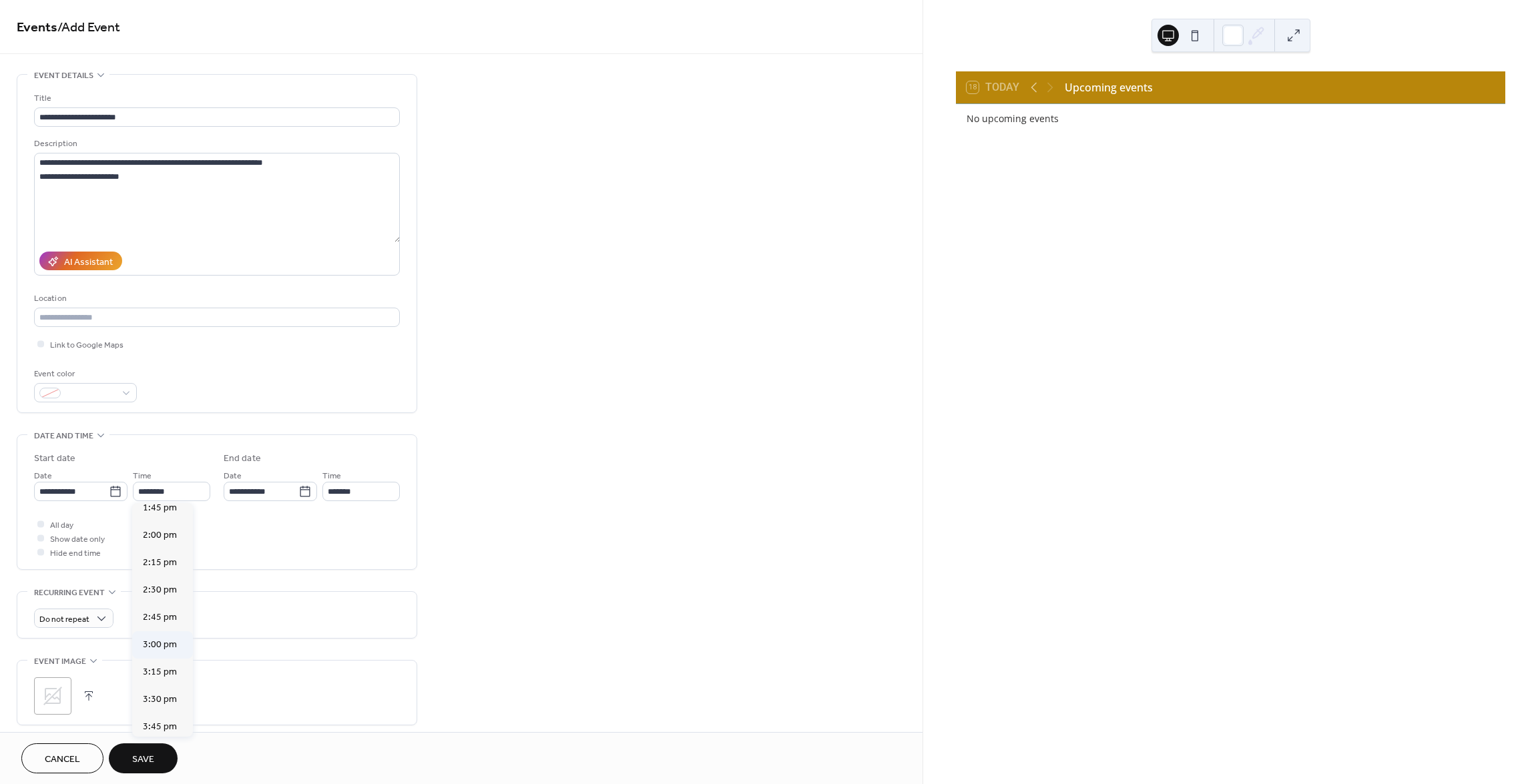 type on "*******" 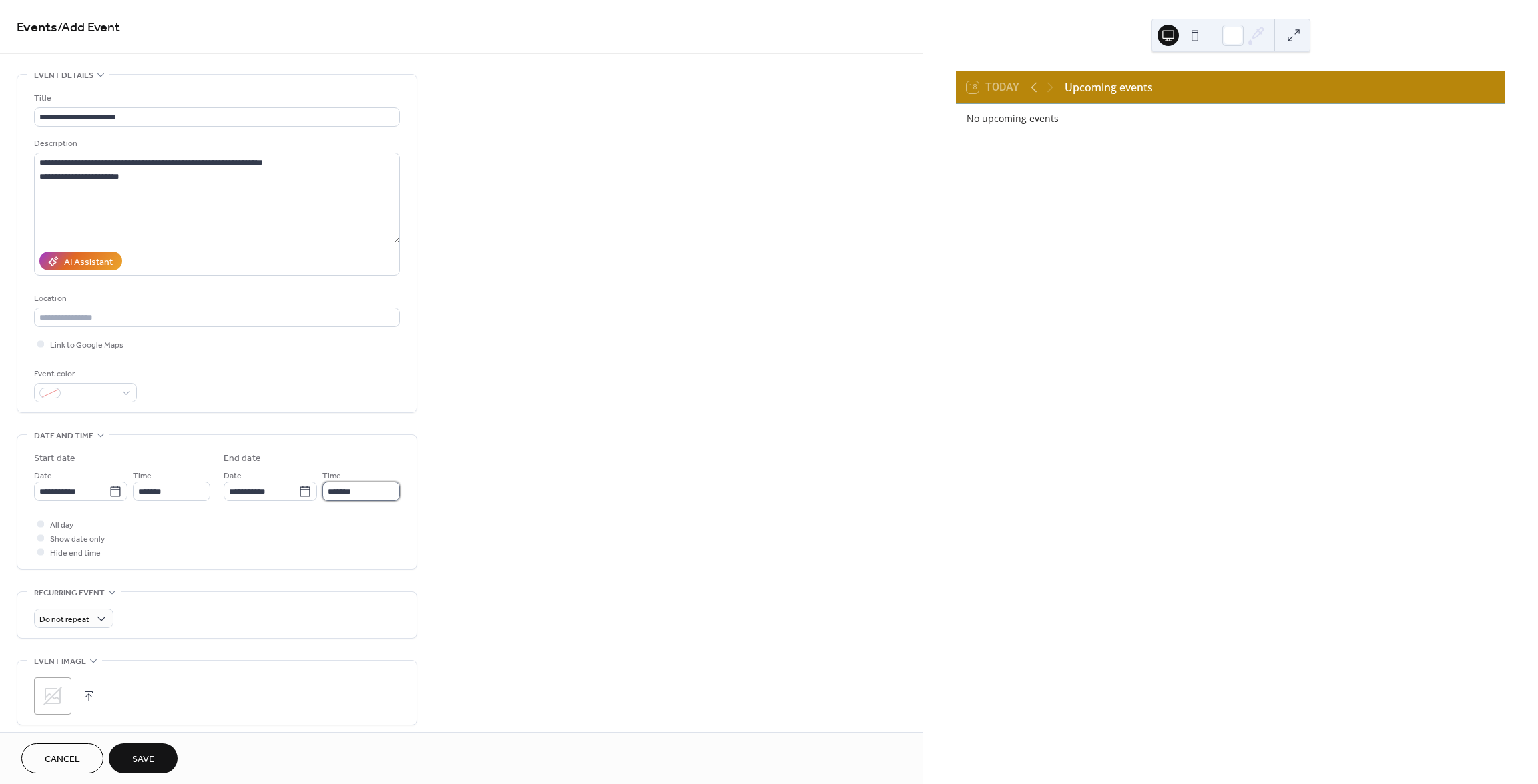 click on "*******" at bounding box center (361, 491) 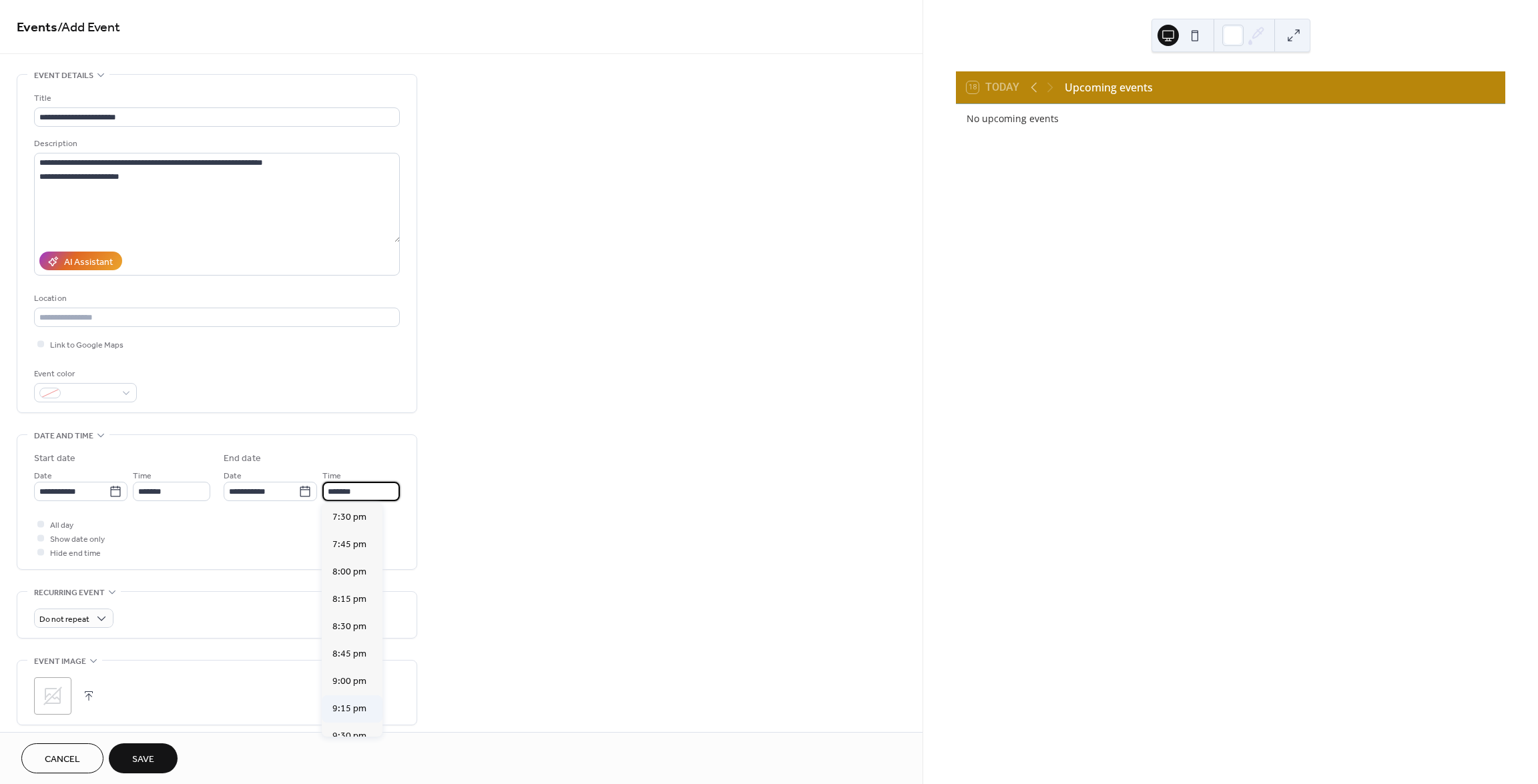 scroll, scrollTop: 467, scrollLeft: 0, axis: vertical 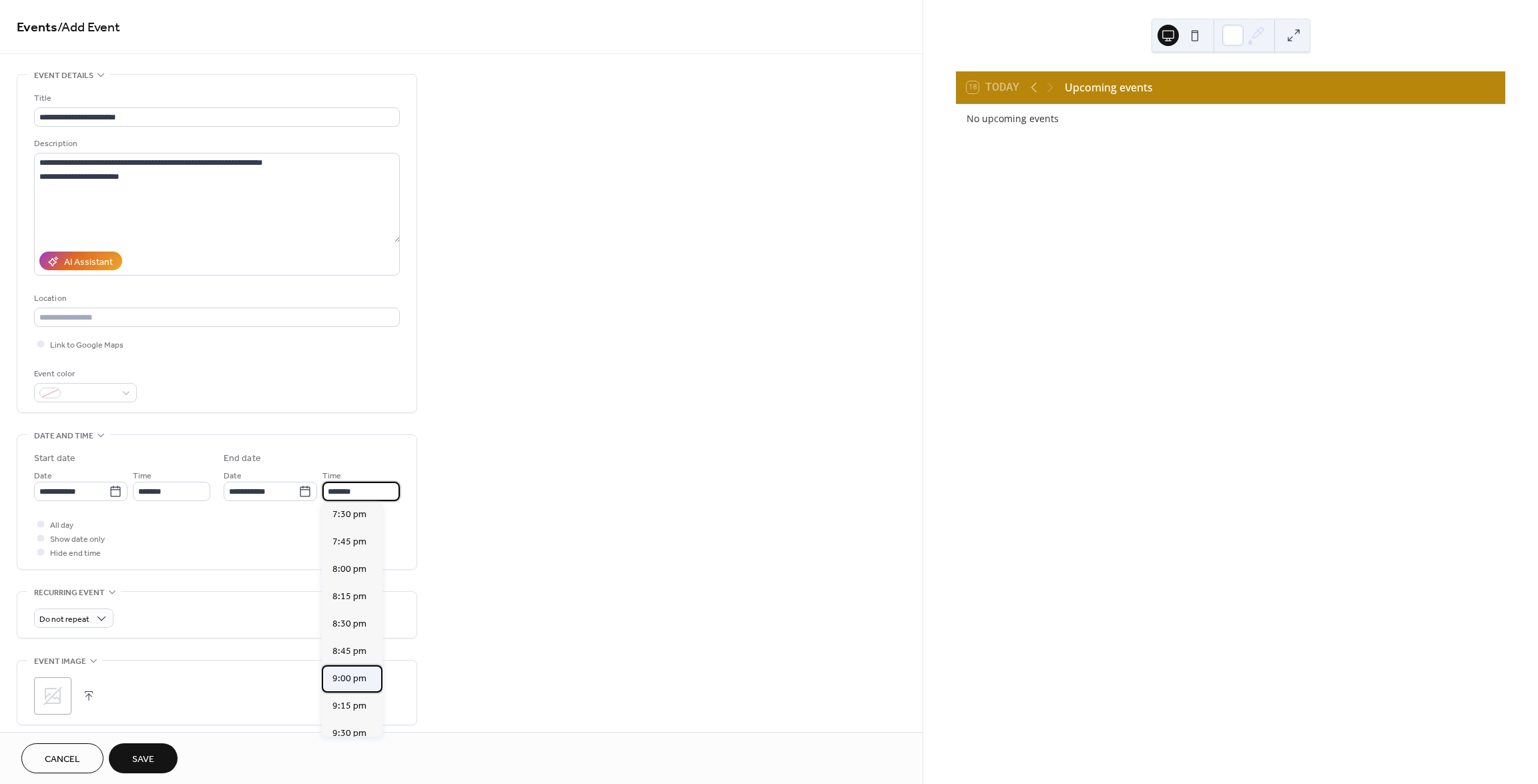 click on "9:00 pm" at bounding box center [349, 678] 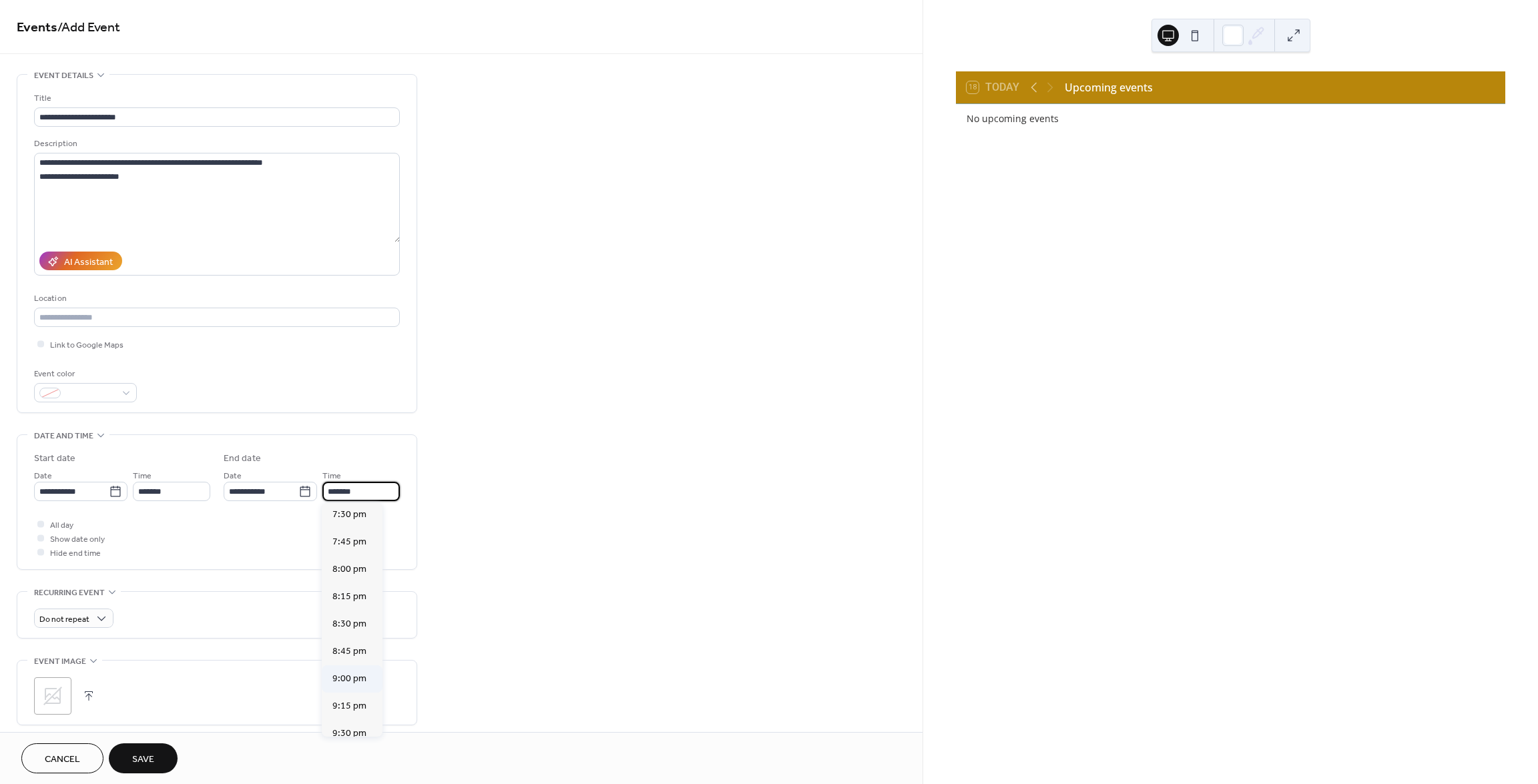 type on "*******" 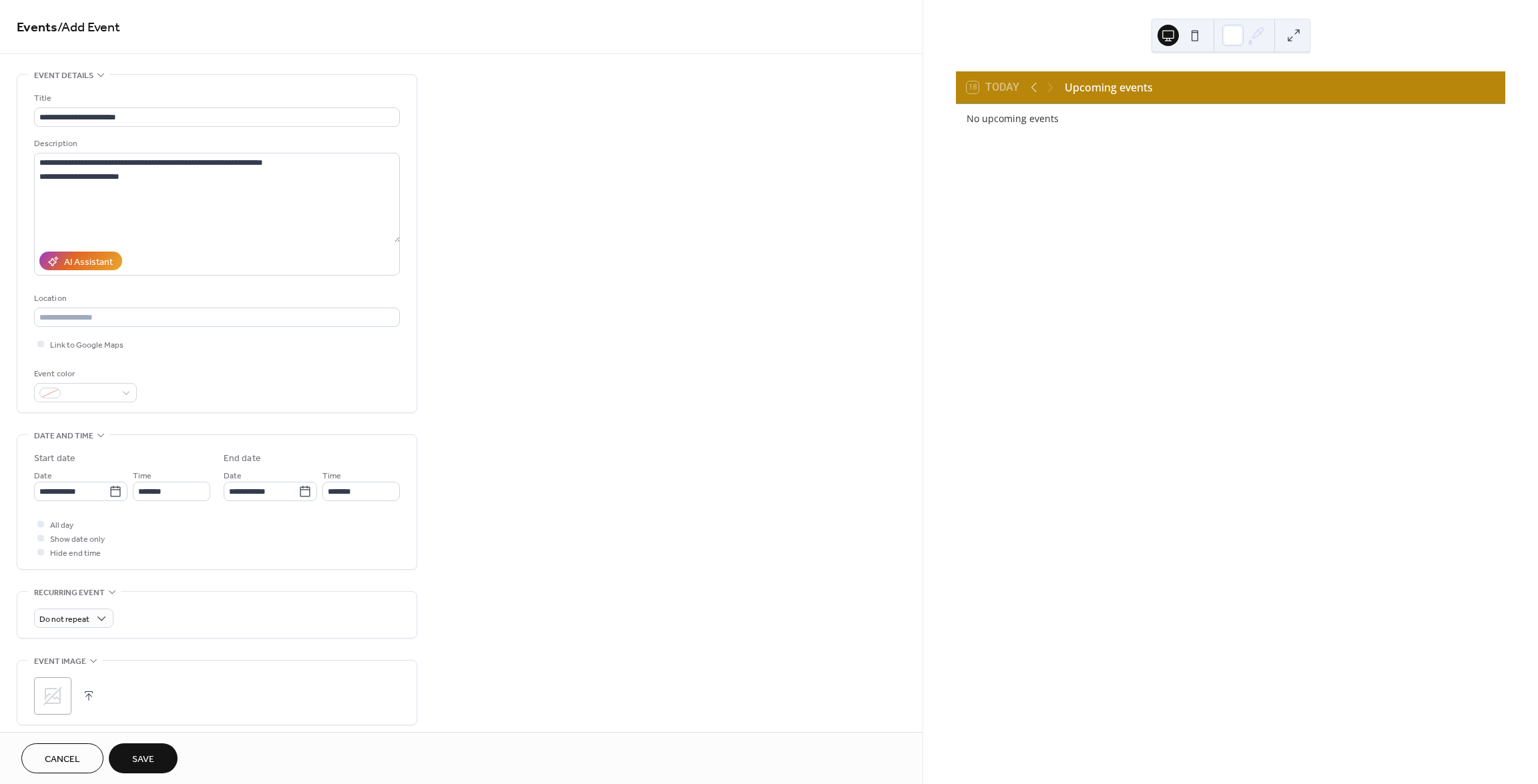 click on "All day Show date only Hide end time" at bounding box center [217, 538] 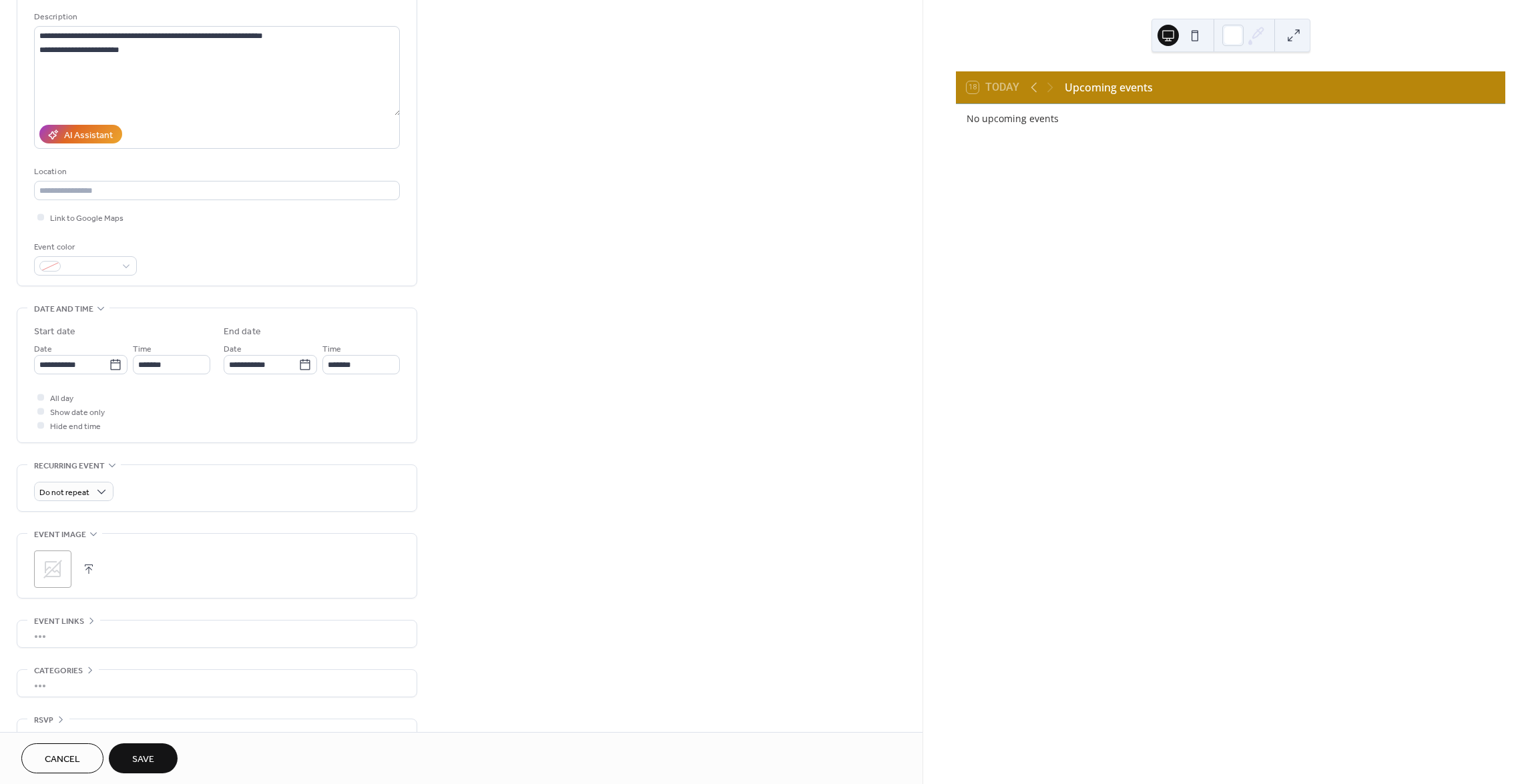 scroll, scrollTop: 133, scrollLeft: 0, axis: vertical 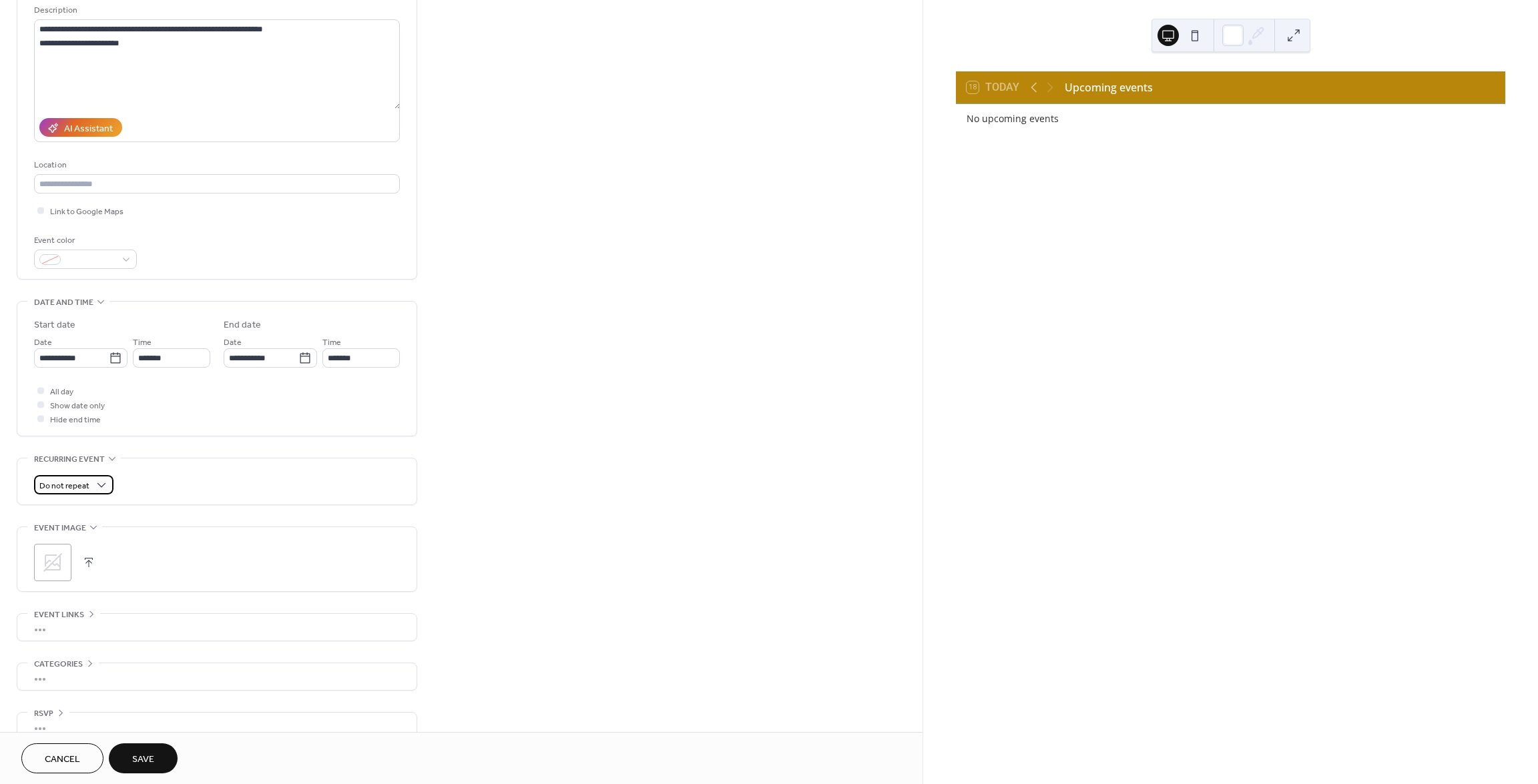 click on "Do not repeat" at bounding box center (73, 484) 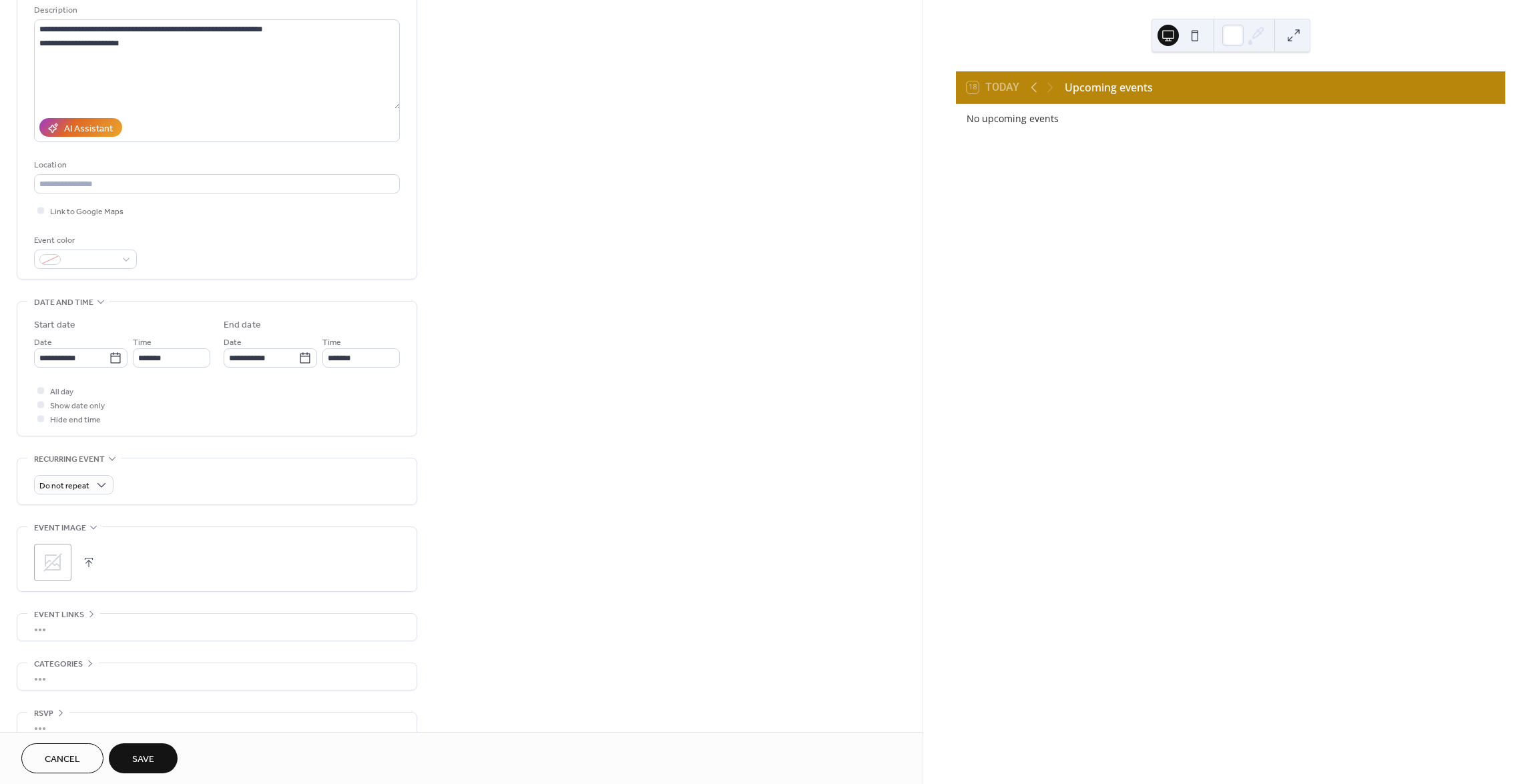 click on "Do not repeat" at bounding box center [217, 484] 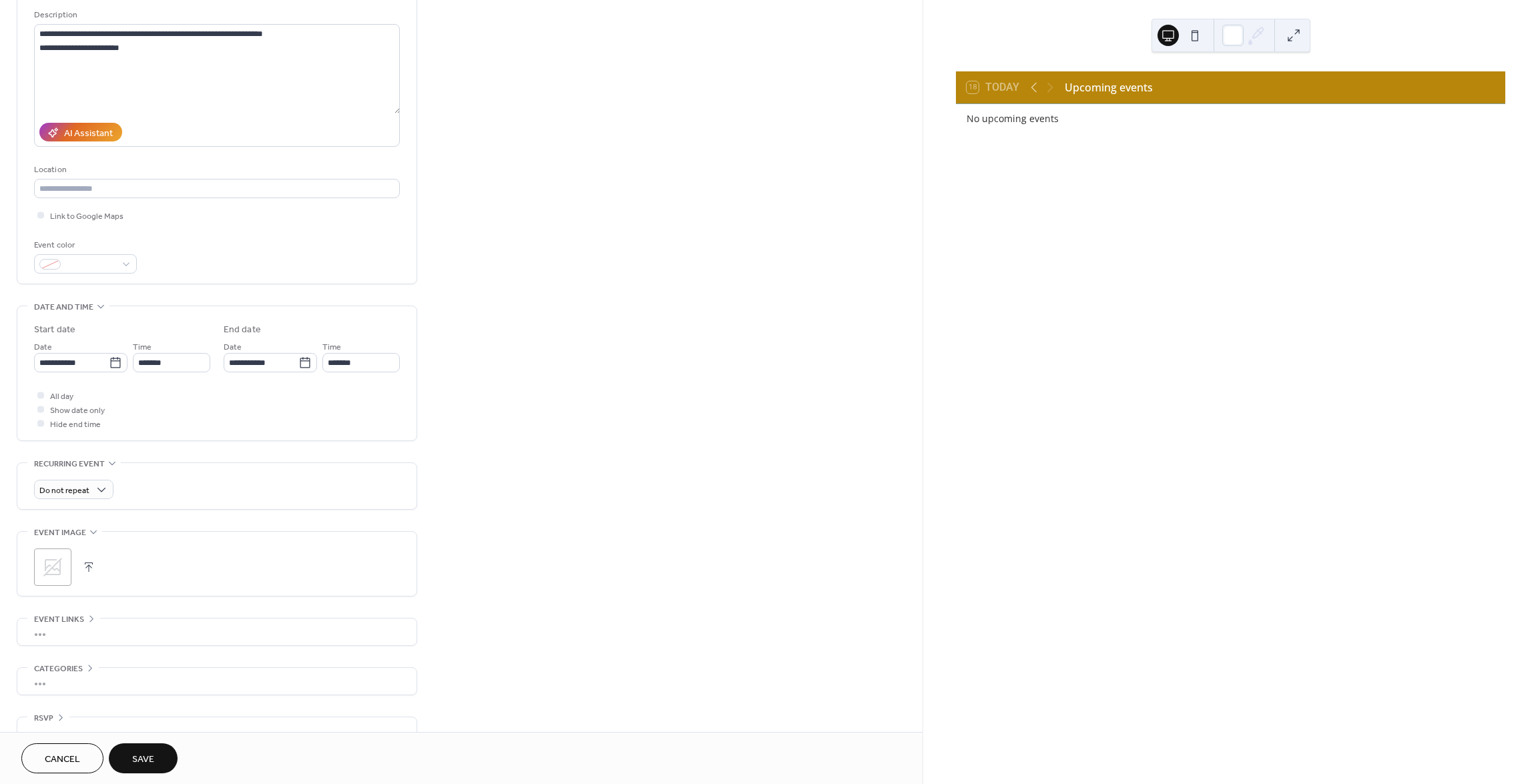 scroll, scrollTop: 133, scrollLeft: 0, axis: vertical 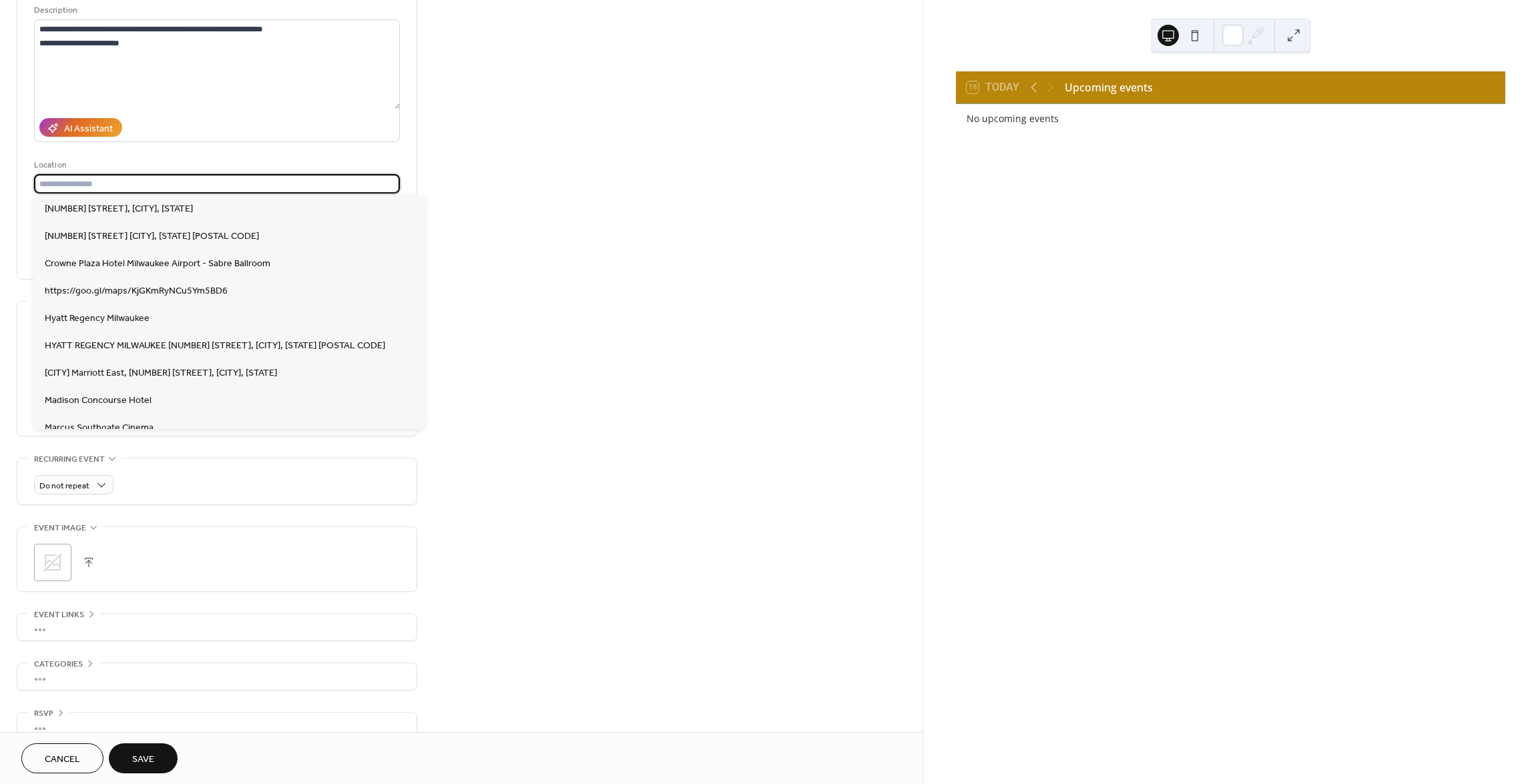 click at bounding box center [217, 183] 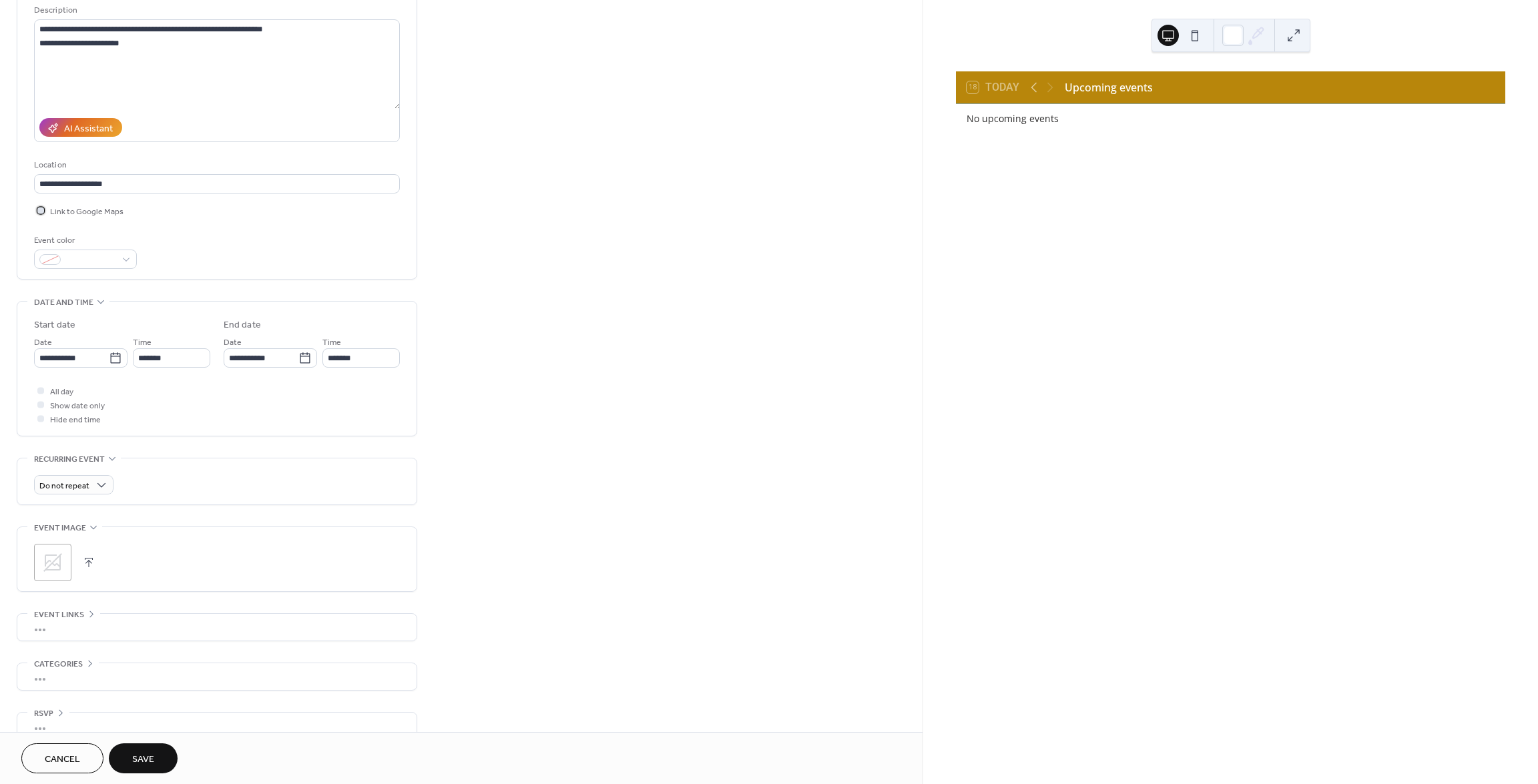 click on "Link to Google Maps" at bounding box center (87, 212) 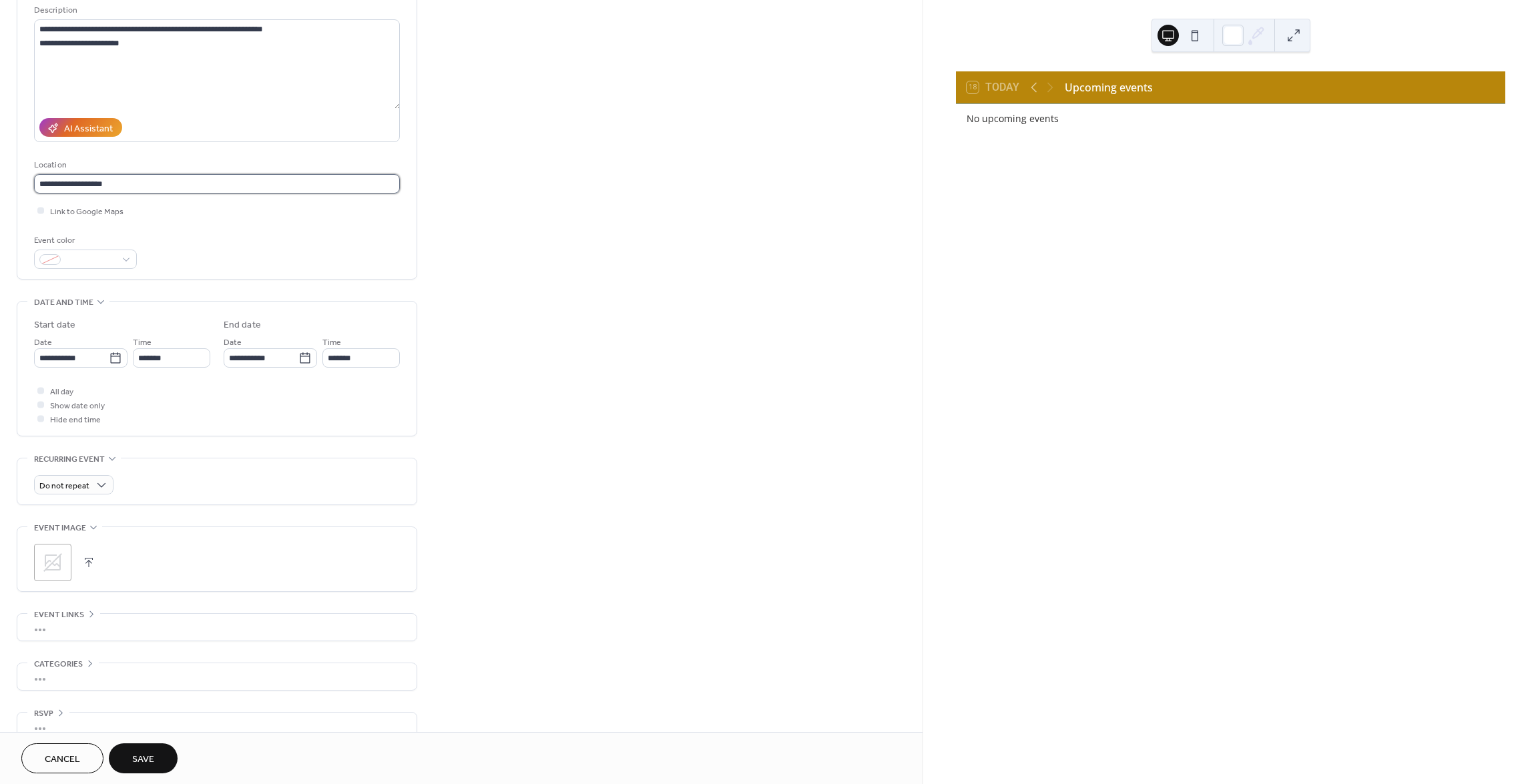 click on "**********" at bounding box center [217, 183] 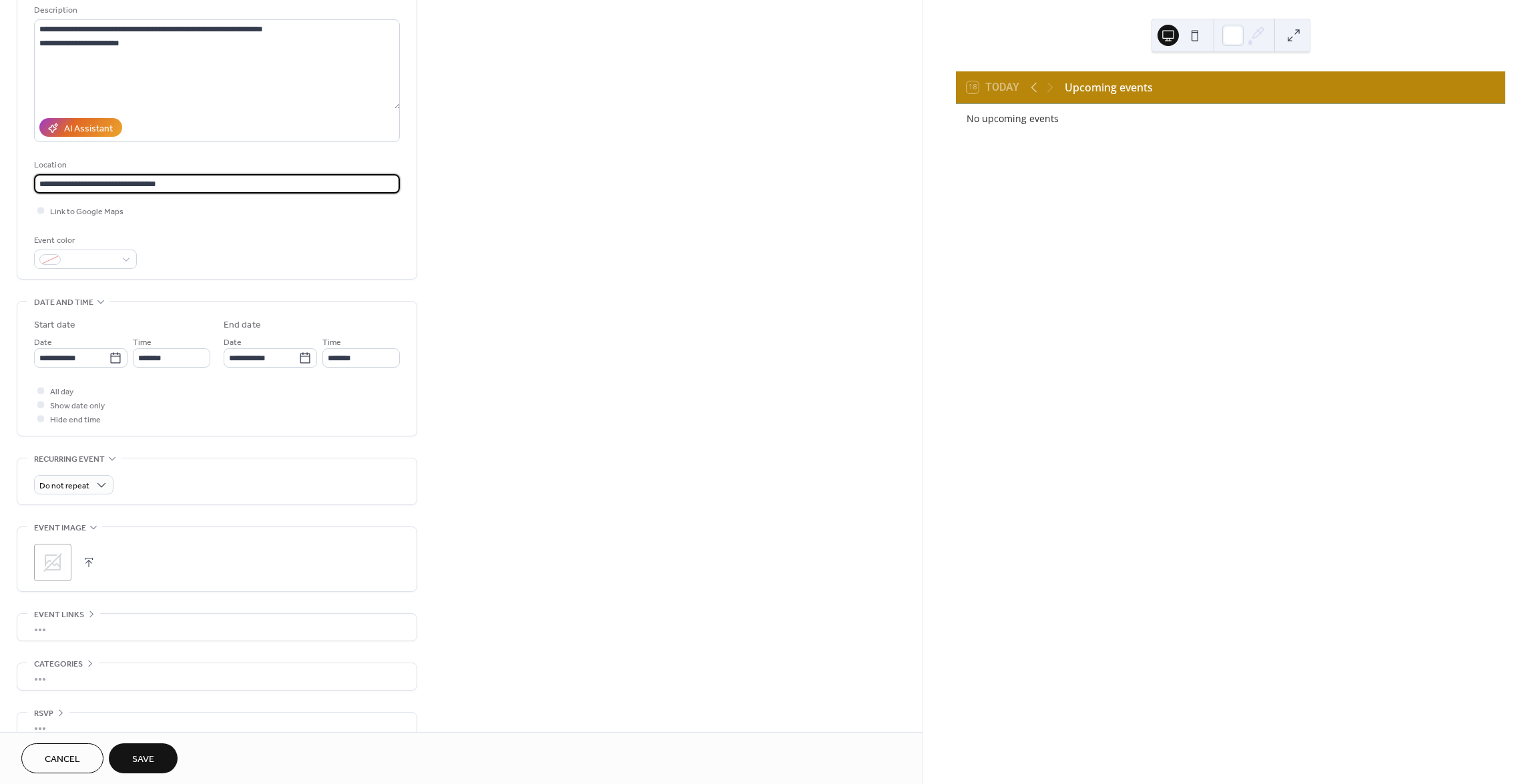 type on "**********" 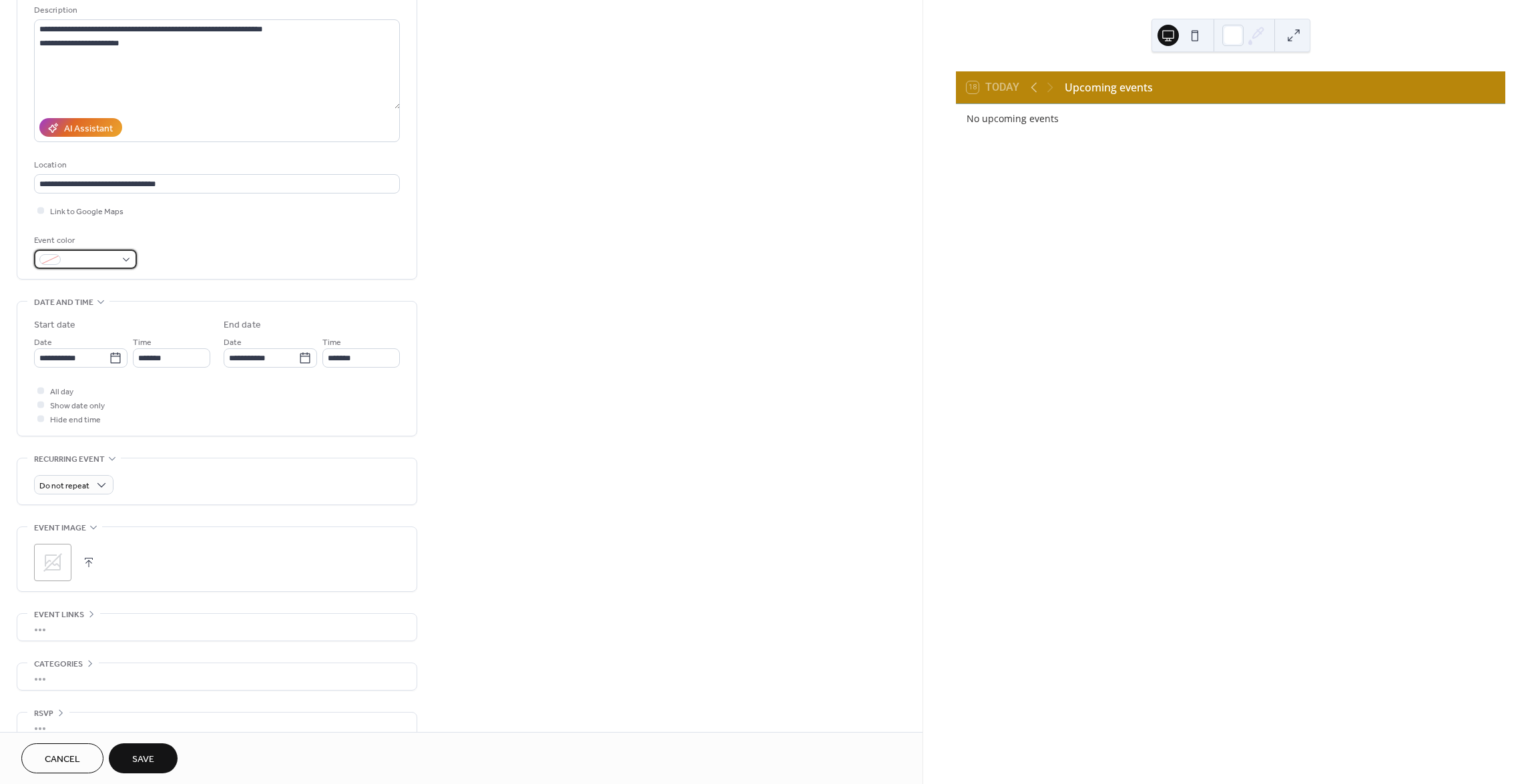 click at bounding box center (91, 260) 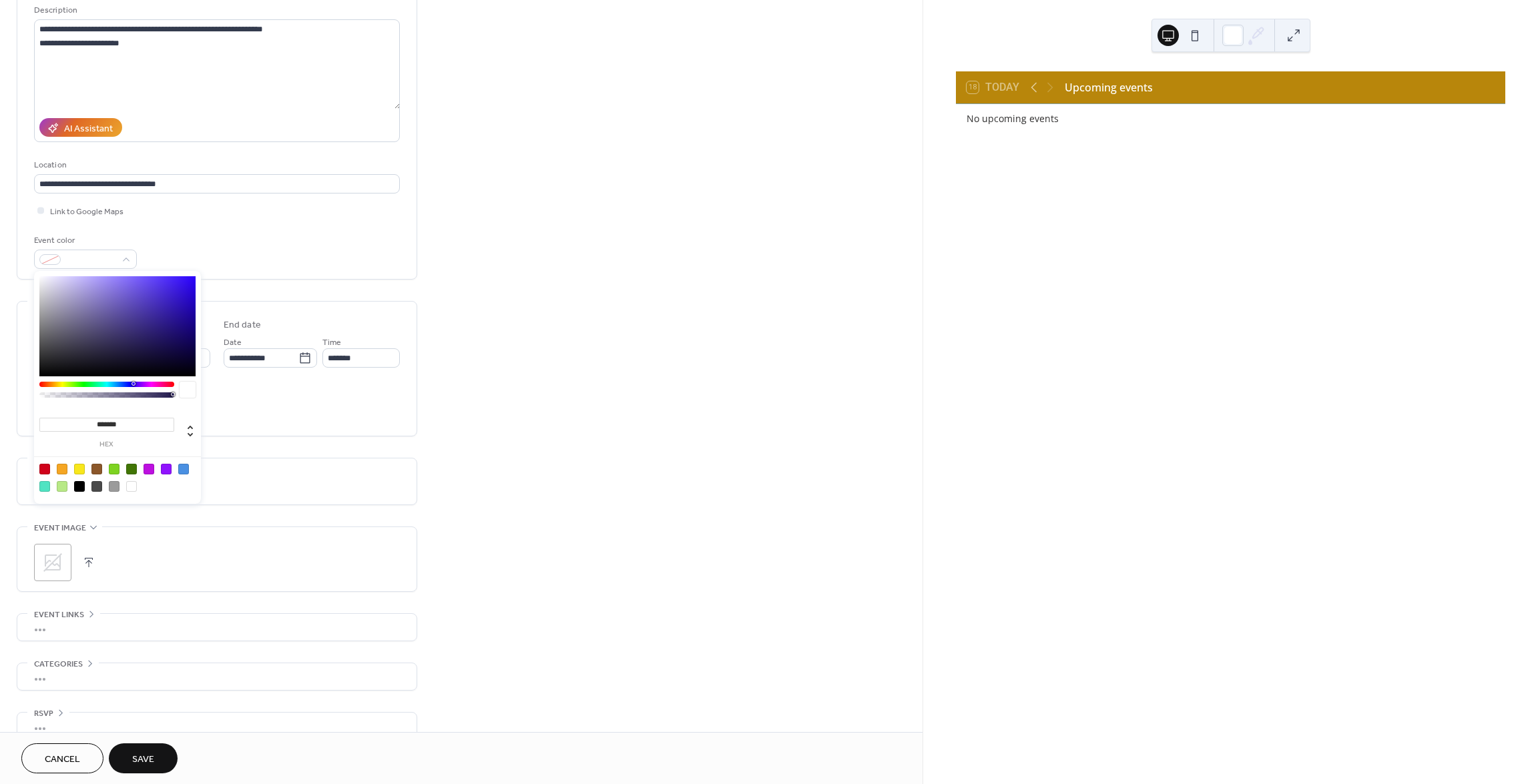 click at bounding box center (79, 469) 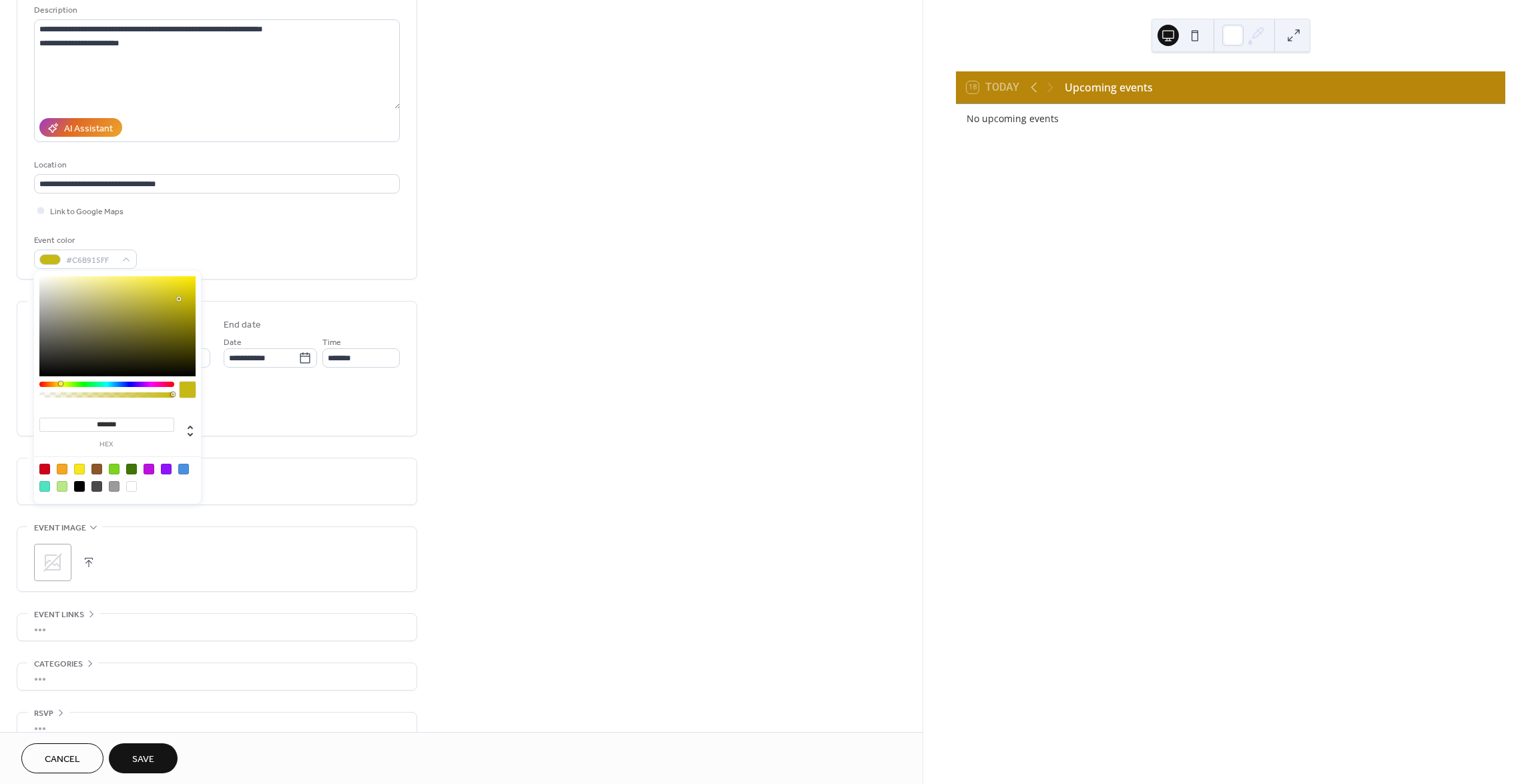 click at bounding box center (117, 326) 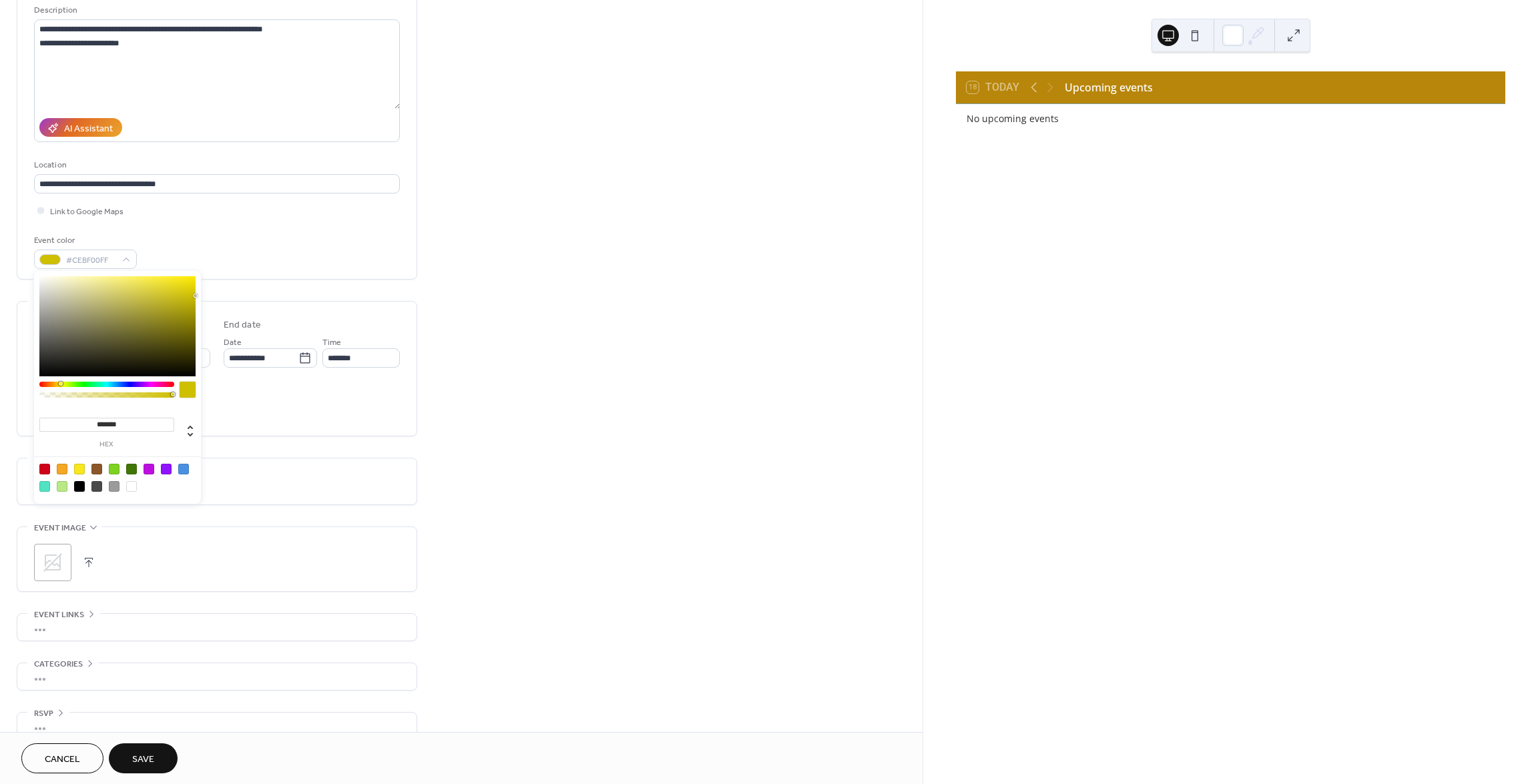drag, startPoint x: 182, startPoint y: 306, endPoint x: 187, endPoint y: 295, distance: 12.083046 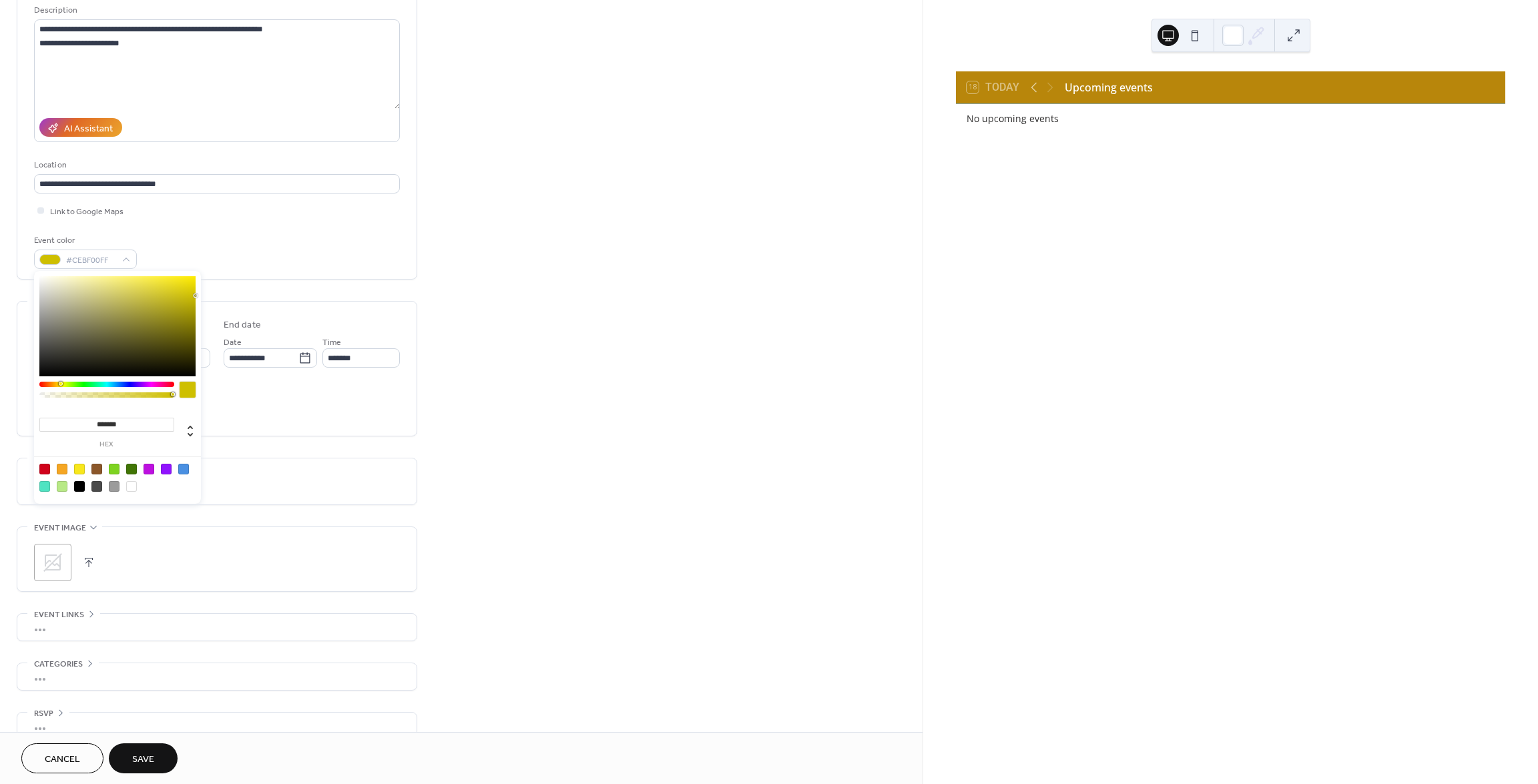 click at bounding box center (117, 326) 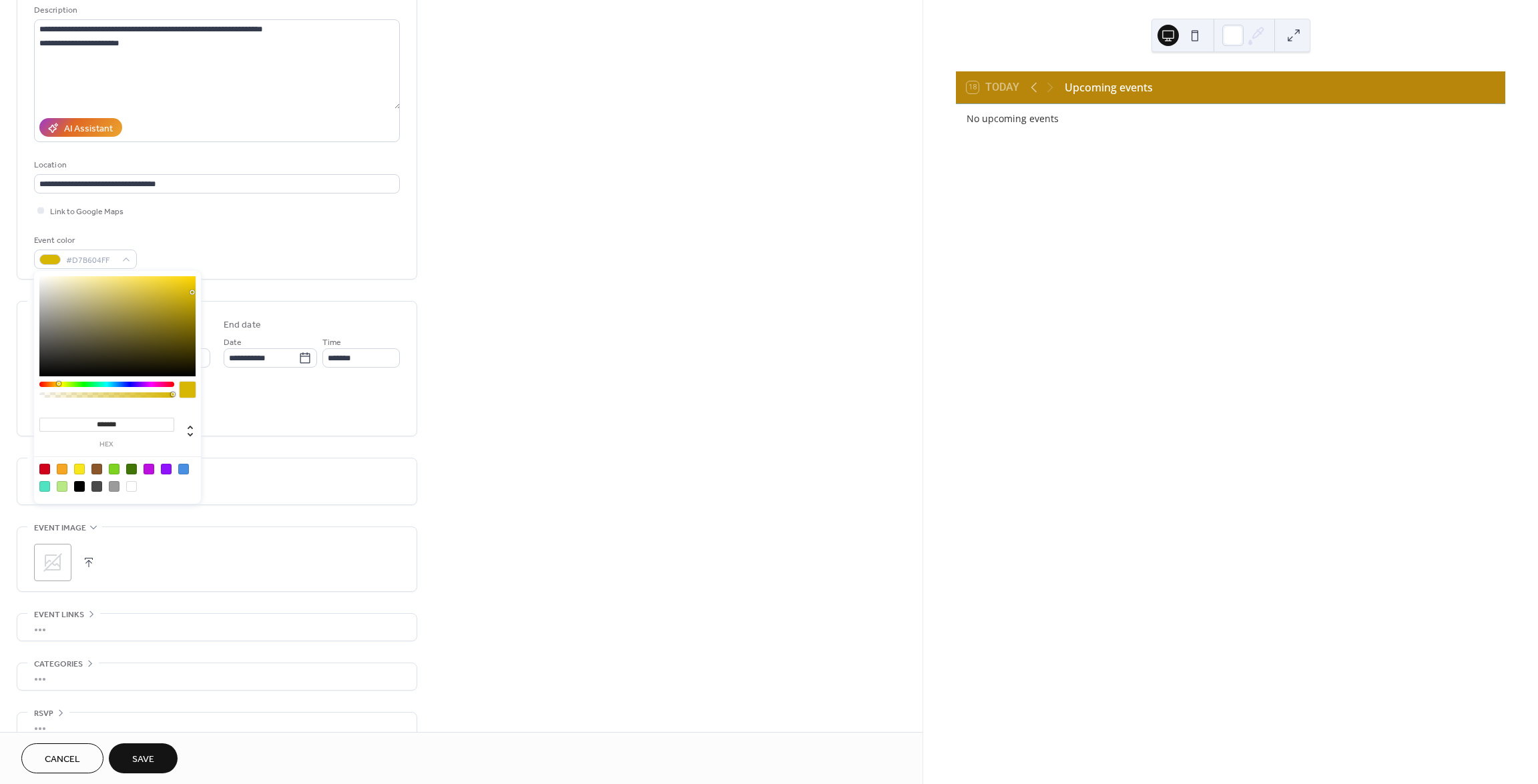 type on "*******" 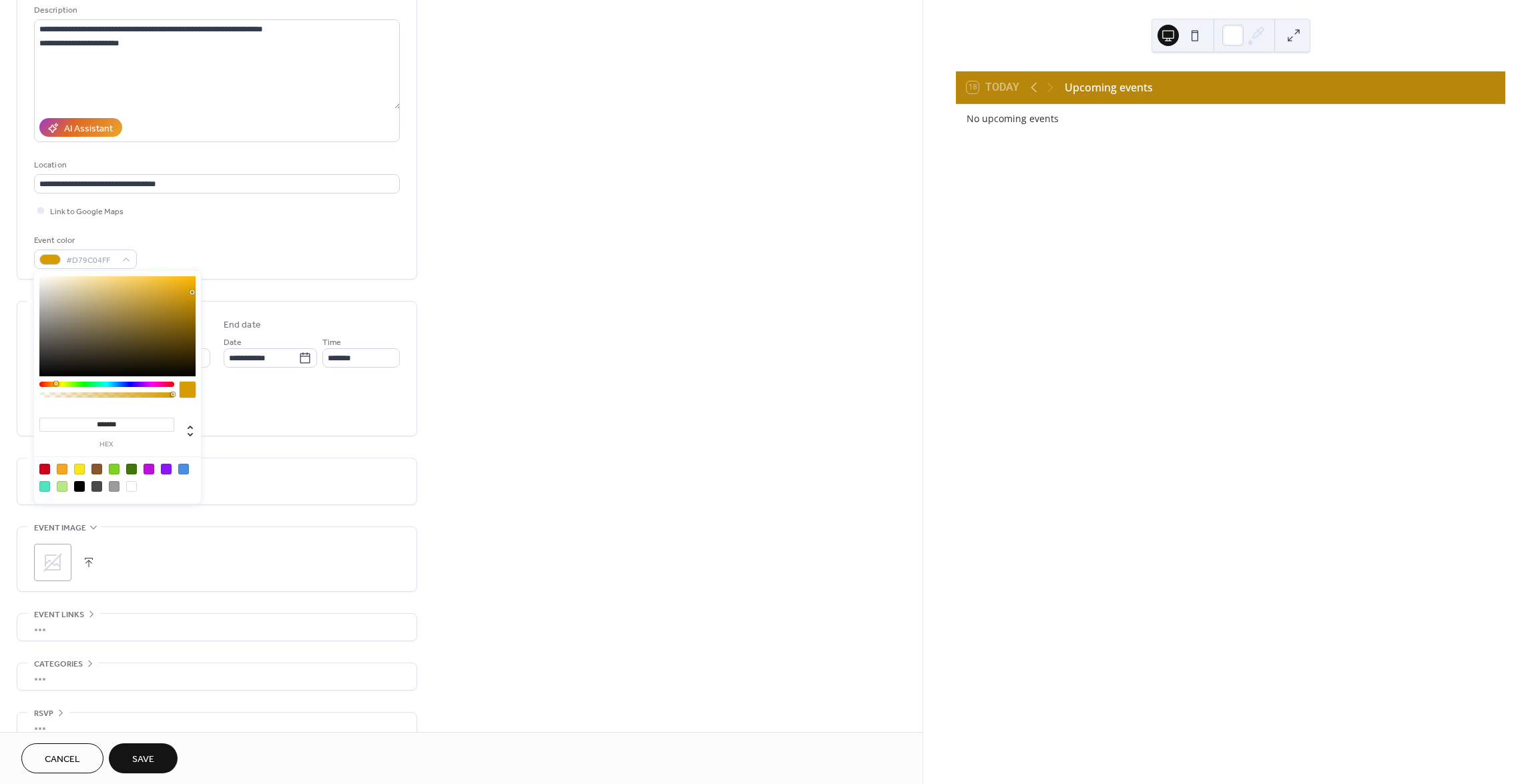 click at bounding box center [107, 384] 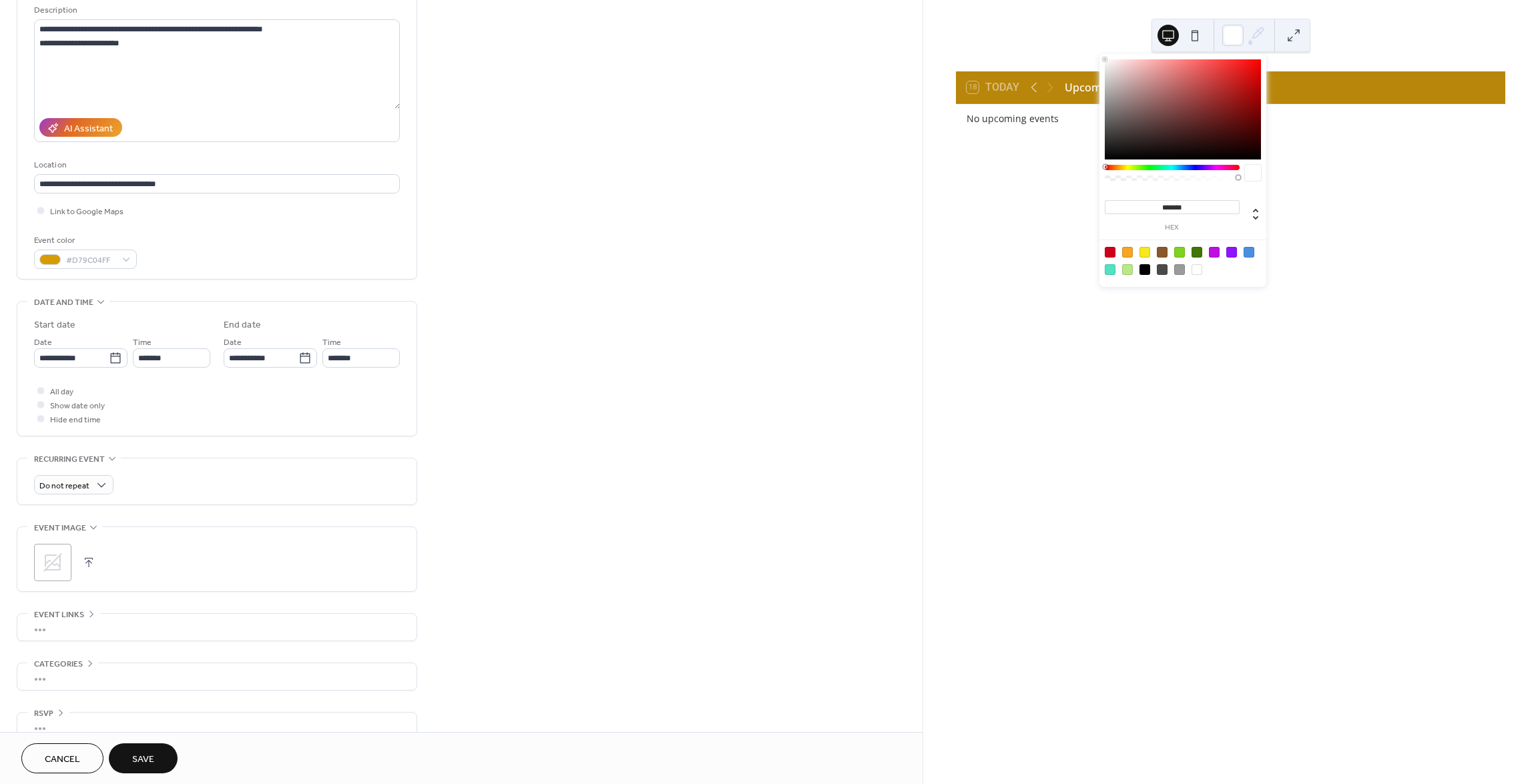 click 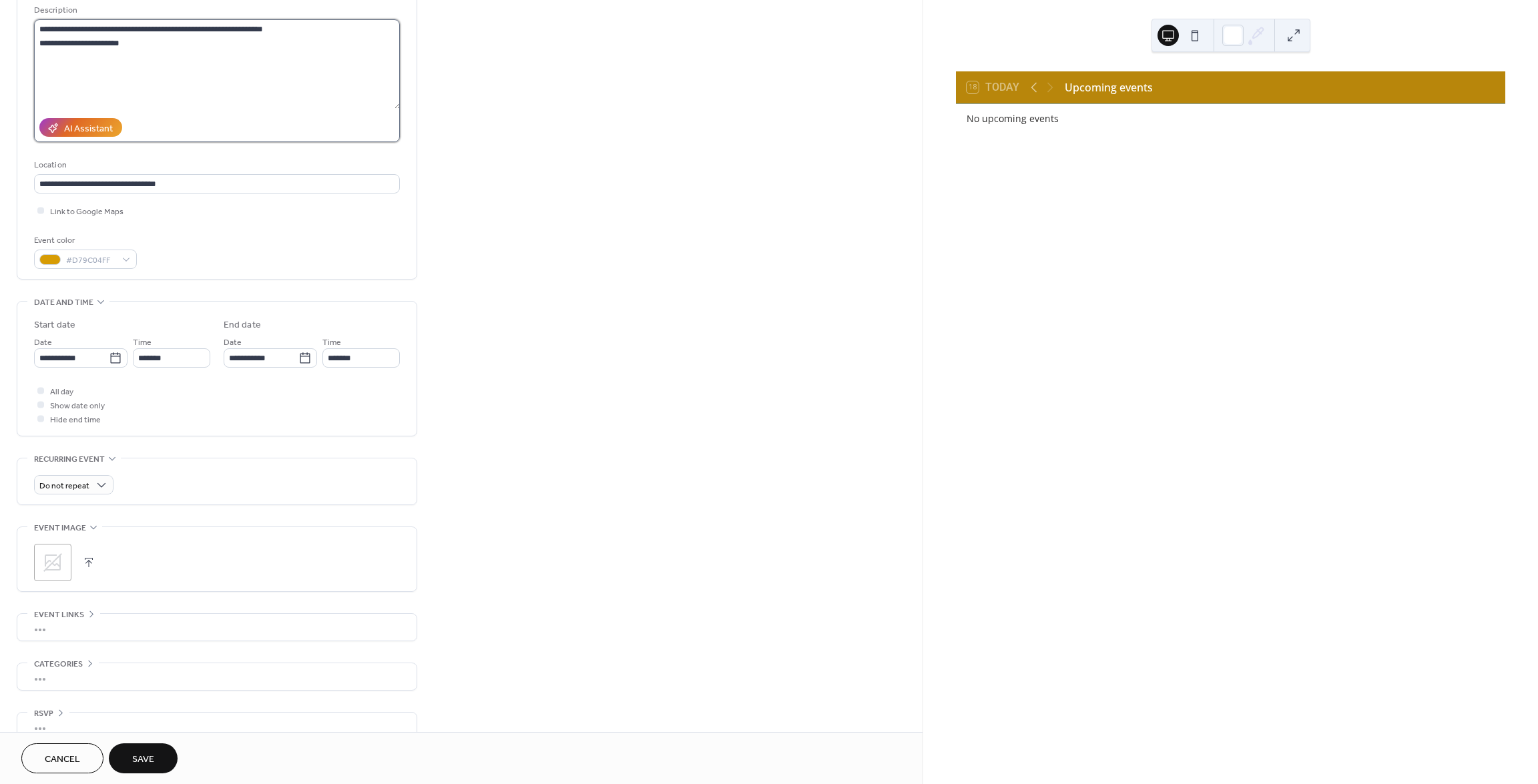 click on "**********" at bounding box center (217, 64) 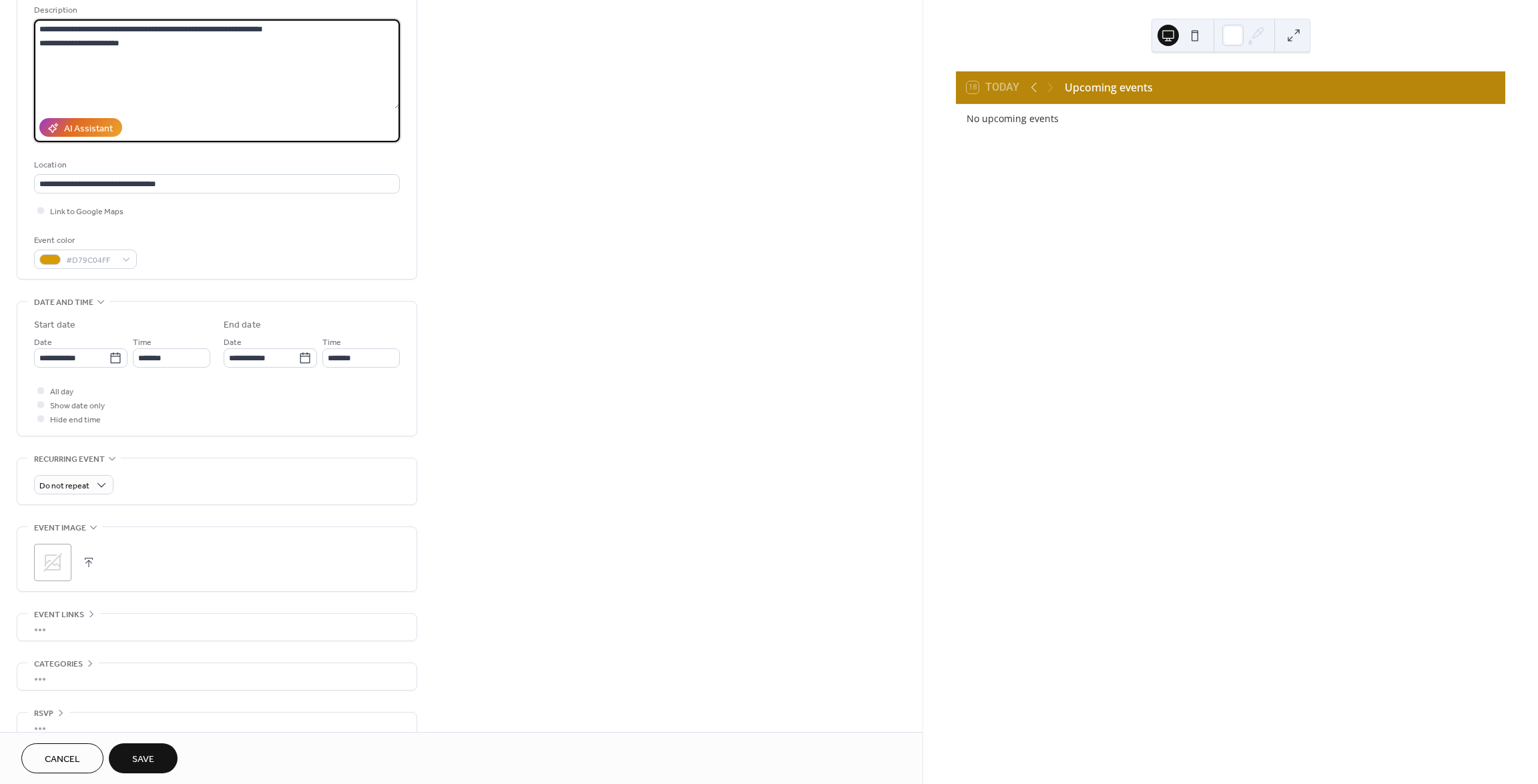 click on "**********" at bounding box center (217, 64) 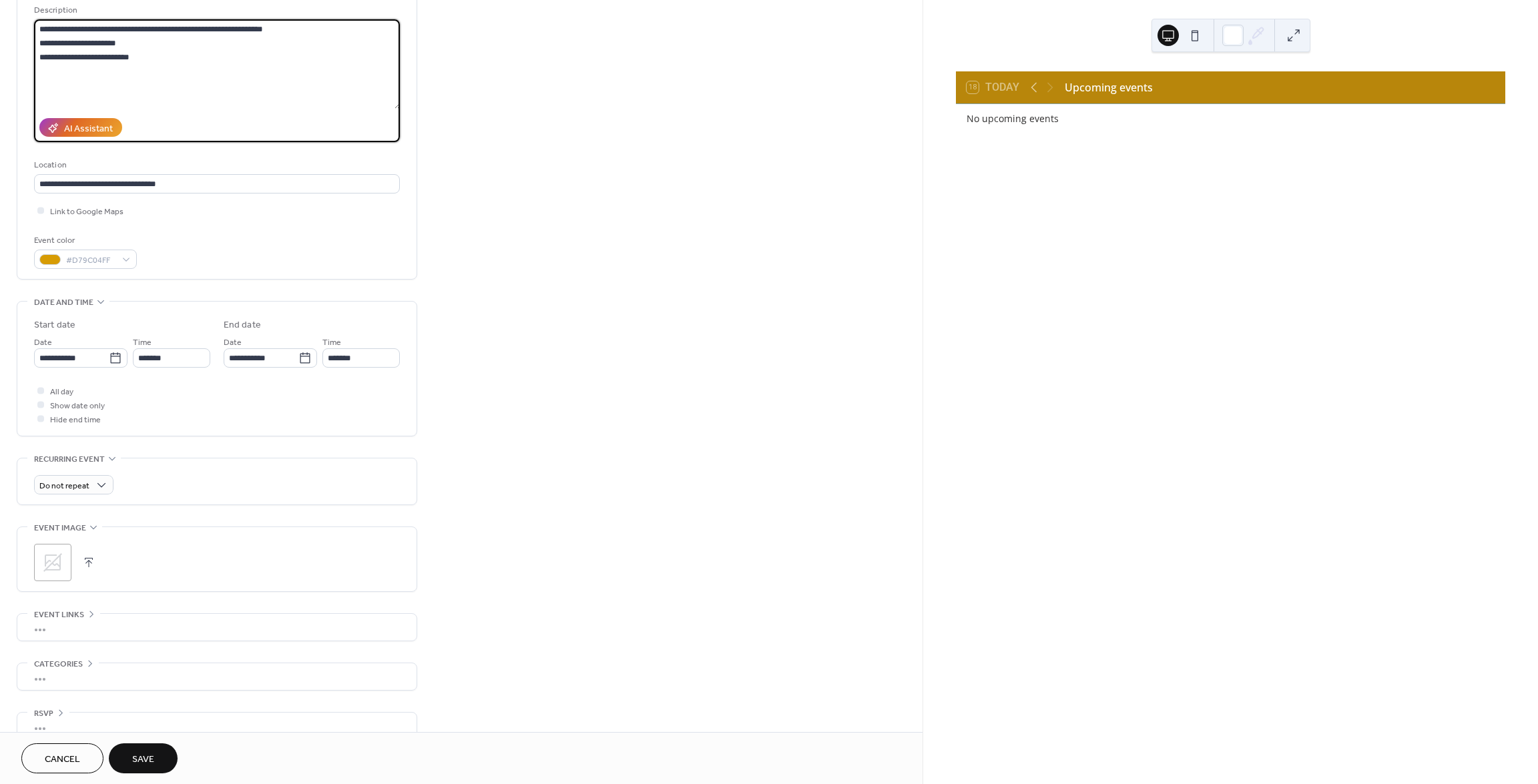 click on "**********" at bounding box center (217, 64) 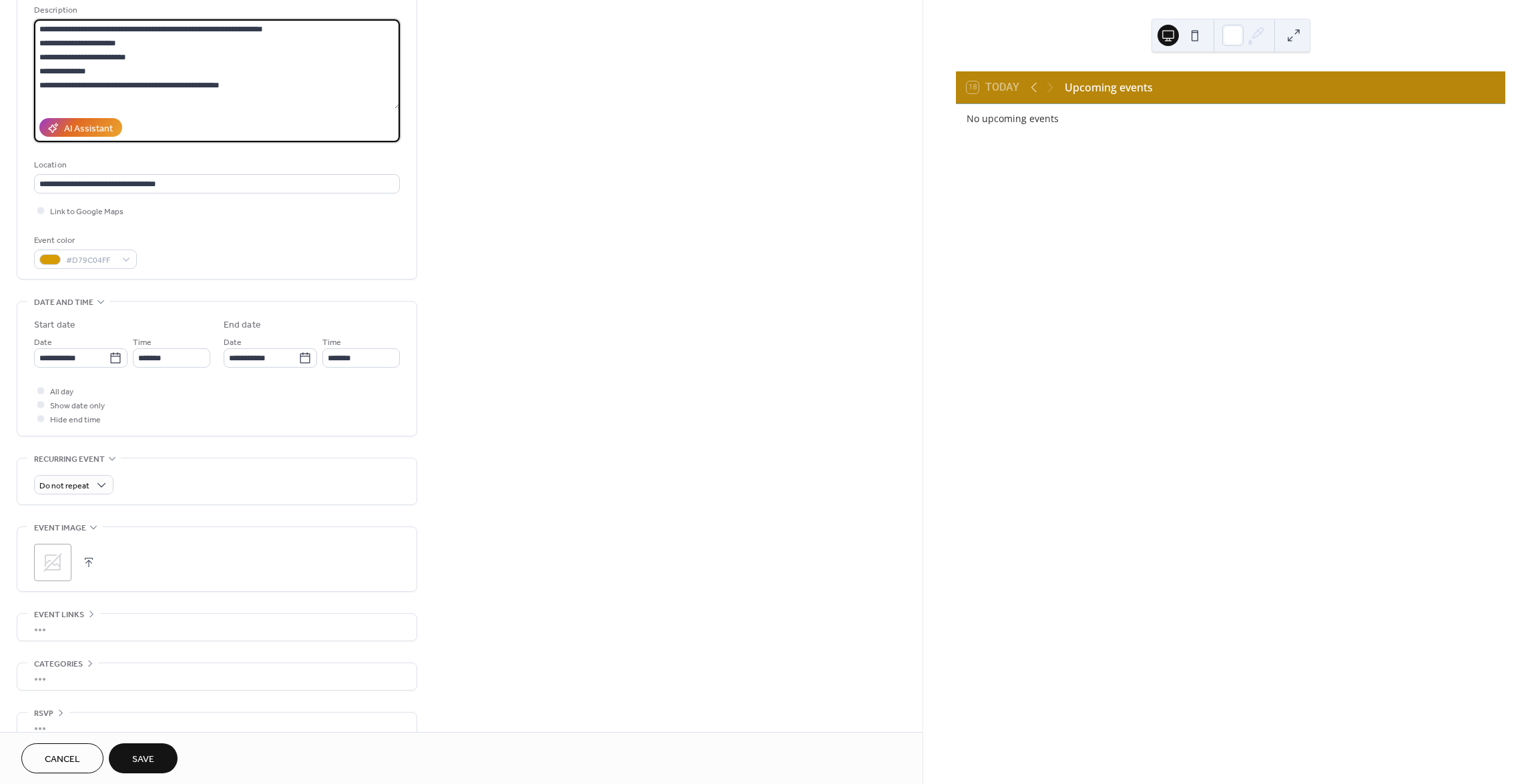click on "**********" at bounding box center [217, 64] 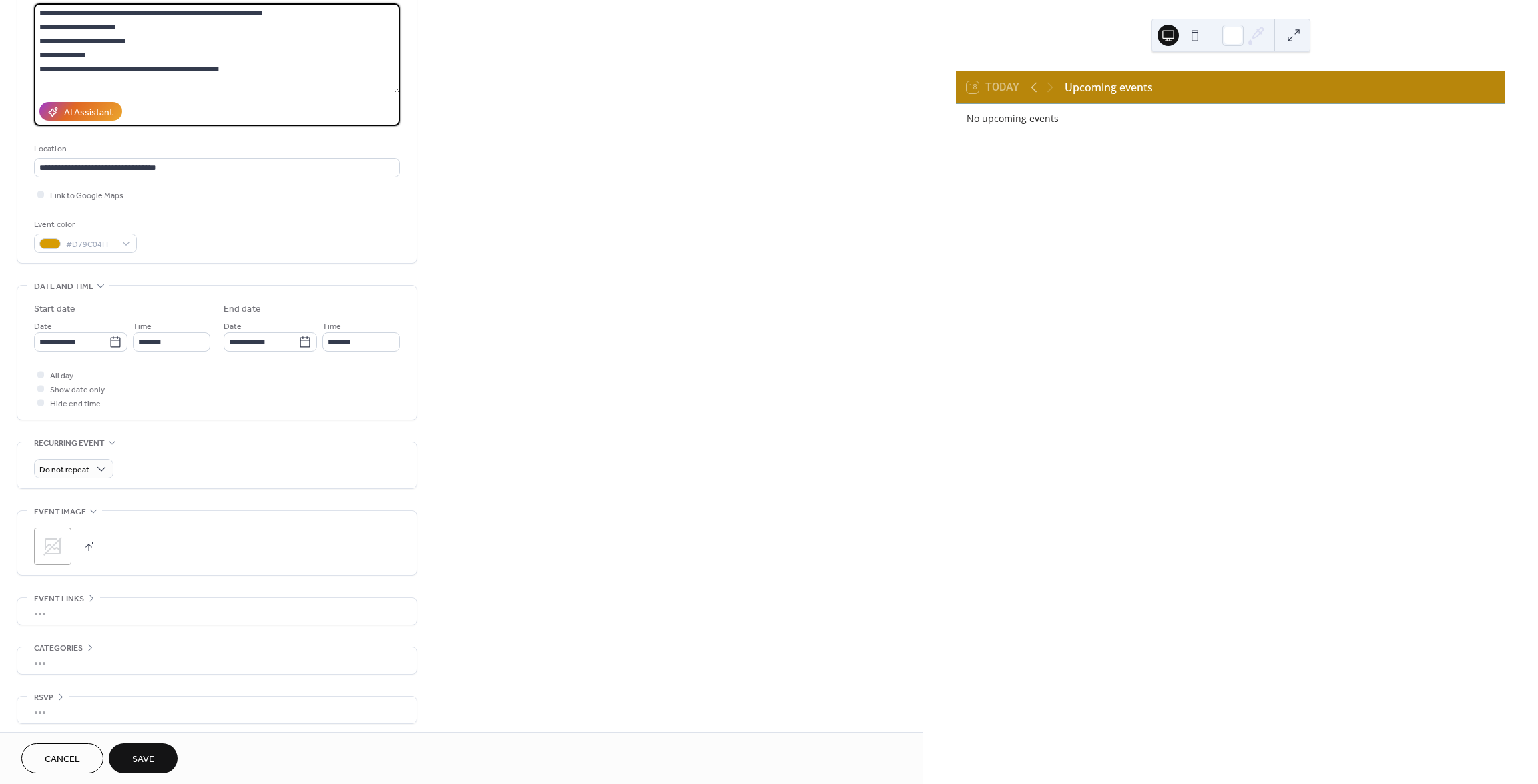 scroll, scrollTop: 151, scrollLeft: 0, axis: vertical 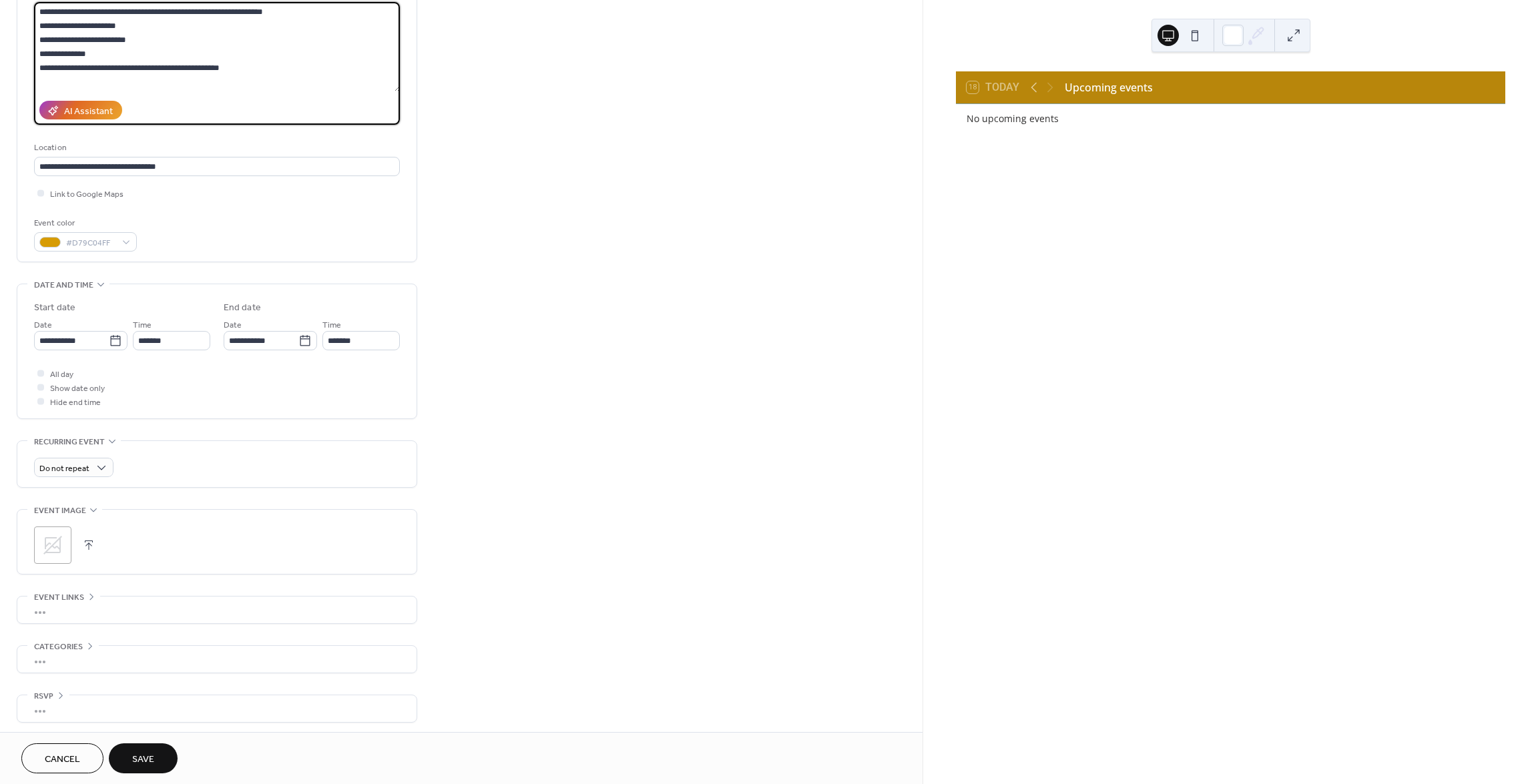 click on "Event links" at bounding box center (59, 597) 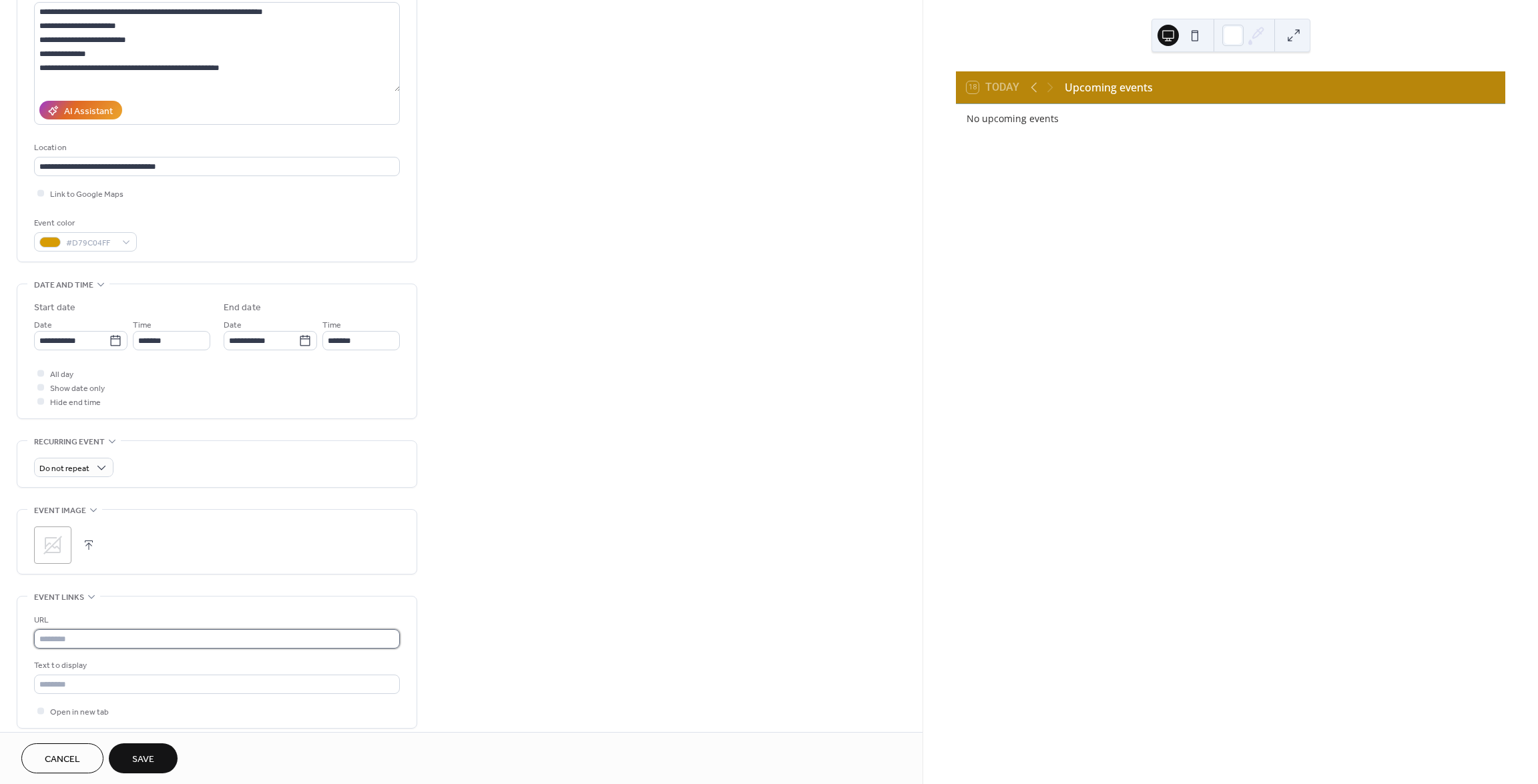 click at bounding box center [217, 639] 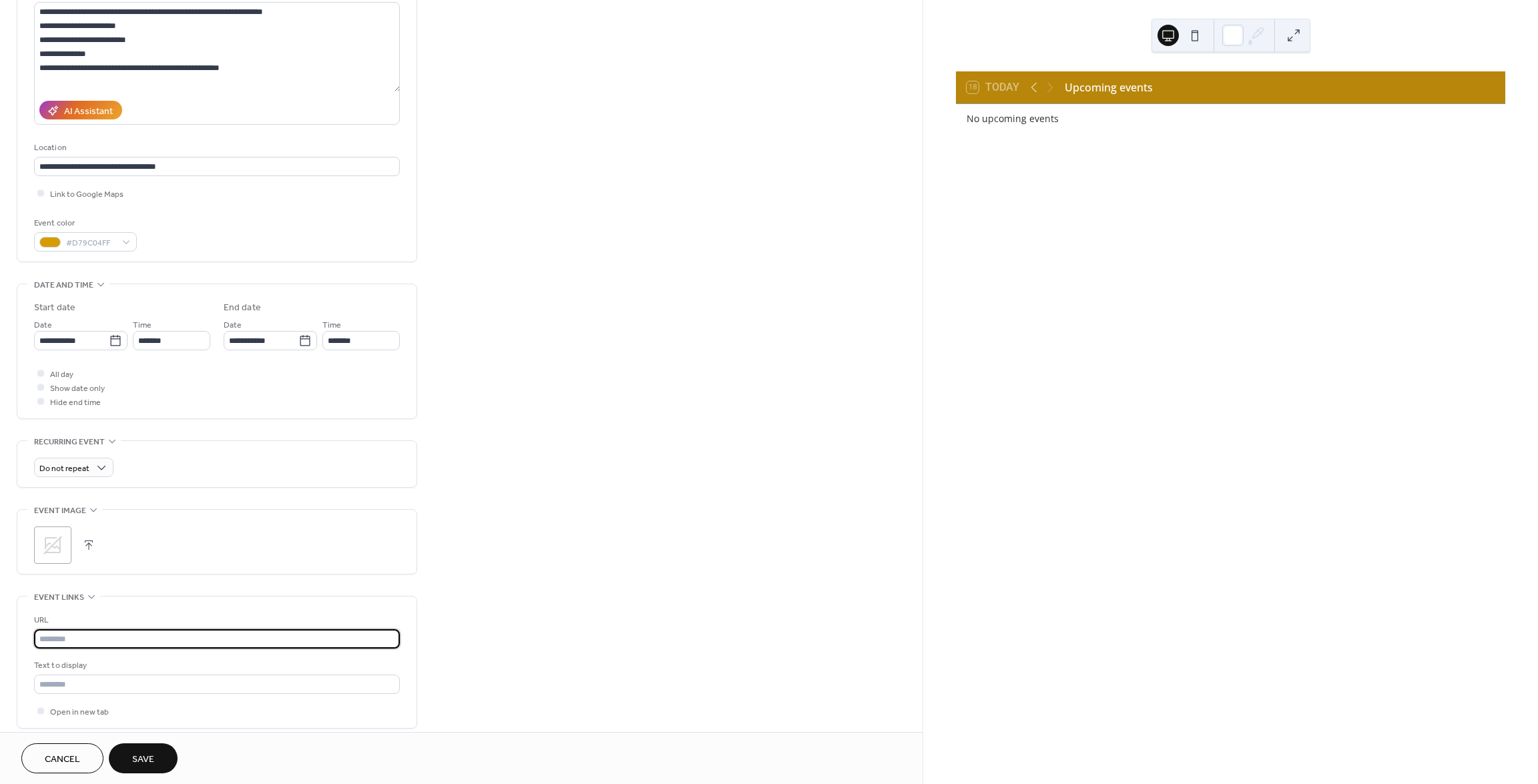 paste on "**********" 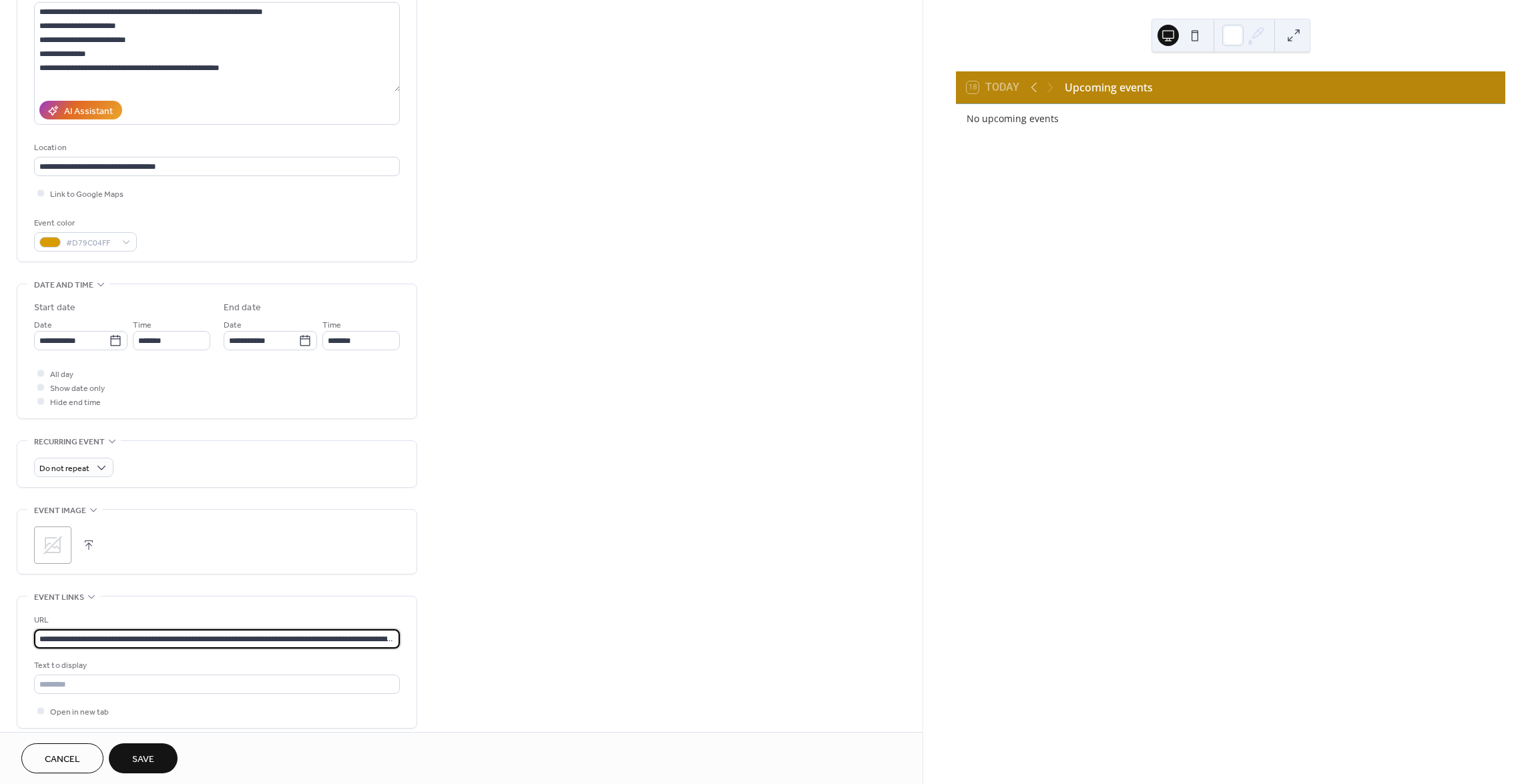 scroll, scrollTop: 0, scrollLeft: 442, axis: horizontal 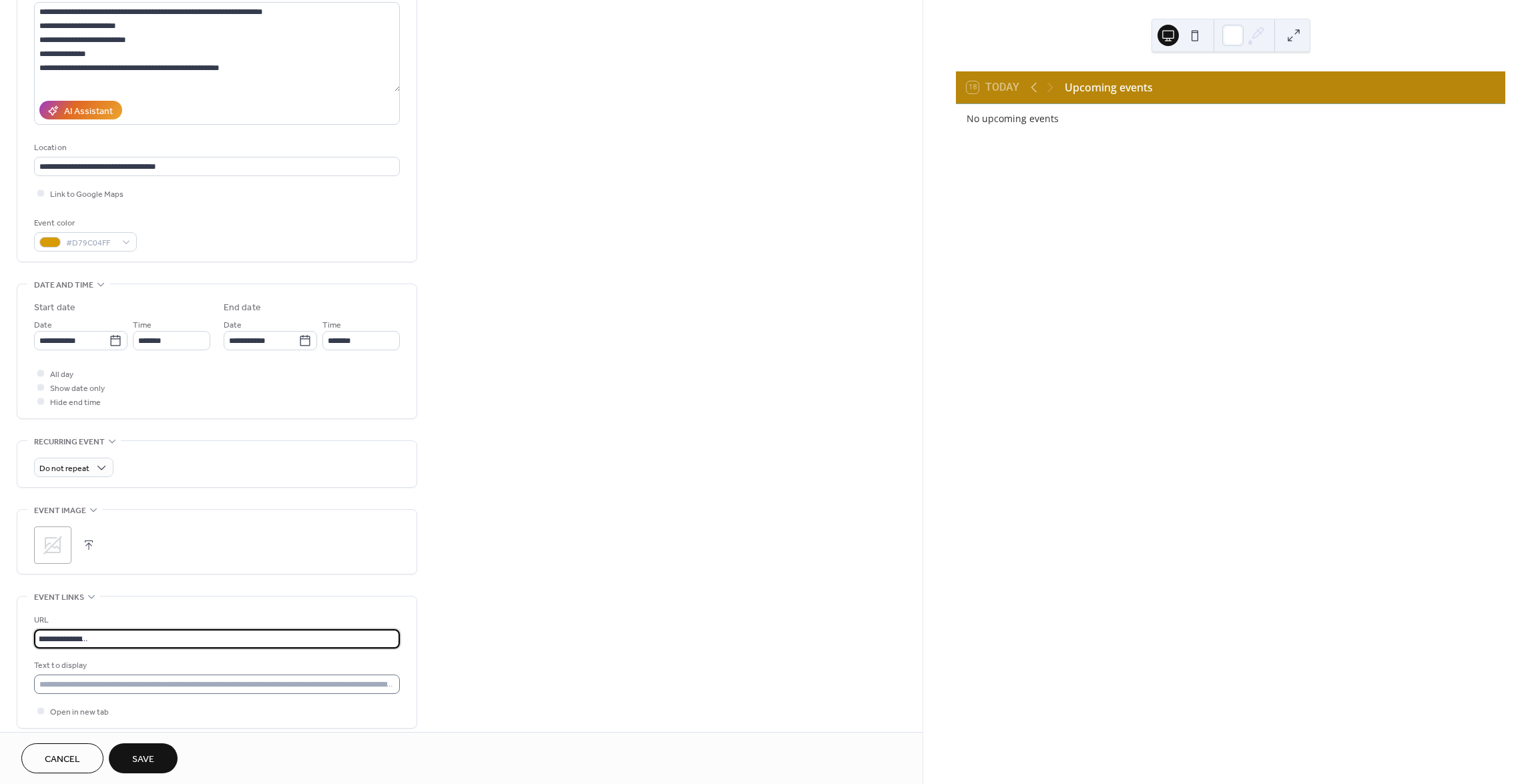 type on "**********" 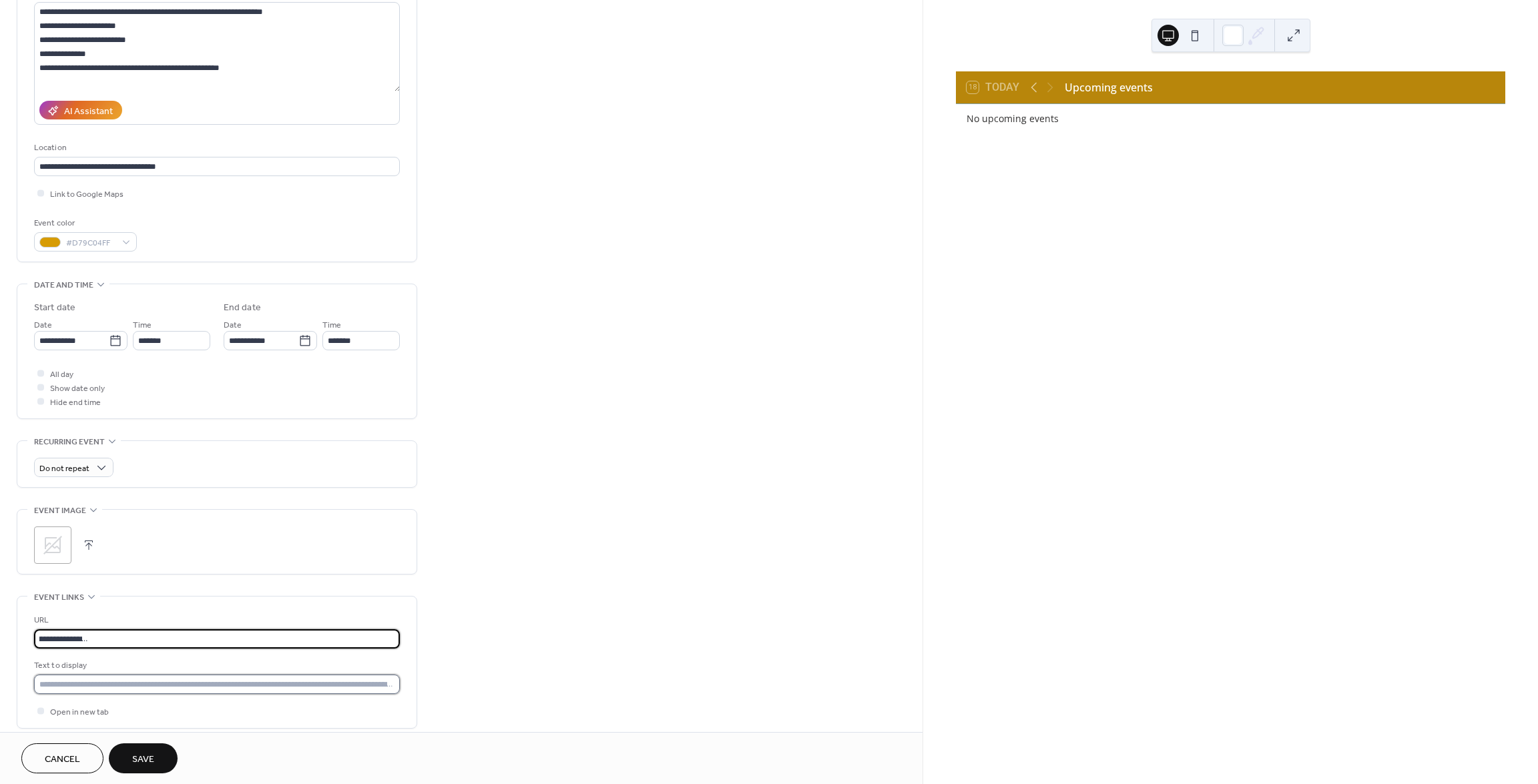 scroll, scrollTop: 0, scrollLeft: 0, axis: both 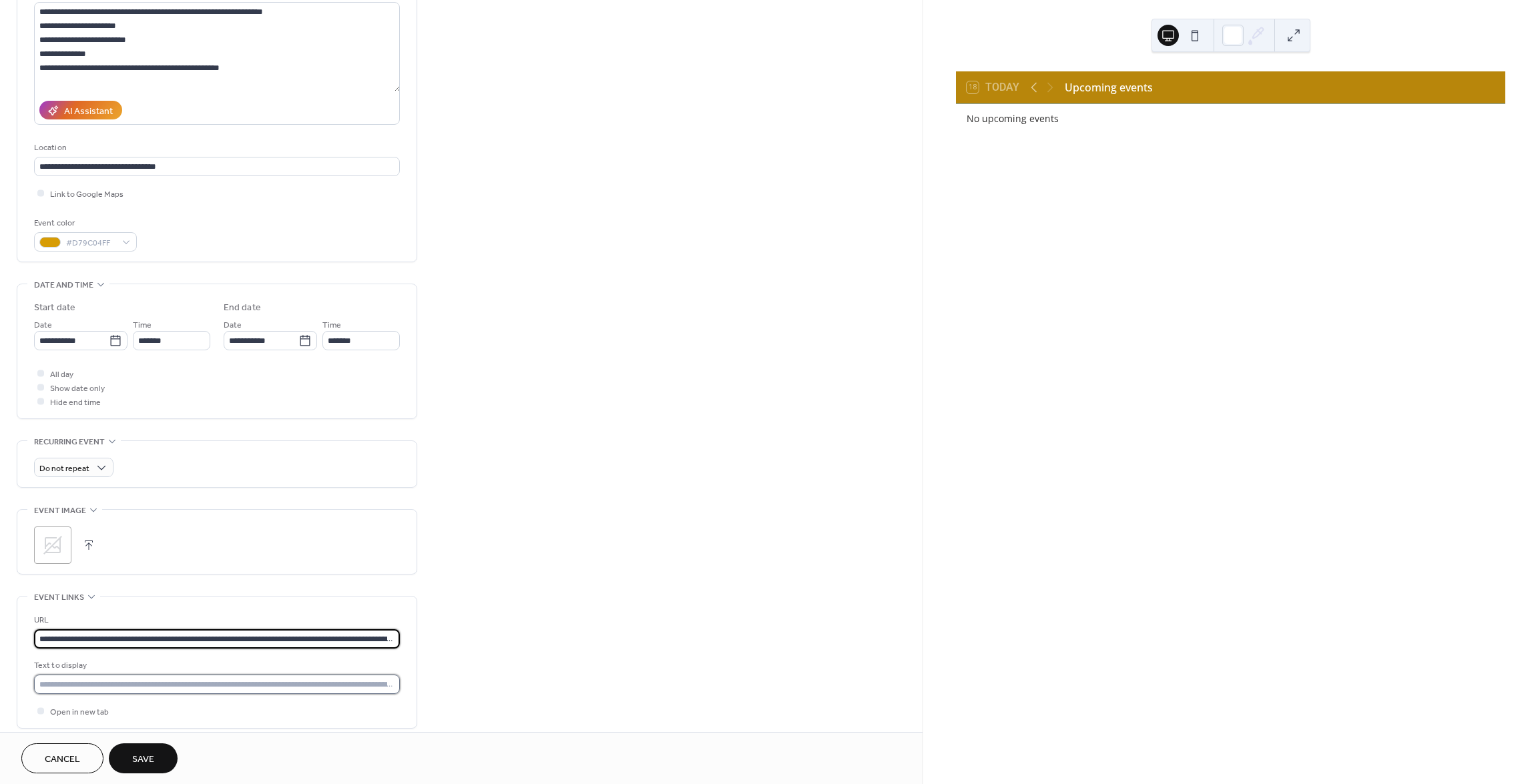 click at bounding box center (217, 684) 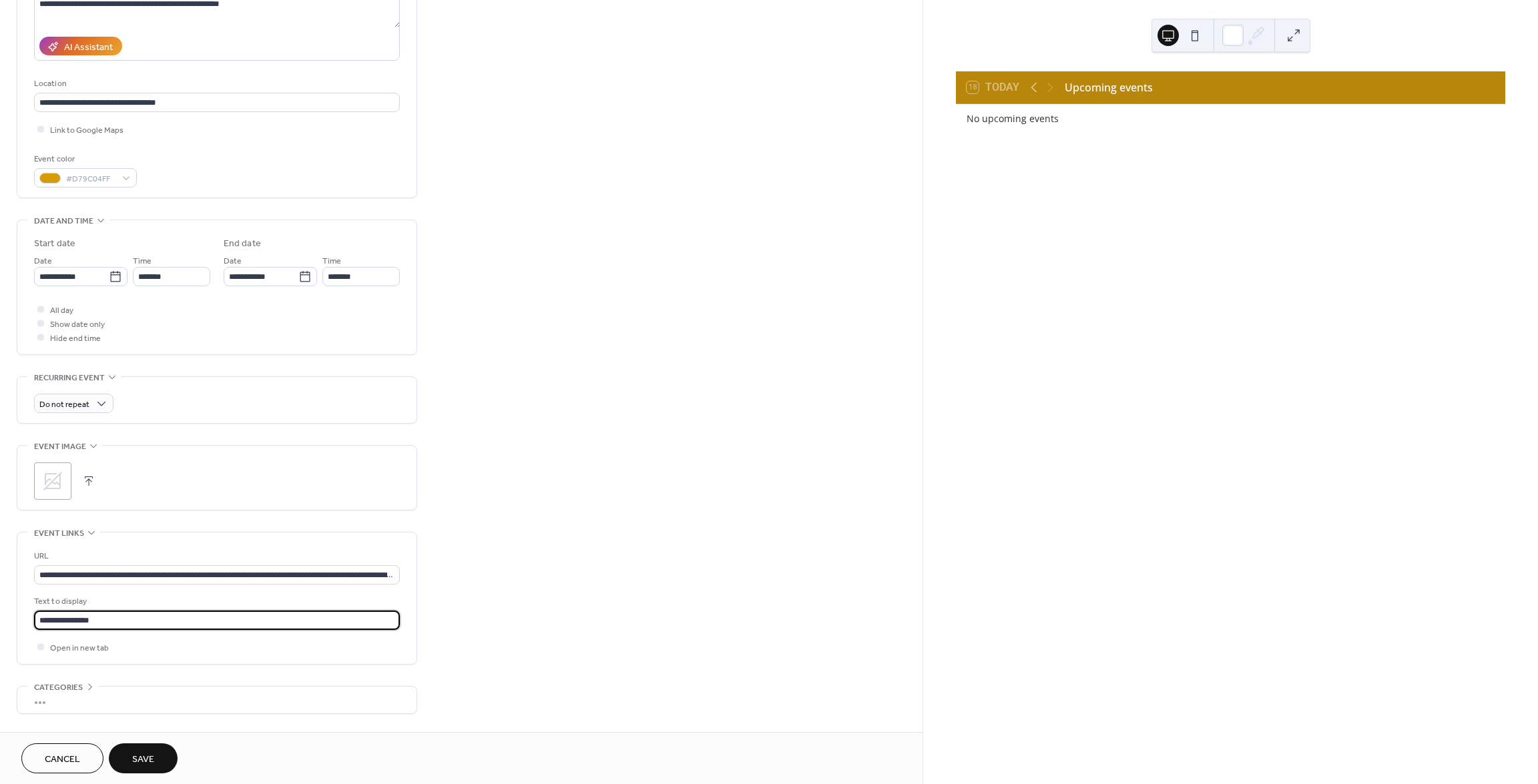 scroll, scrollTop: 218, scrollLeft: 0, axis: vertical 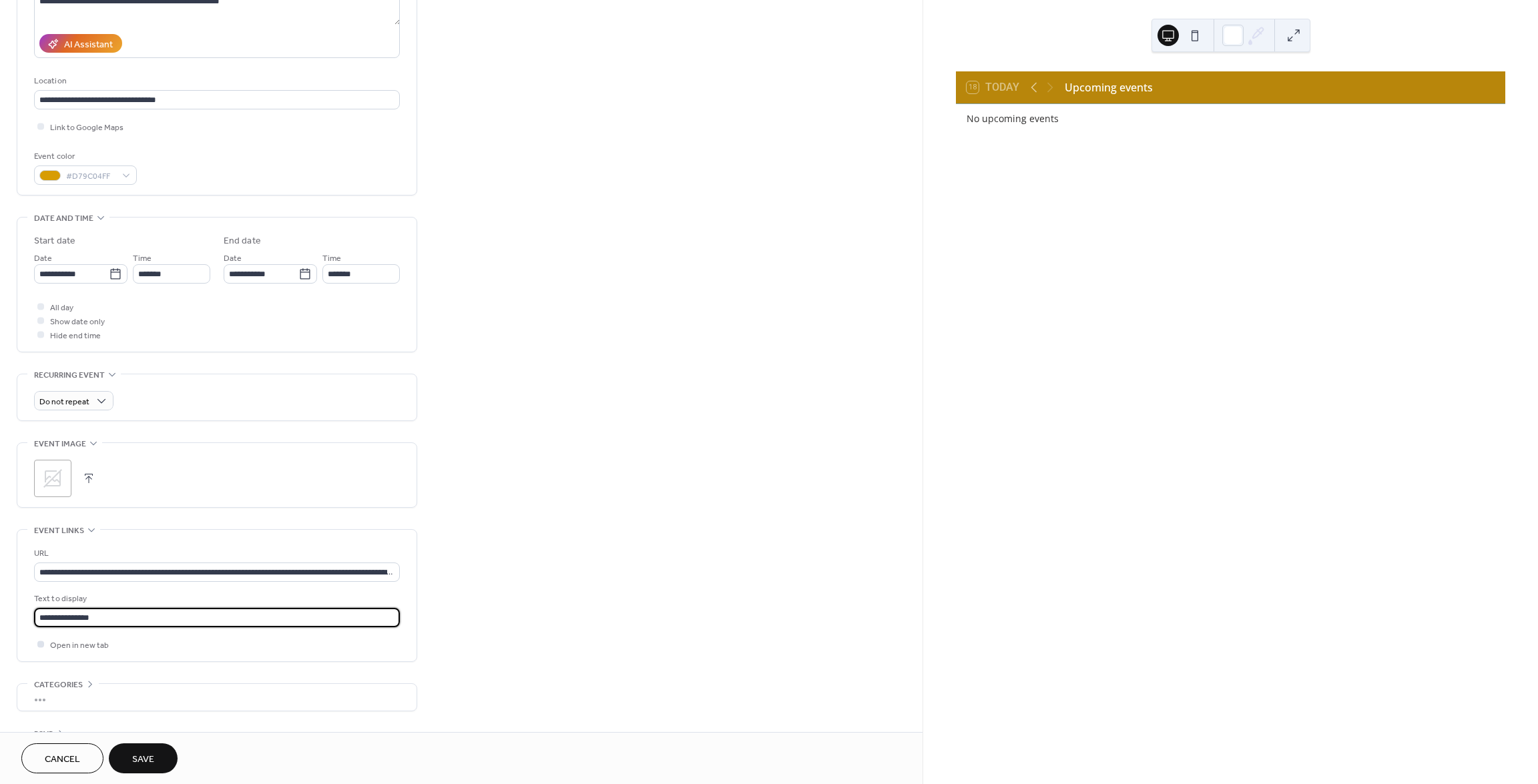 type on "**********" 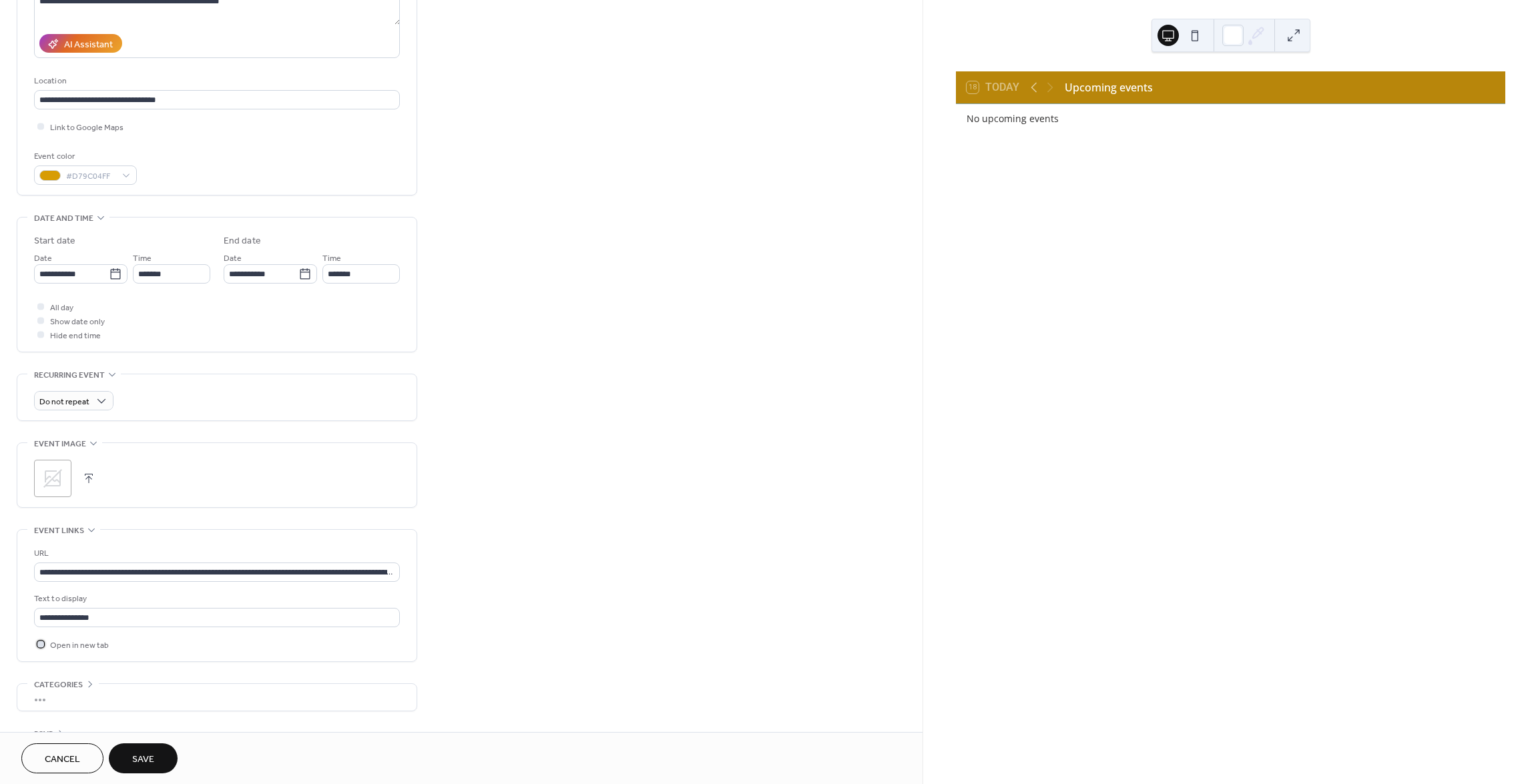click on "Open in new tab" at bounding box center [79, 645] 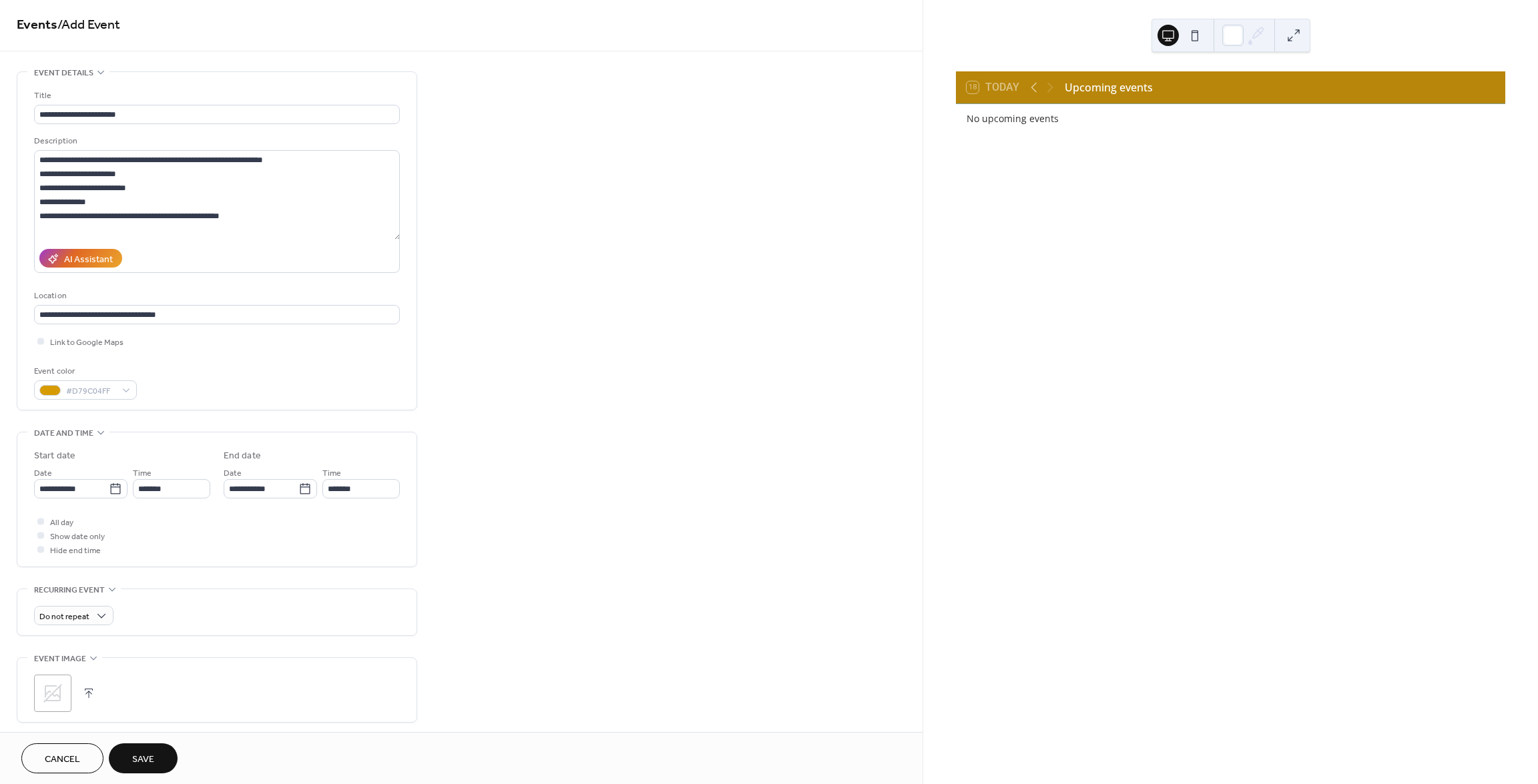 scroll, scrollTop: 0, scrollLeft: 0, axis: both 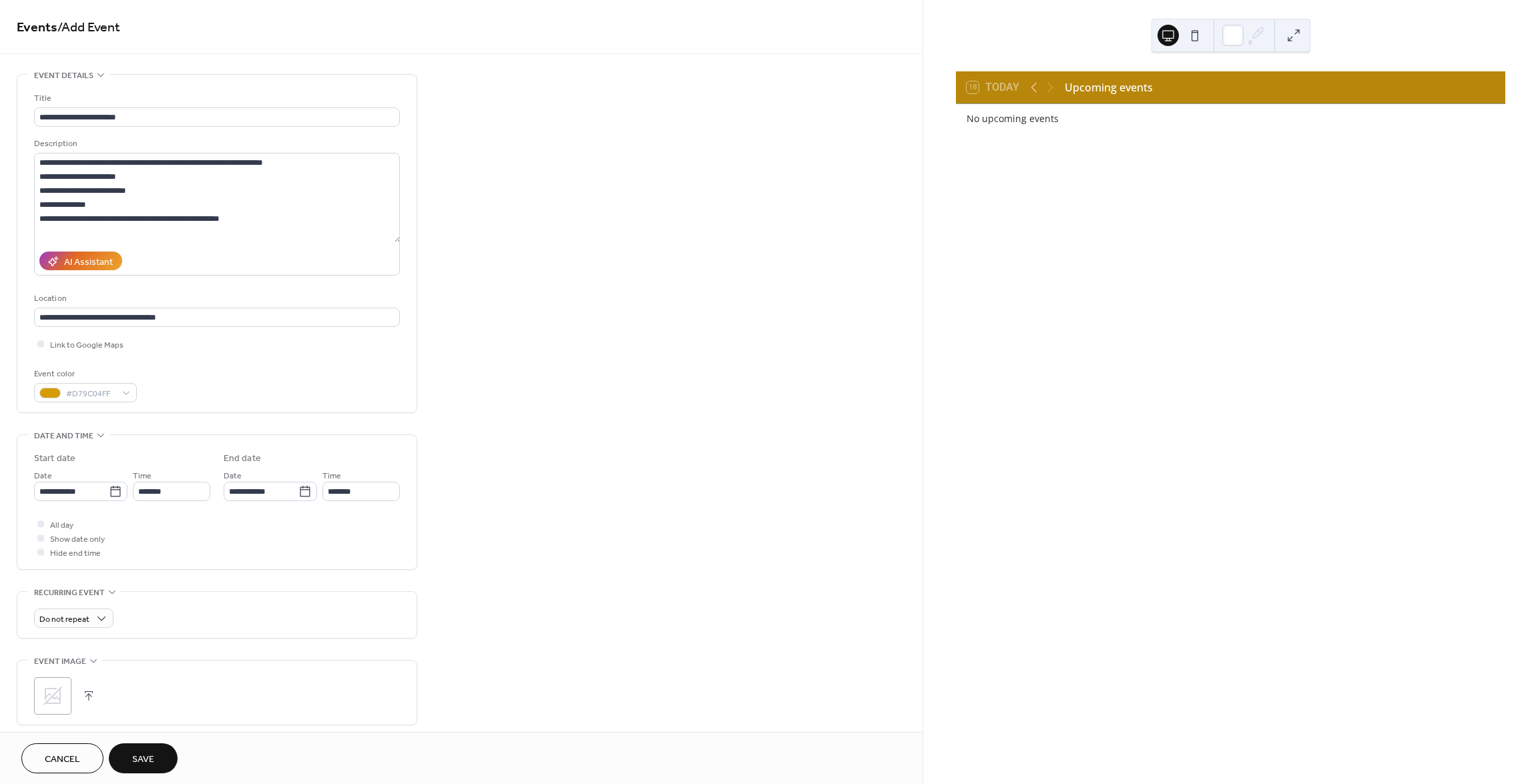 click on "**********" at bounding box center (217, 526) 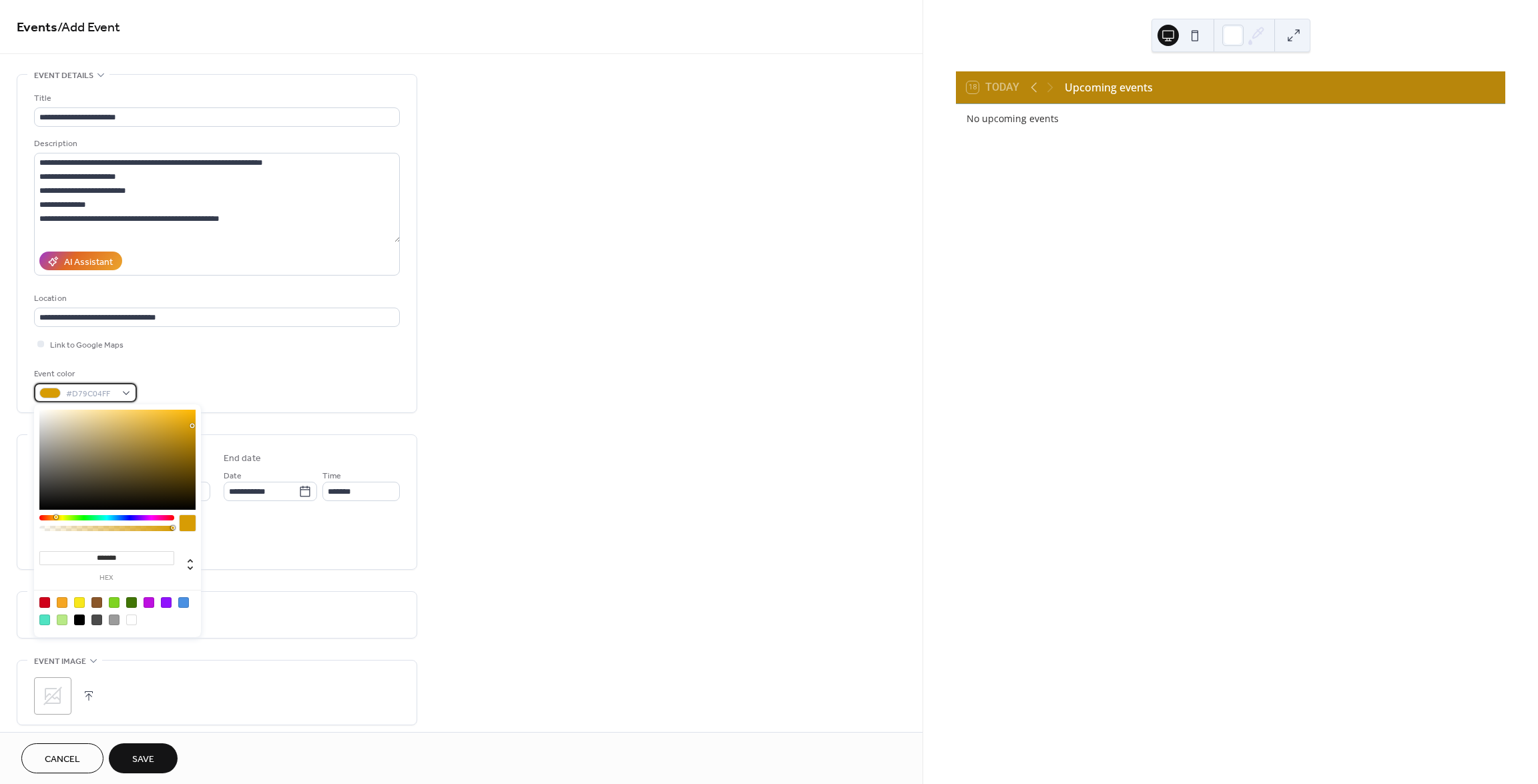 click on "#D79C04FF" at bounding box center [91, 394] 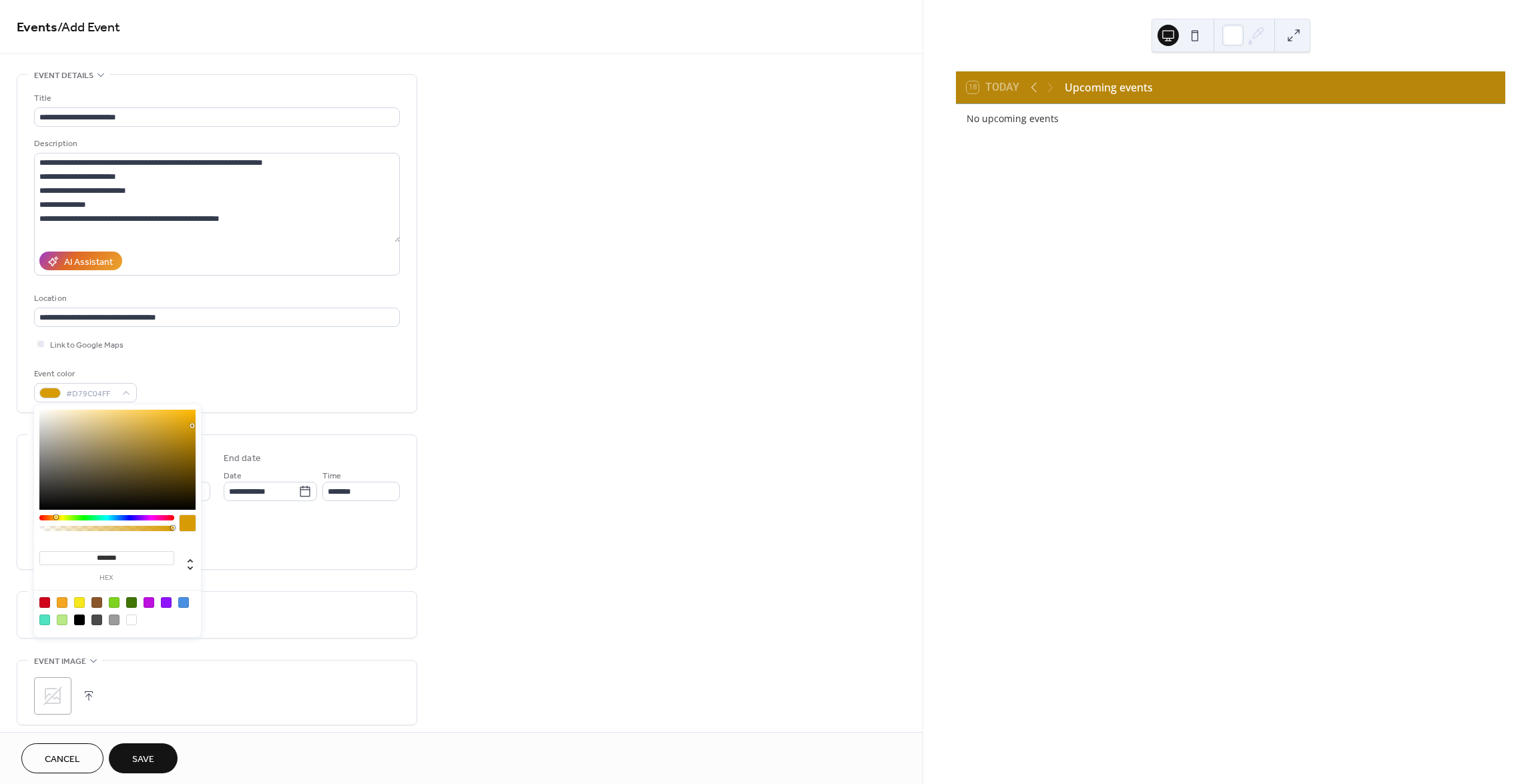 drag, startPoint x: 128, startPoint y: 556, endPoint x: 76, endPoint y: 557, distance: 52.009614 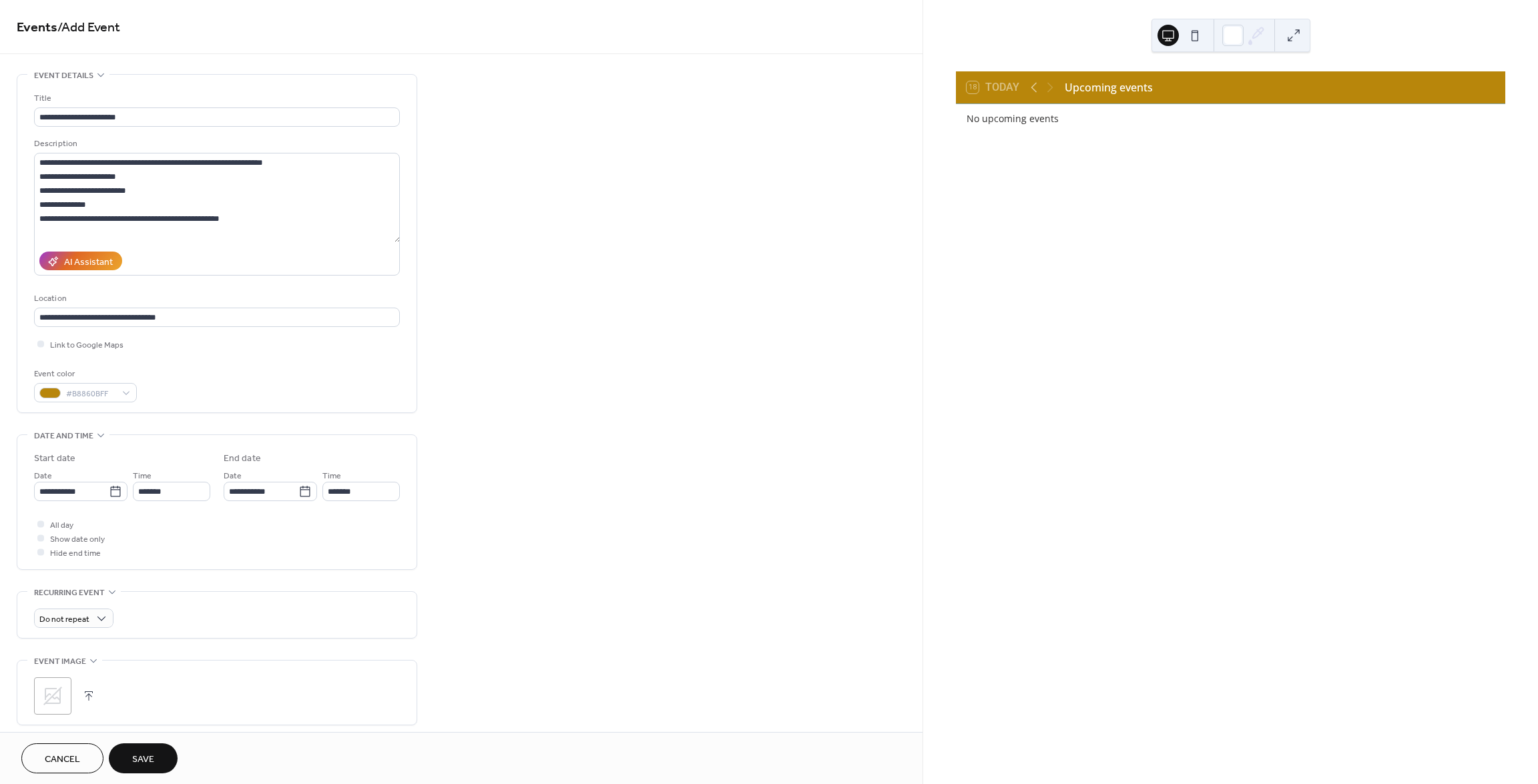 click on "All day Show date only Hide end time" at bounding box center (217, 538) 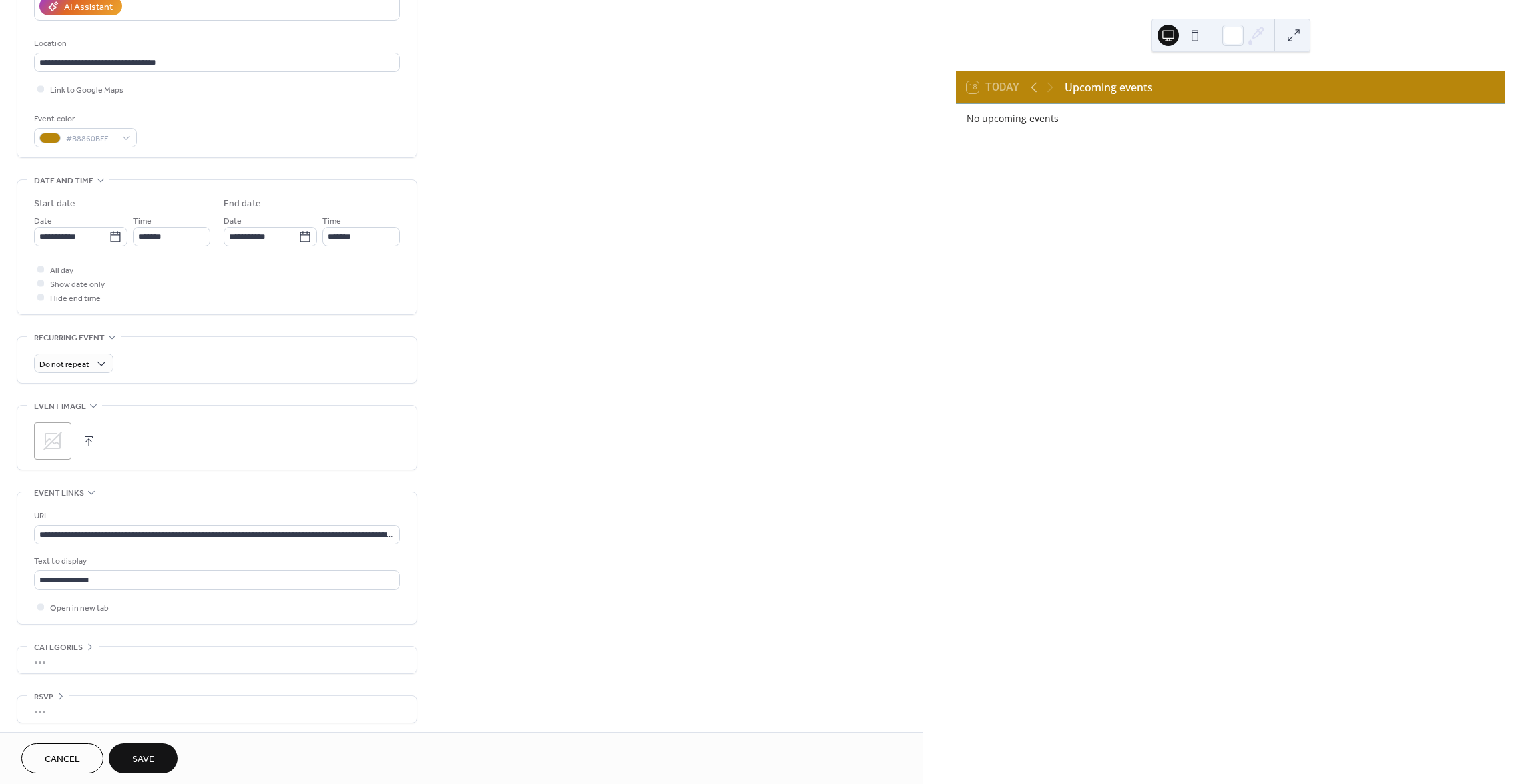 scroll, scrollTop: 256, scrollLeft: 0, axis: vertical 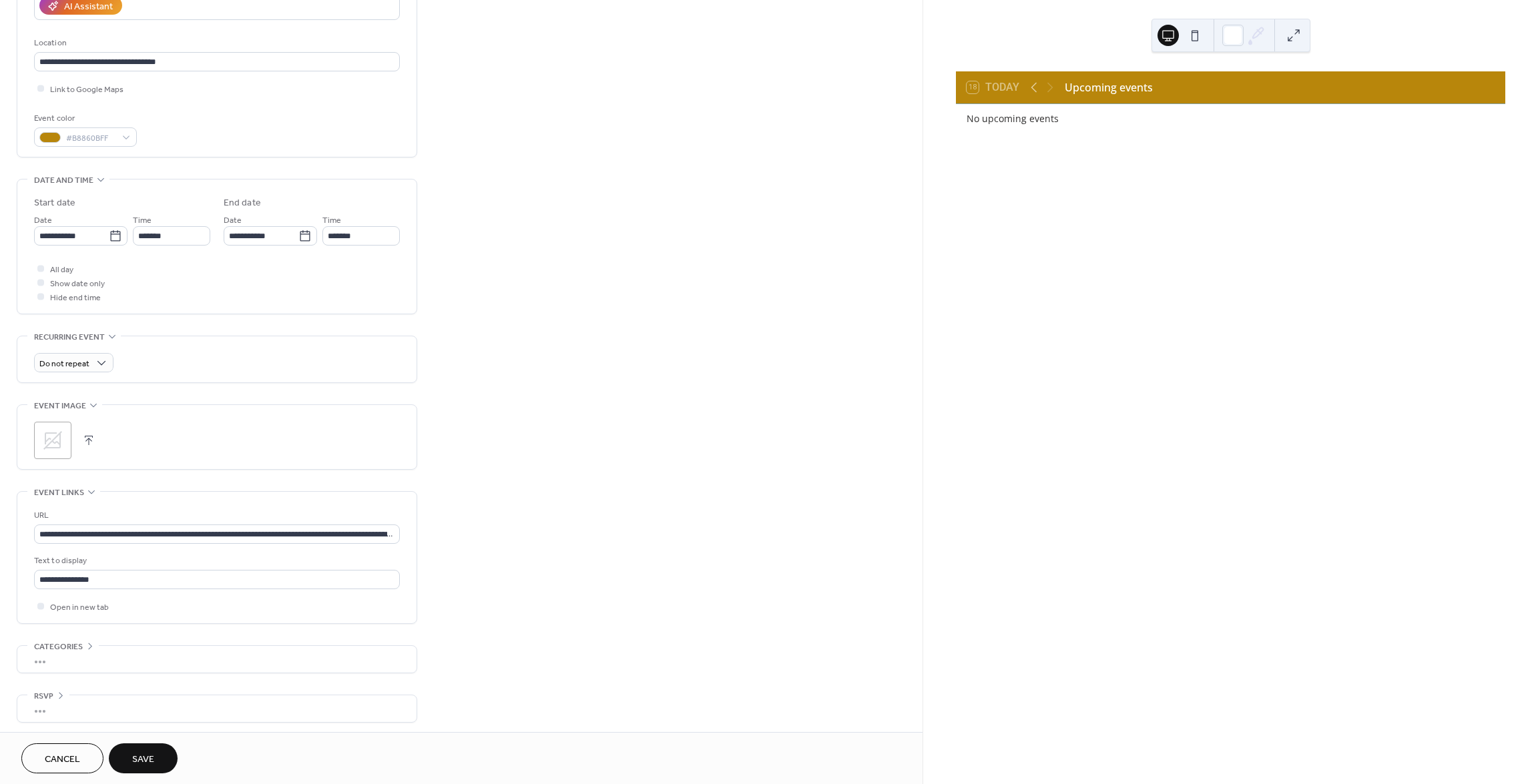 click at bounding box center (89, 440) 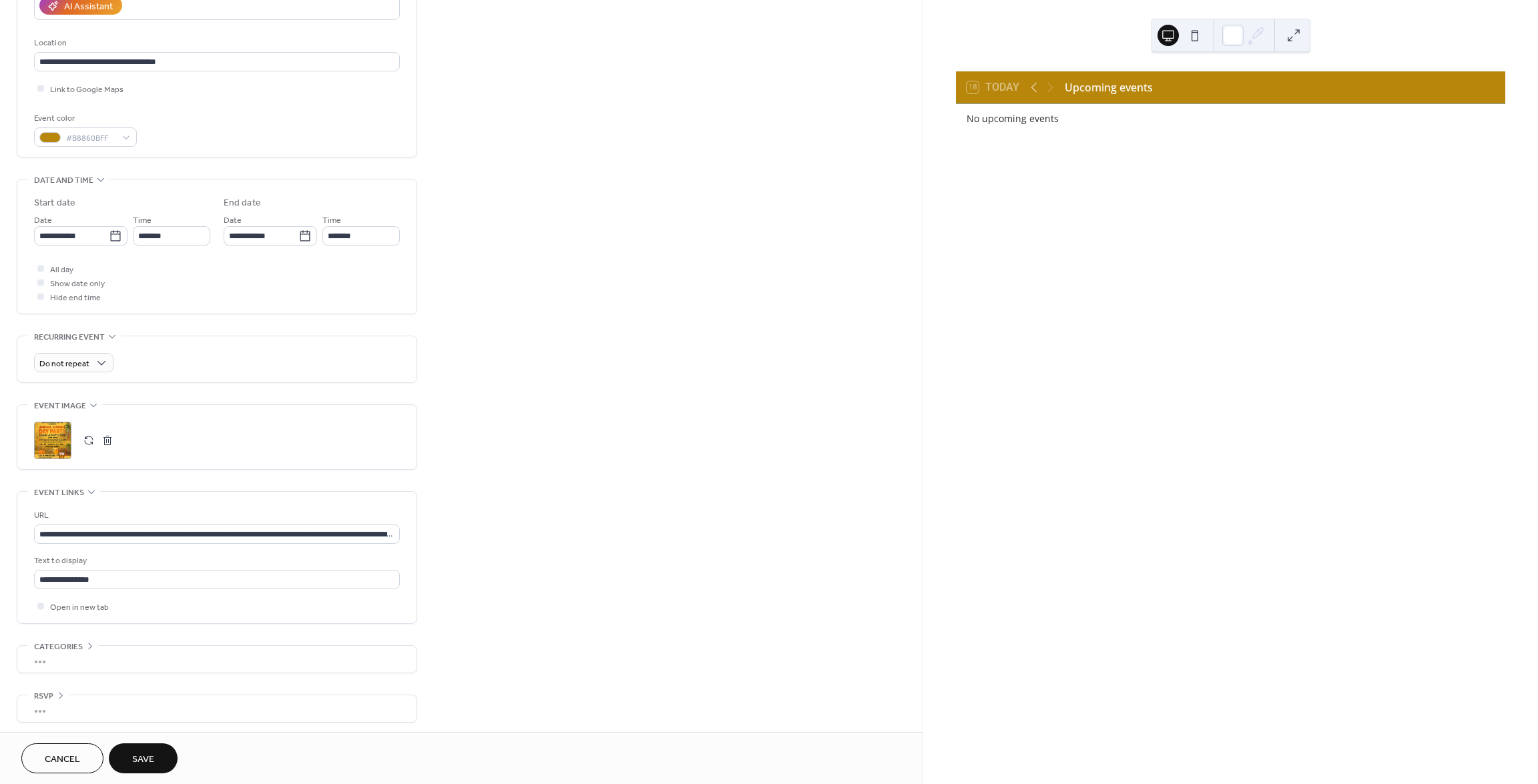 click on "•••" at bounding box center (217, 659) 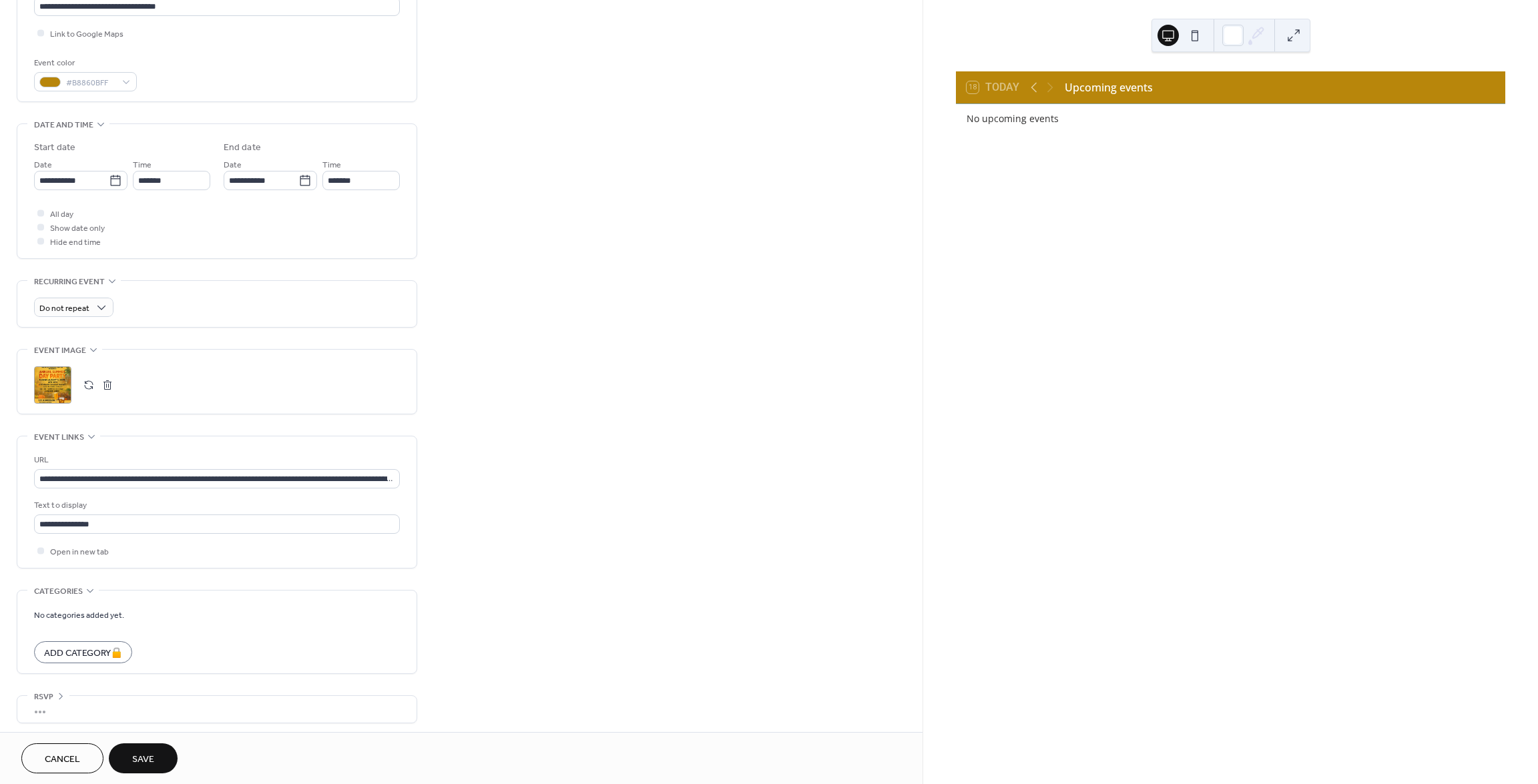 scroll, scrollTop: 312, scrollLeft: 0, axis: vertical 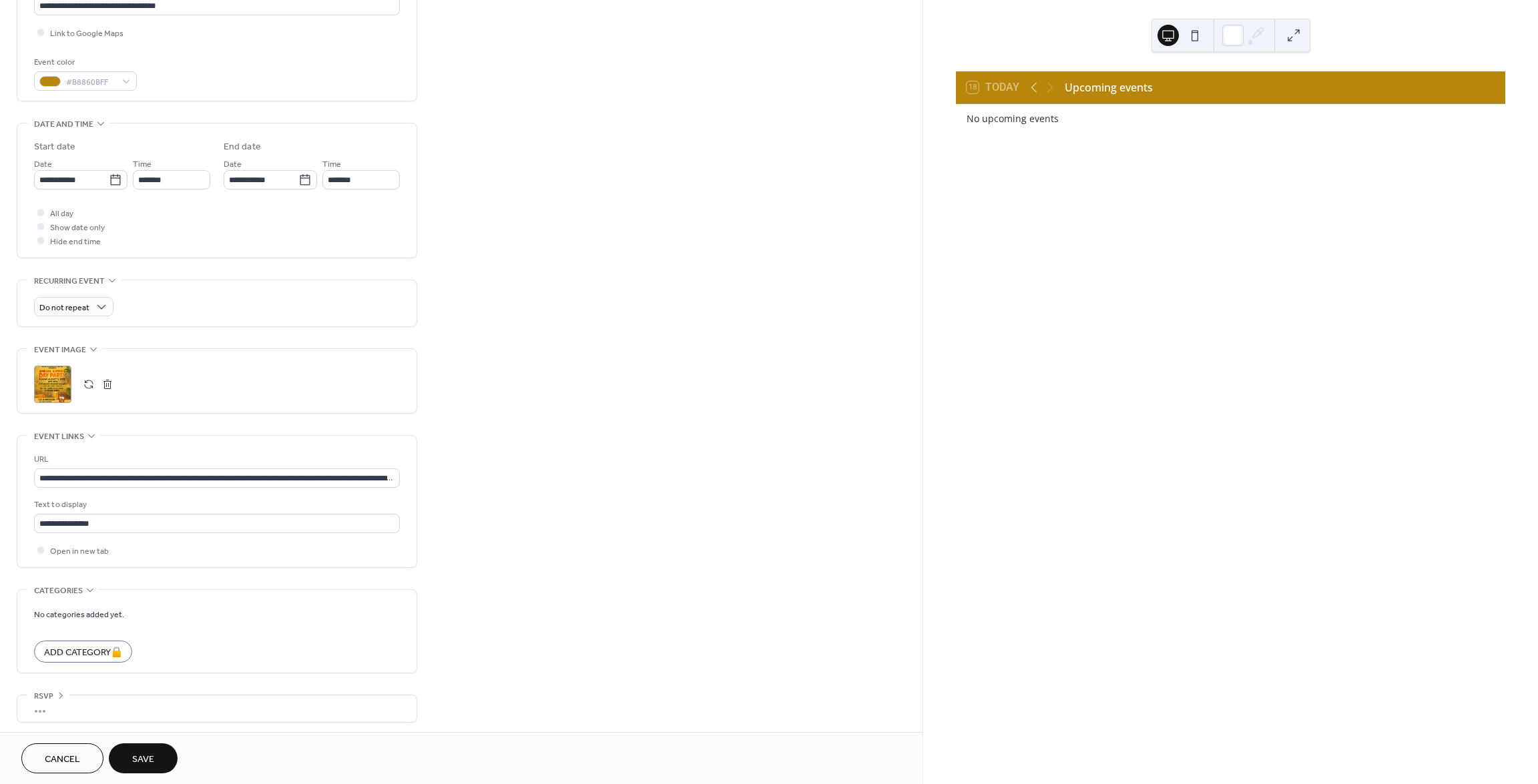 click on "•••" at bounding box center (217, 709) 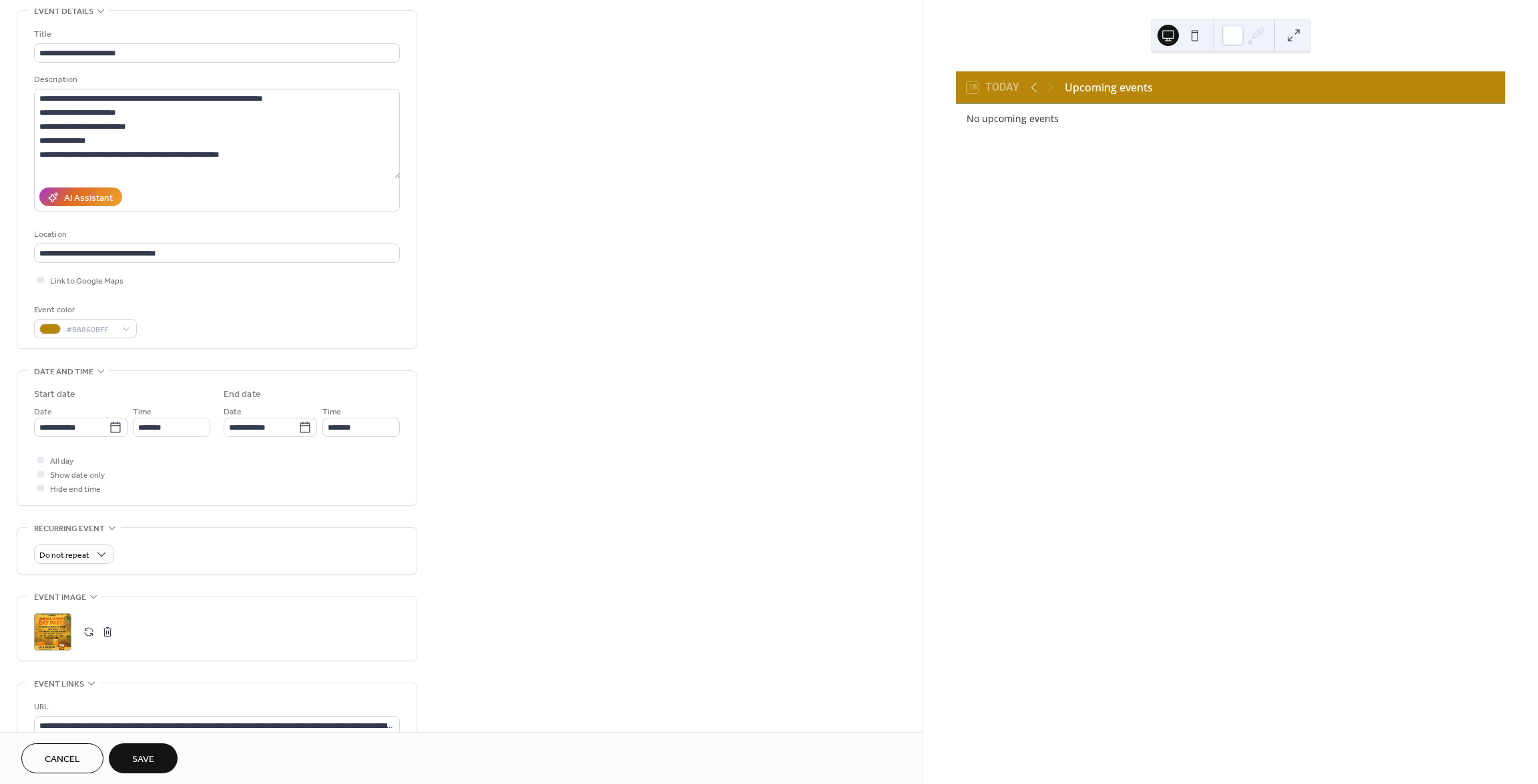 scroll, scrollTop: 67, scrollLeft: 0, axis: vertical 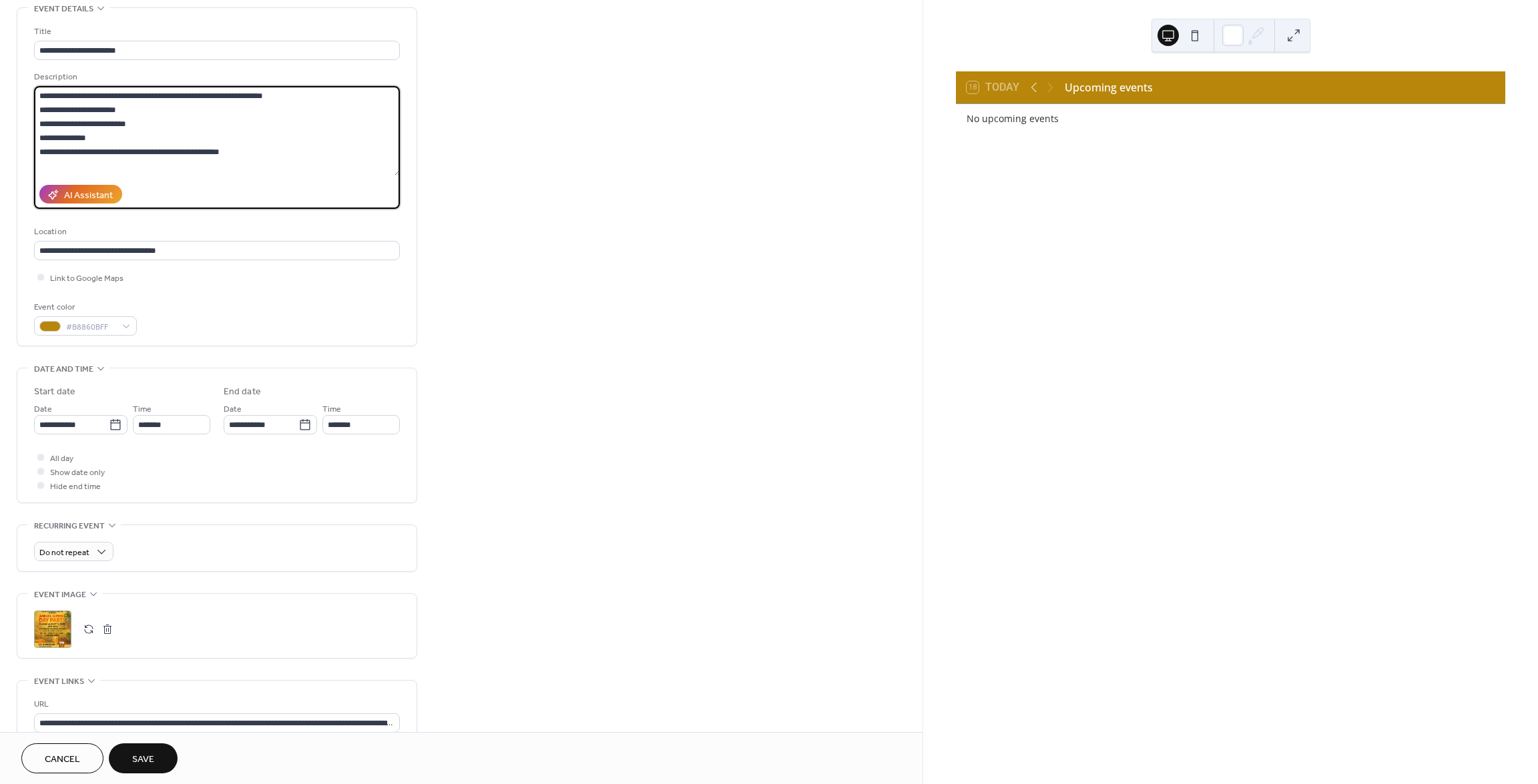 click on "**********" at bounding box center (217, 131) 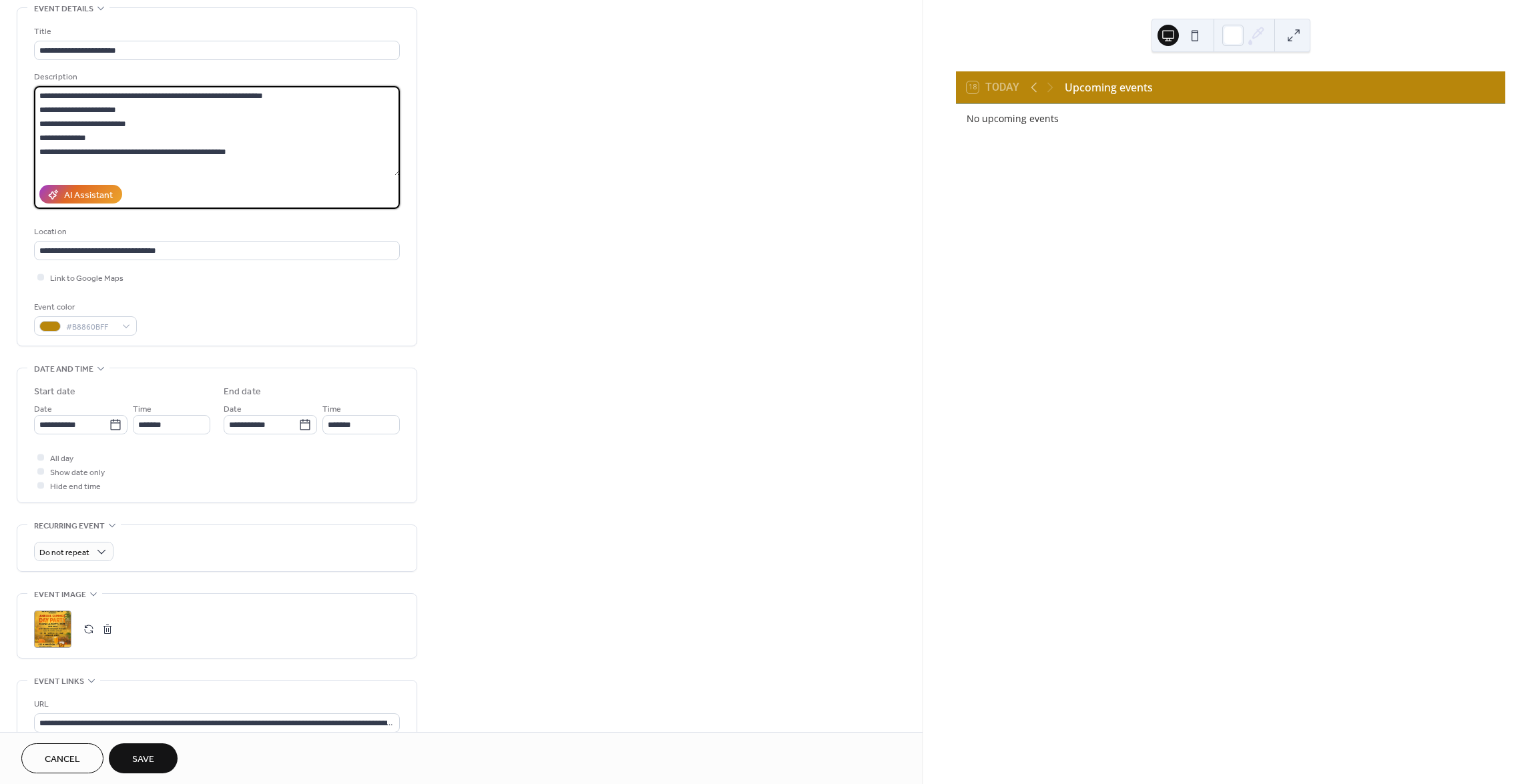scroll, scrollTop: 12, scrollLeft: 0, axis: vertical 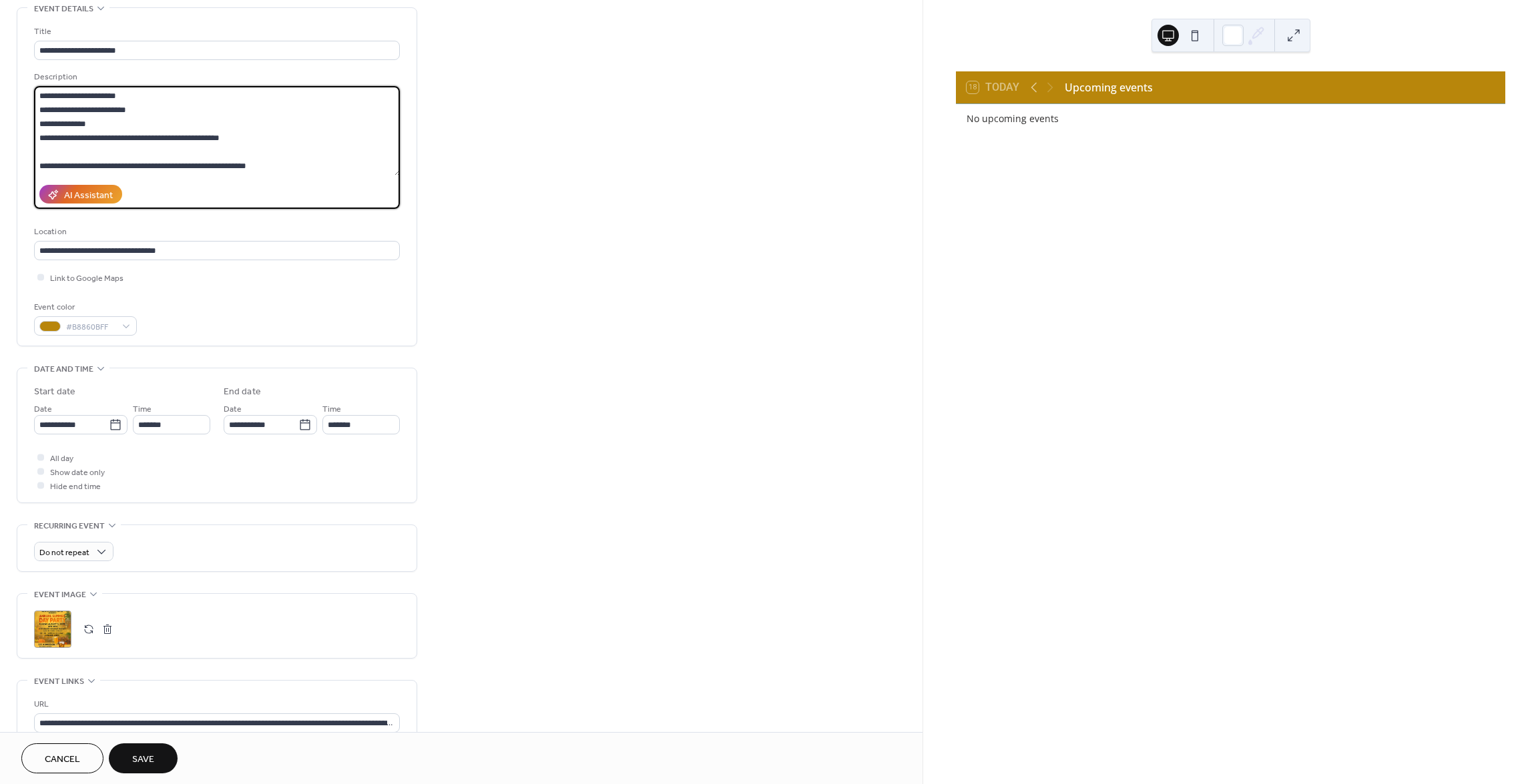 paste on "*******" 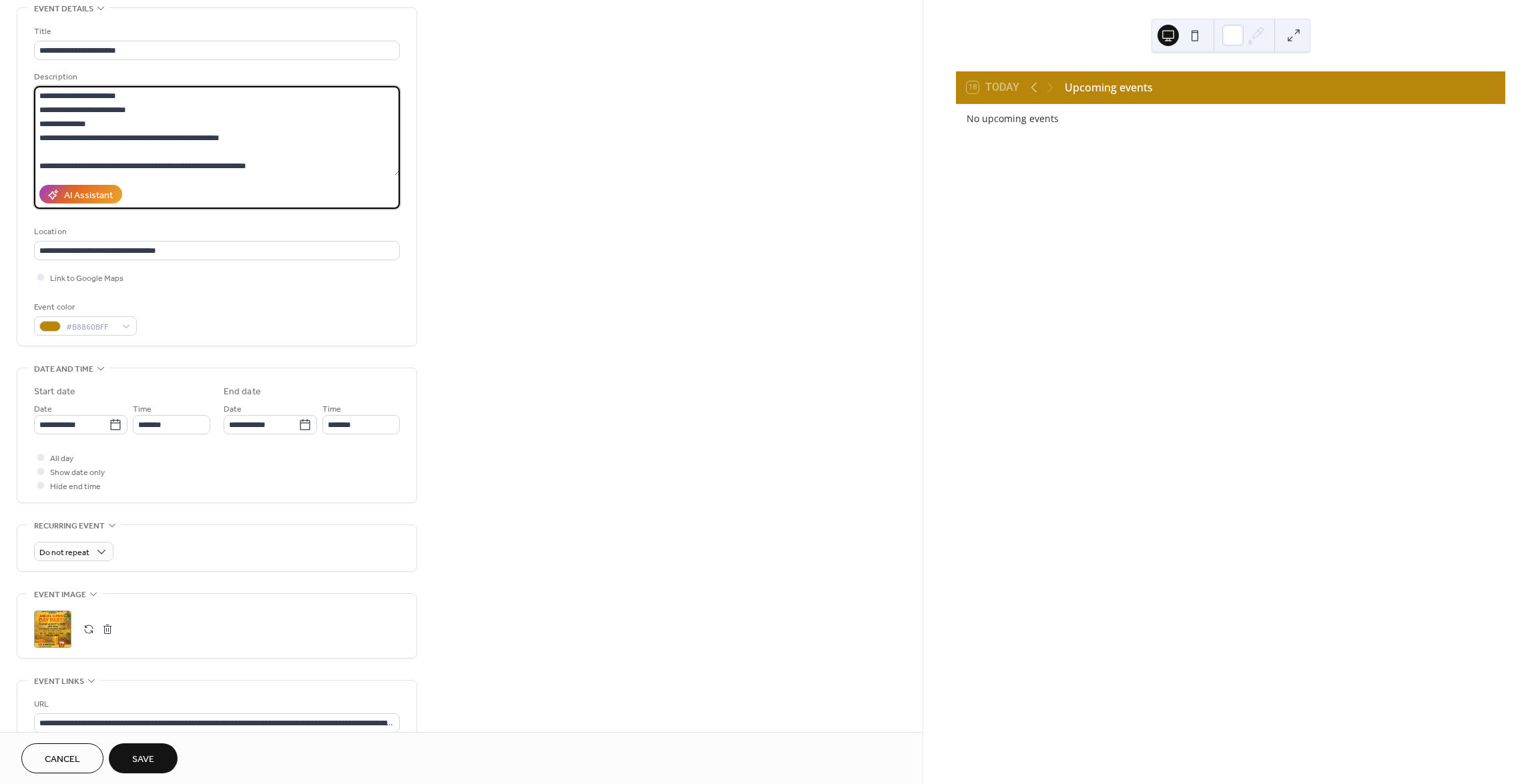 paste on "**********" 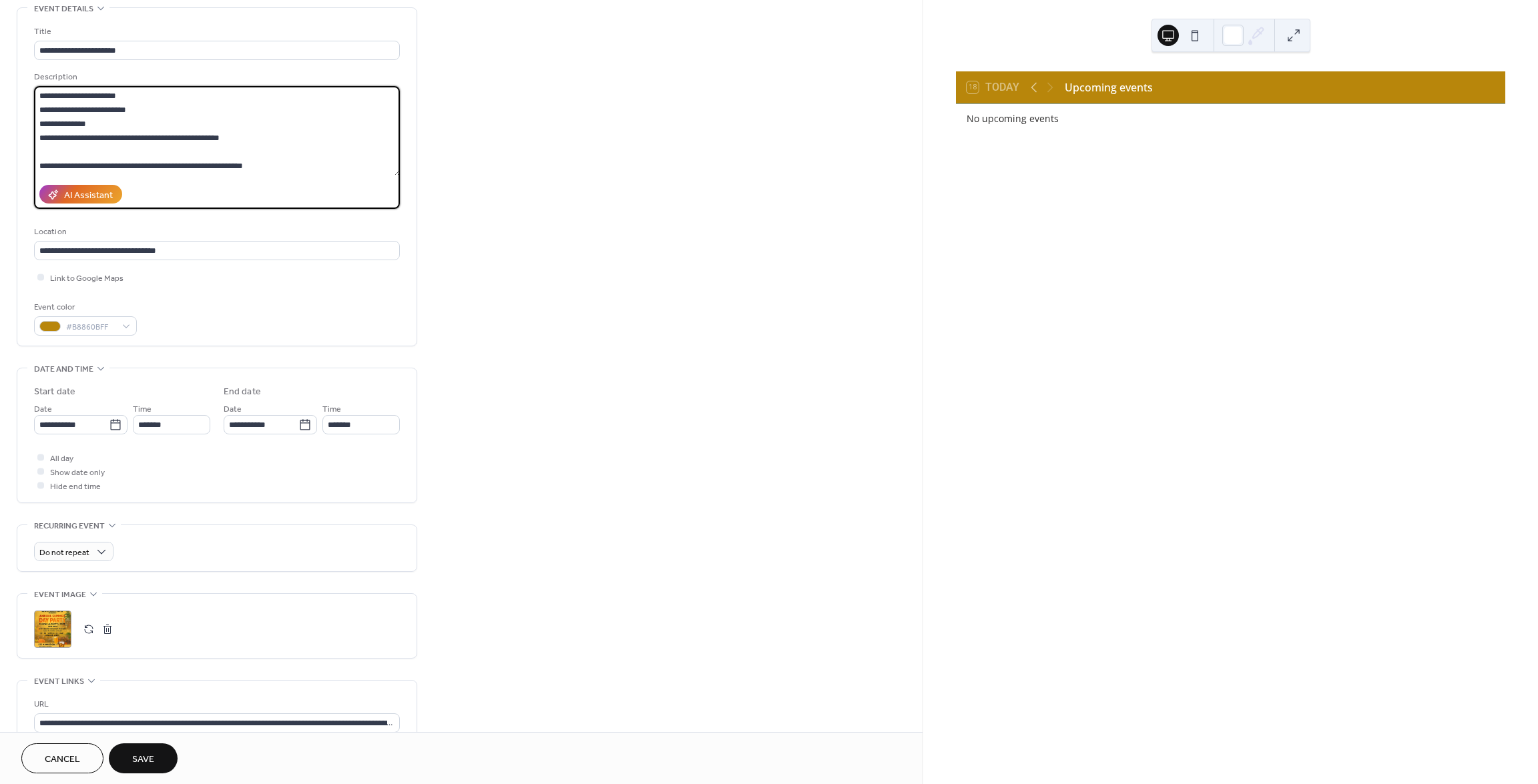 scroll, scrollTop: 14, scrollLeft: 0, axis: vertical 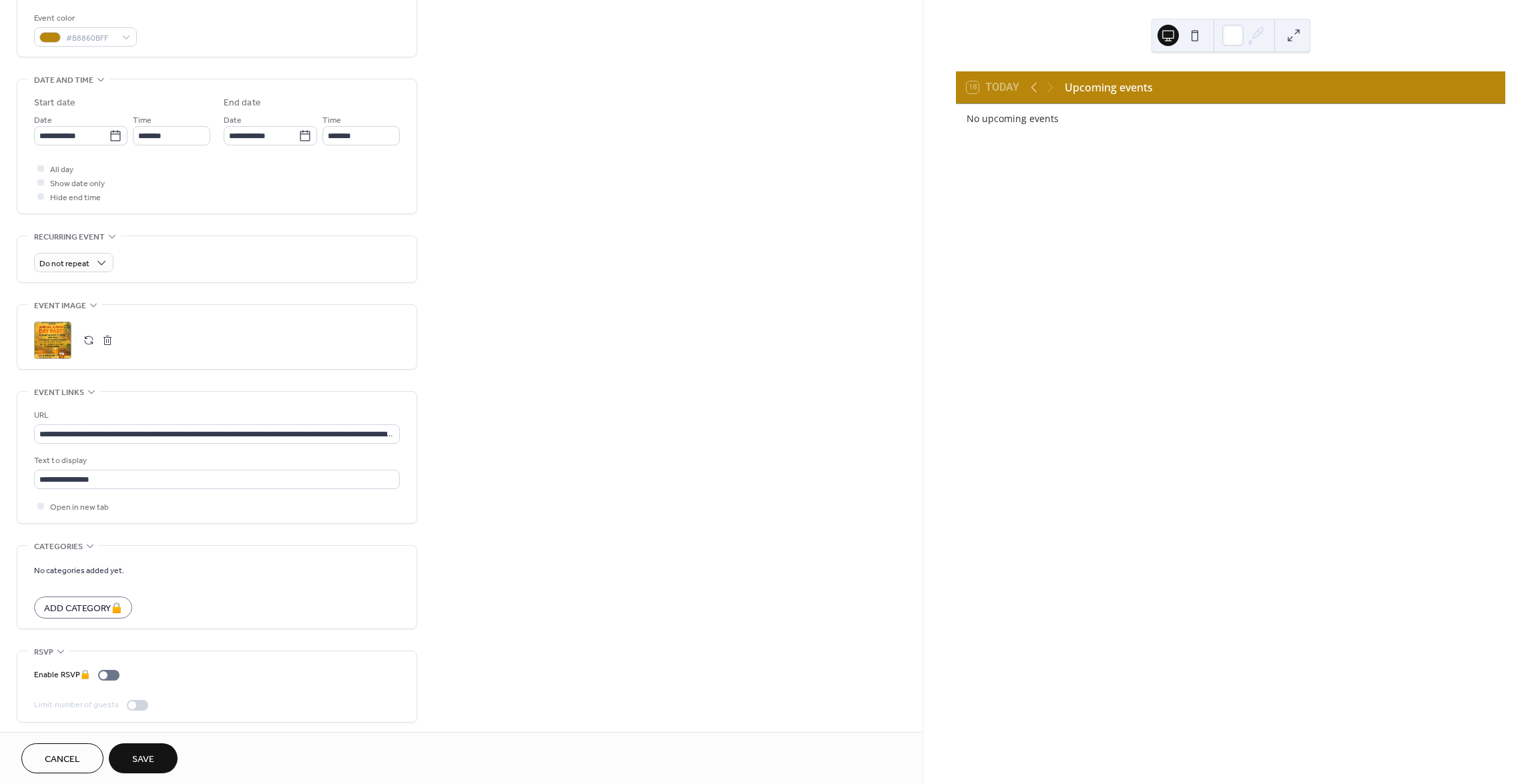 type on "**********" 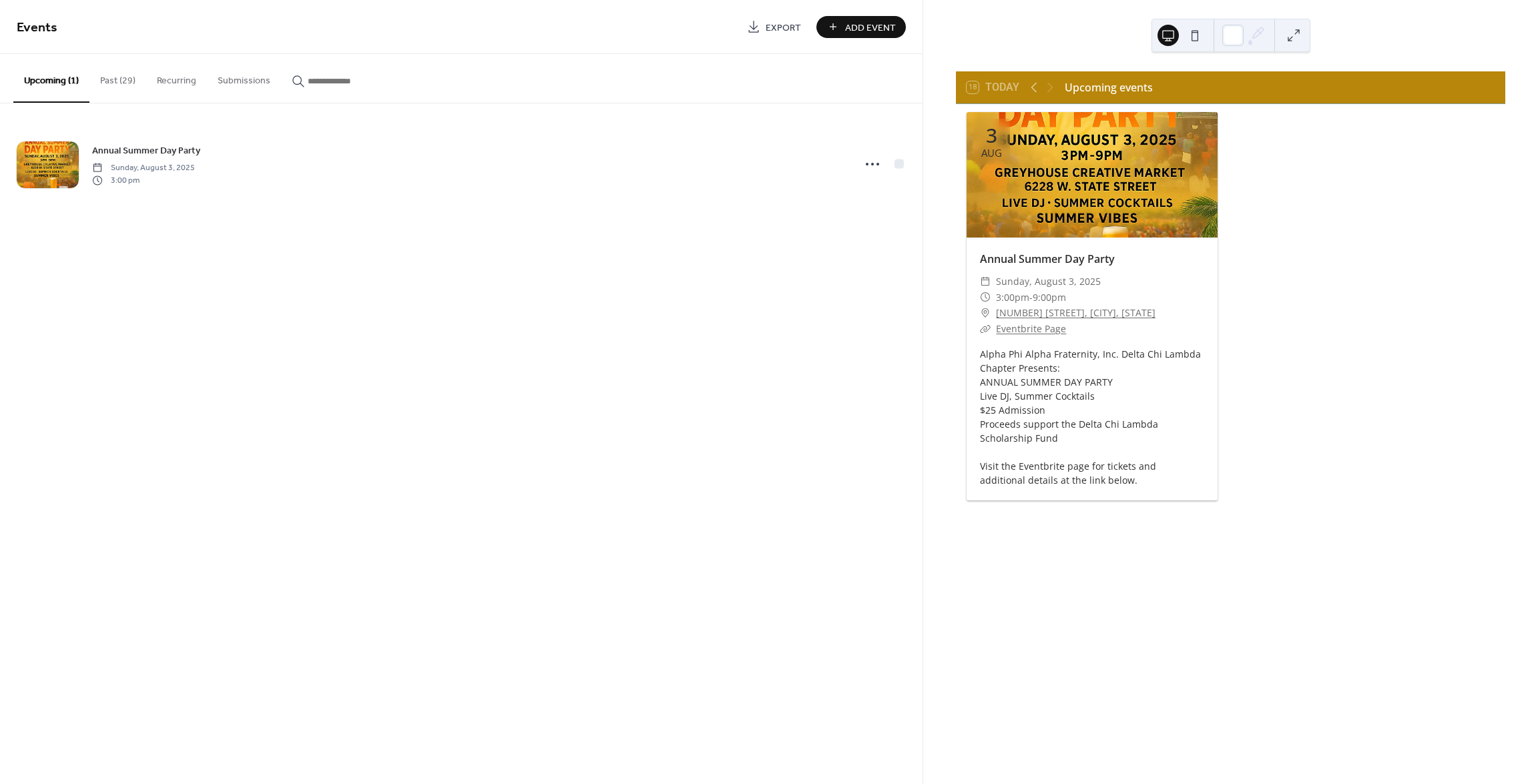 click on "Alpha Phi Alpha Fraternity, Inc. Delta Chi Lambda Chapter Presents: ANNUAL SUMMER DAY PARTY Live DJ, Summer Cocktails  $25 Admission  Proceeds support the Delta Chi Lambda Scholarship Fund Visit the Eventbrite page for tickets and additional details at the link below." at bounding box center (1092, 417) 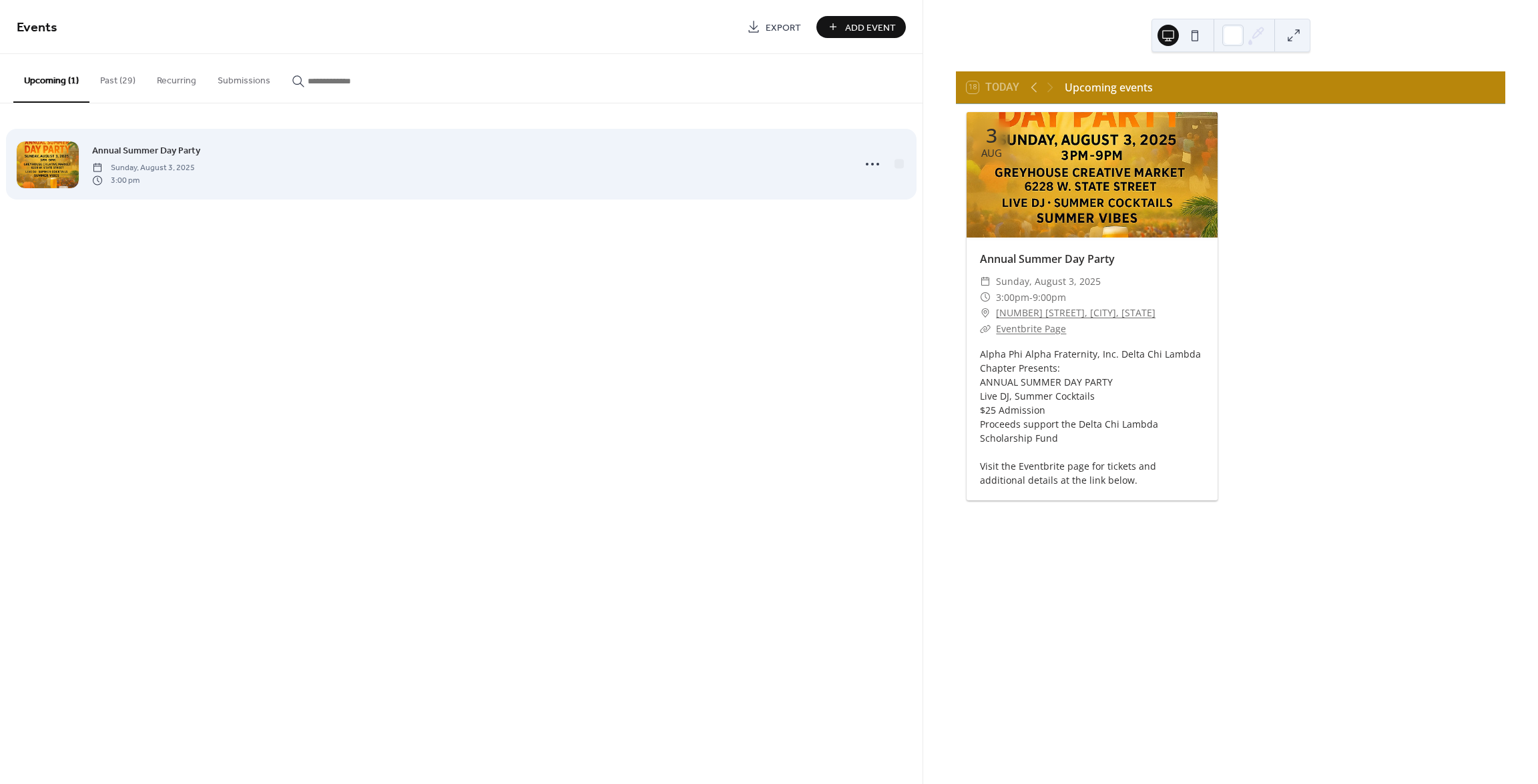 click on "Annual Summer Day Party" at bounding box center [146, 151] 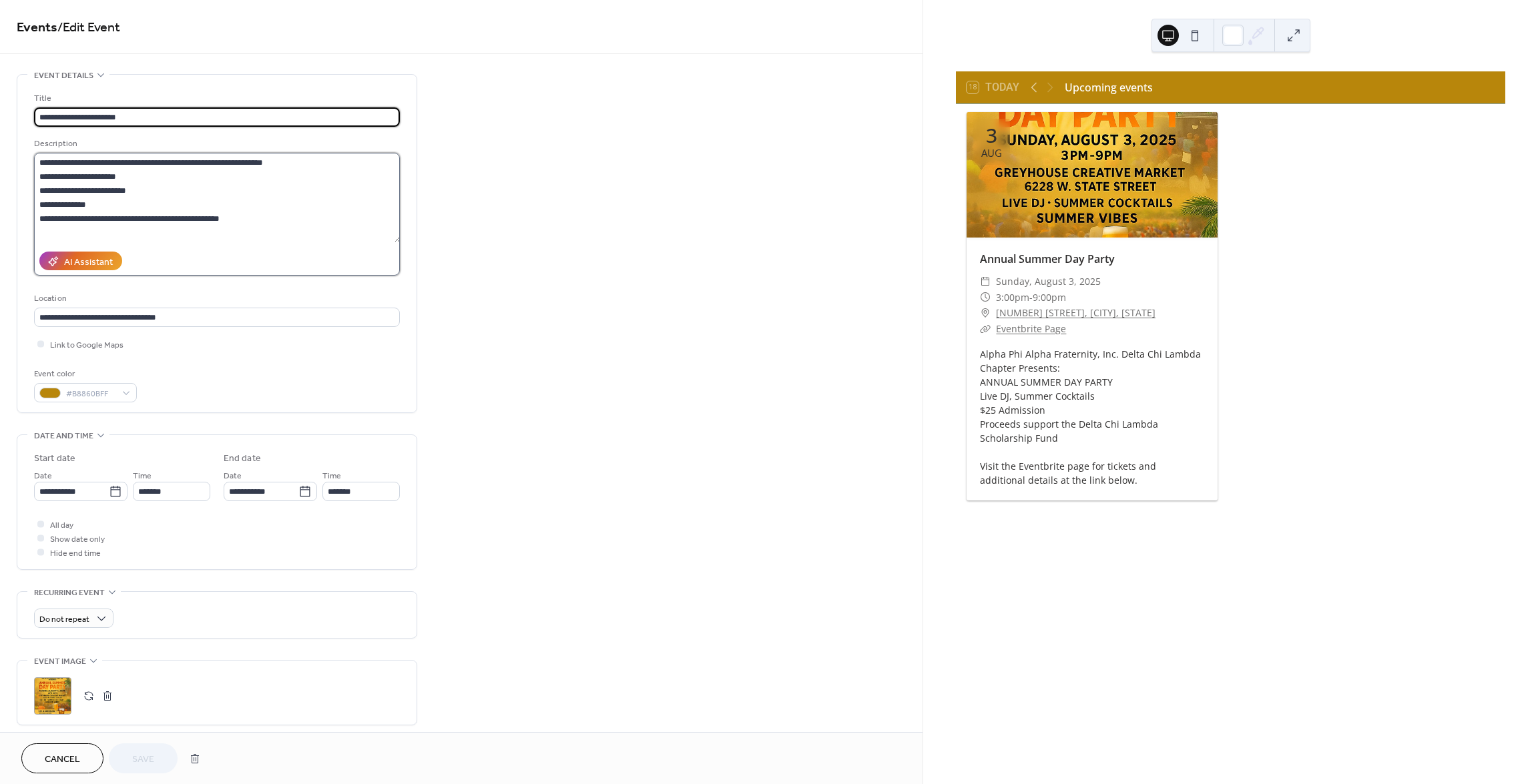 click on "**********" at bounding box center [217, 198] 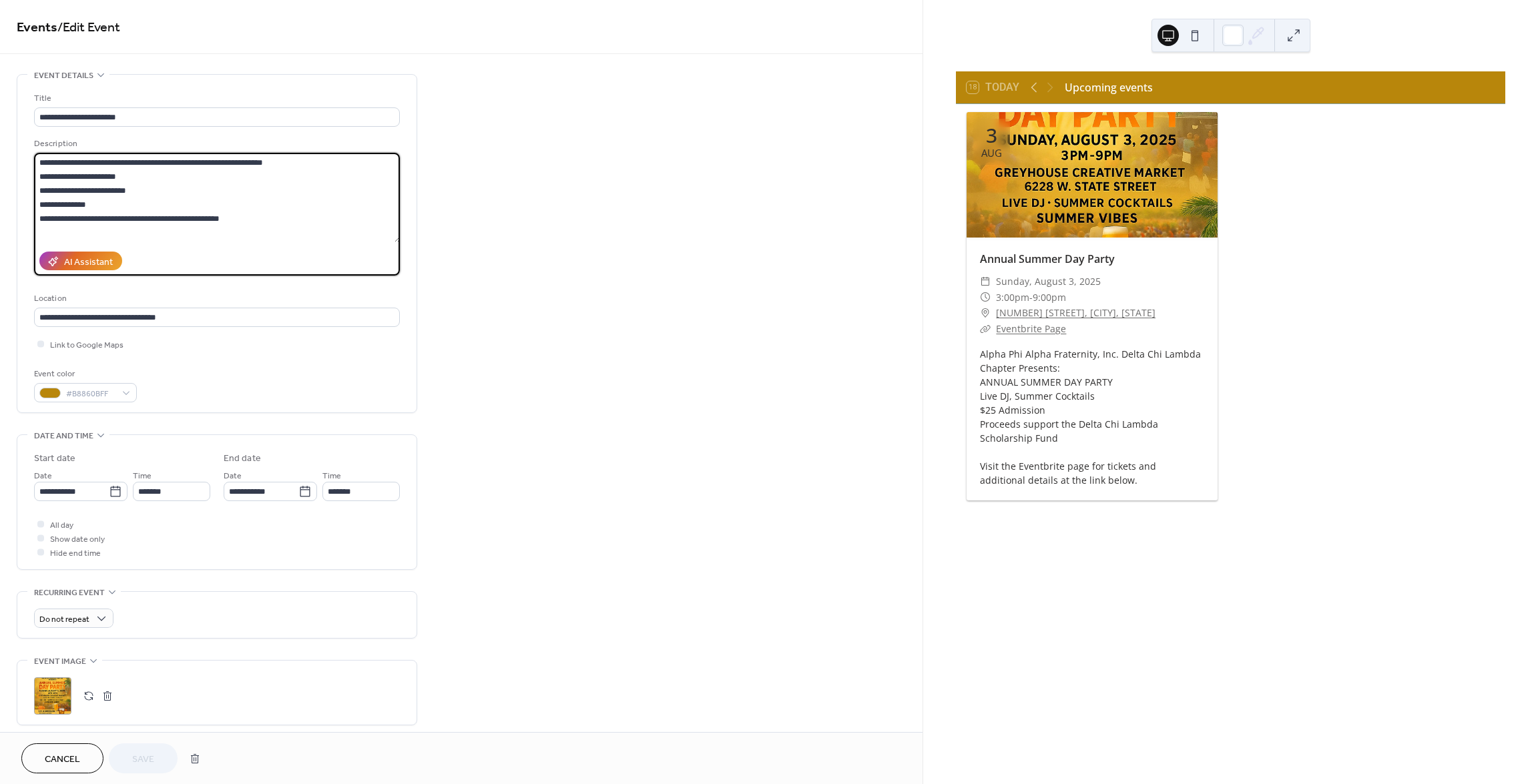 scroll, scrollTop: 13, scrollLeft: 0, axis: vertical 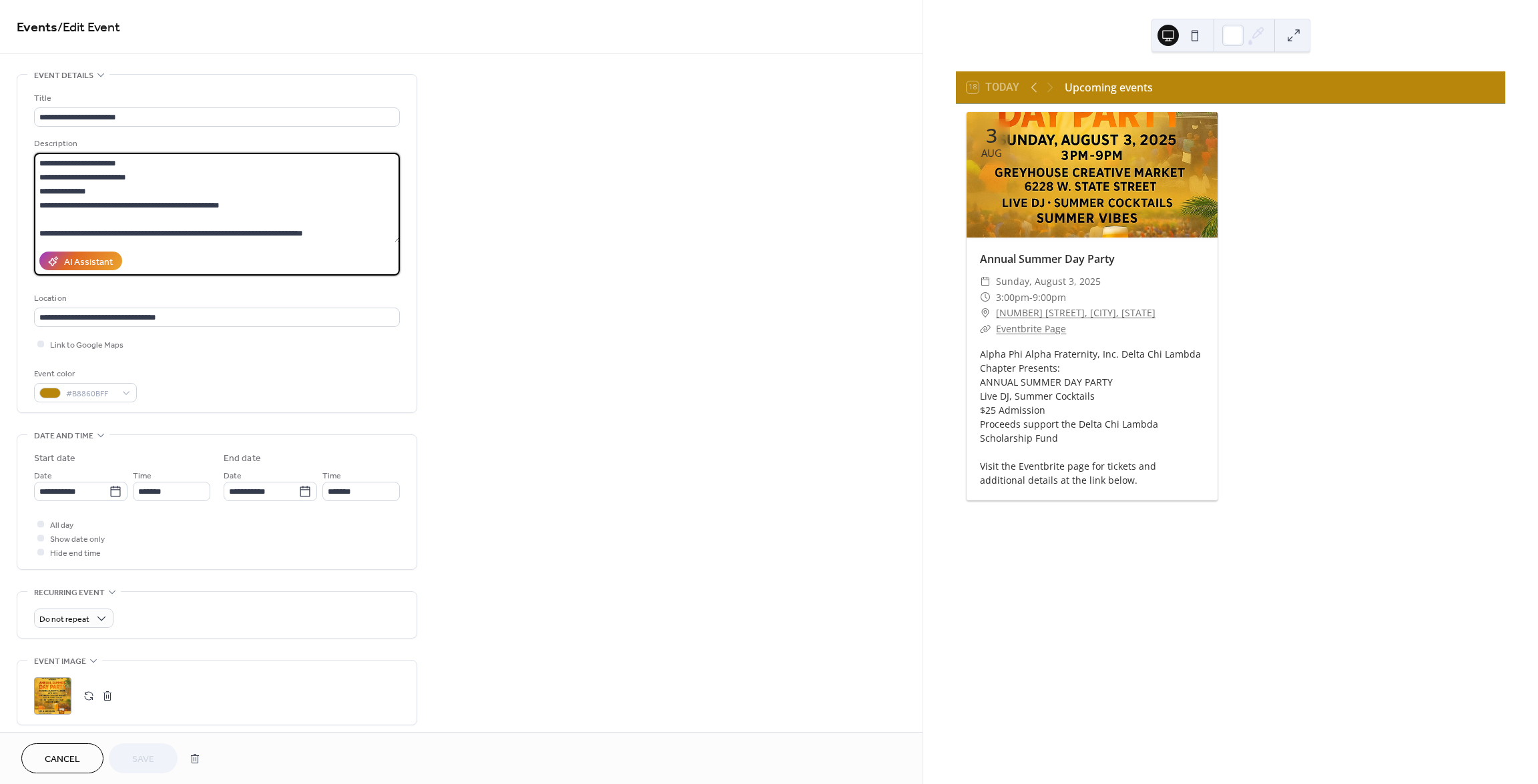 click on "**********" at bounding box center [217, 198] 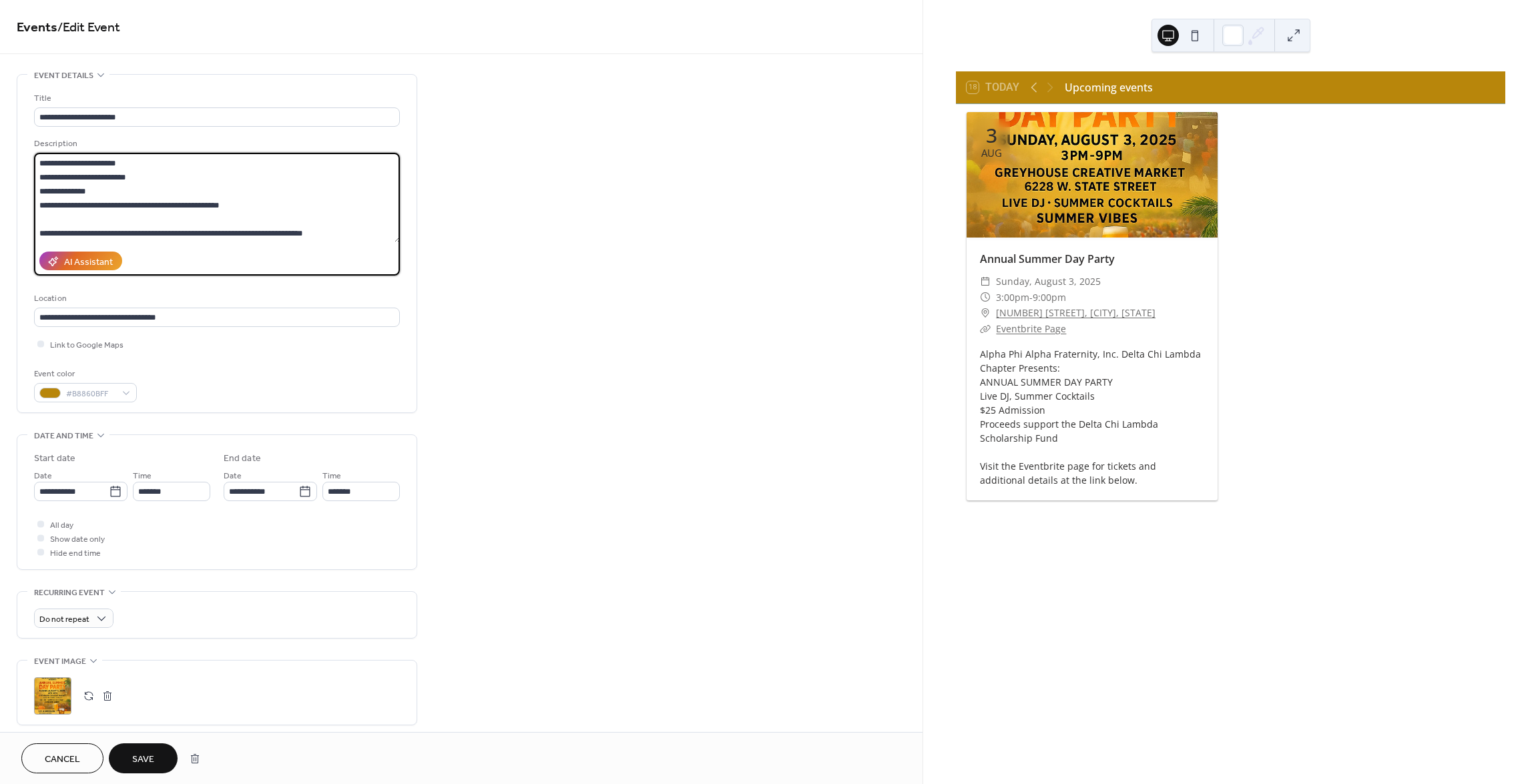 type on "**********" 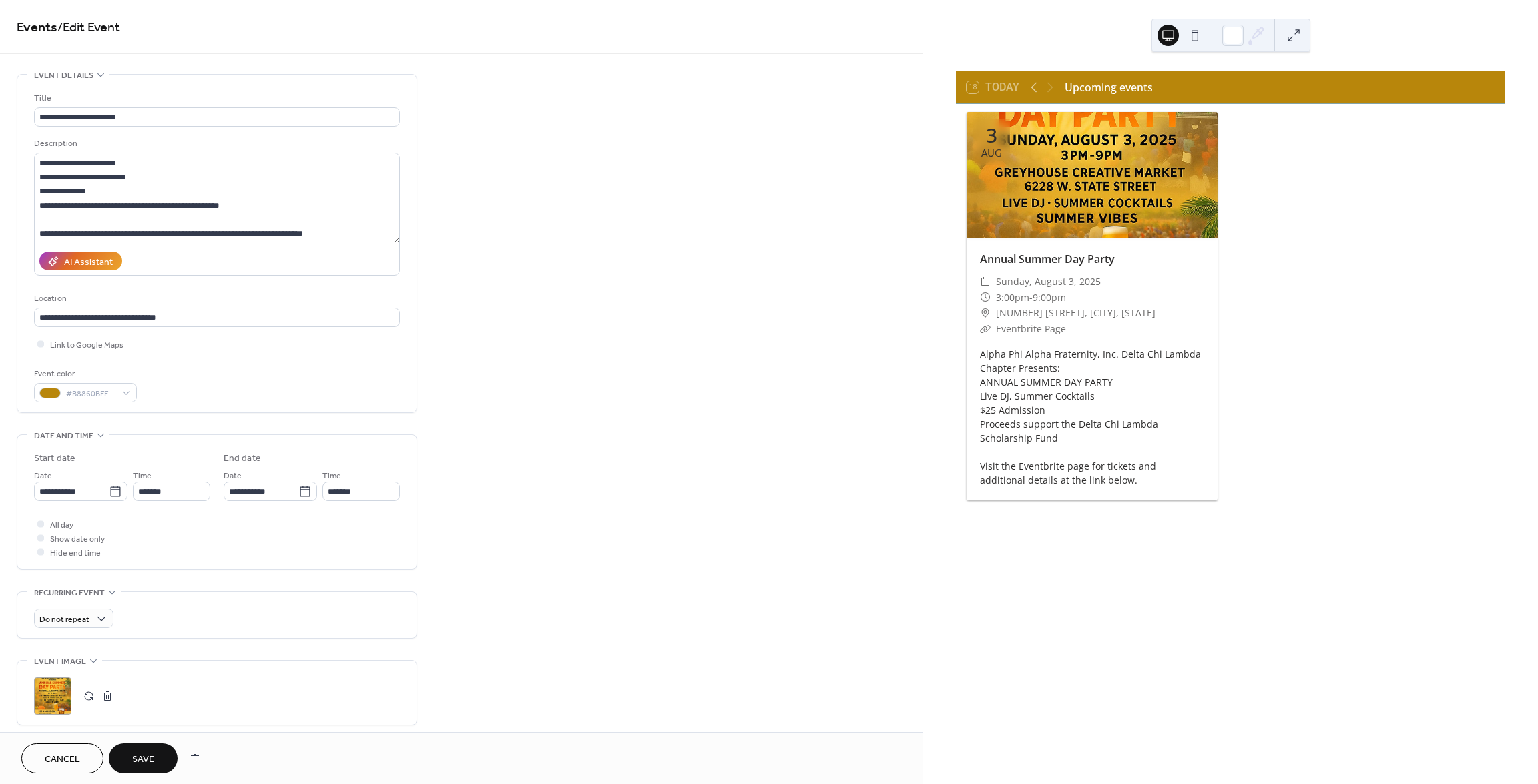 click on "Save" at bounding box center (143, 759) 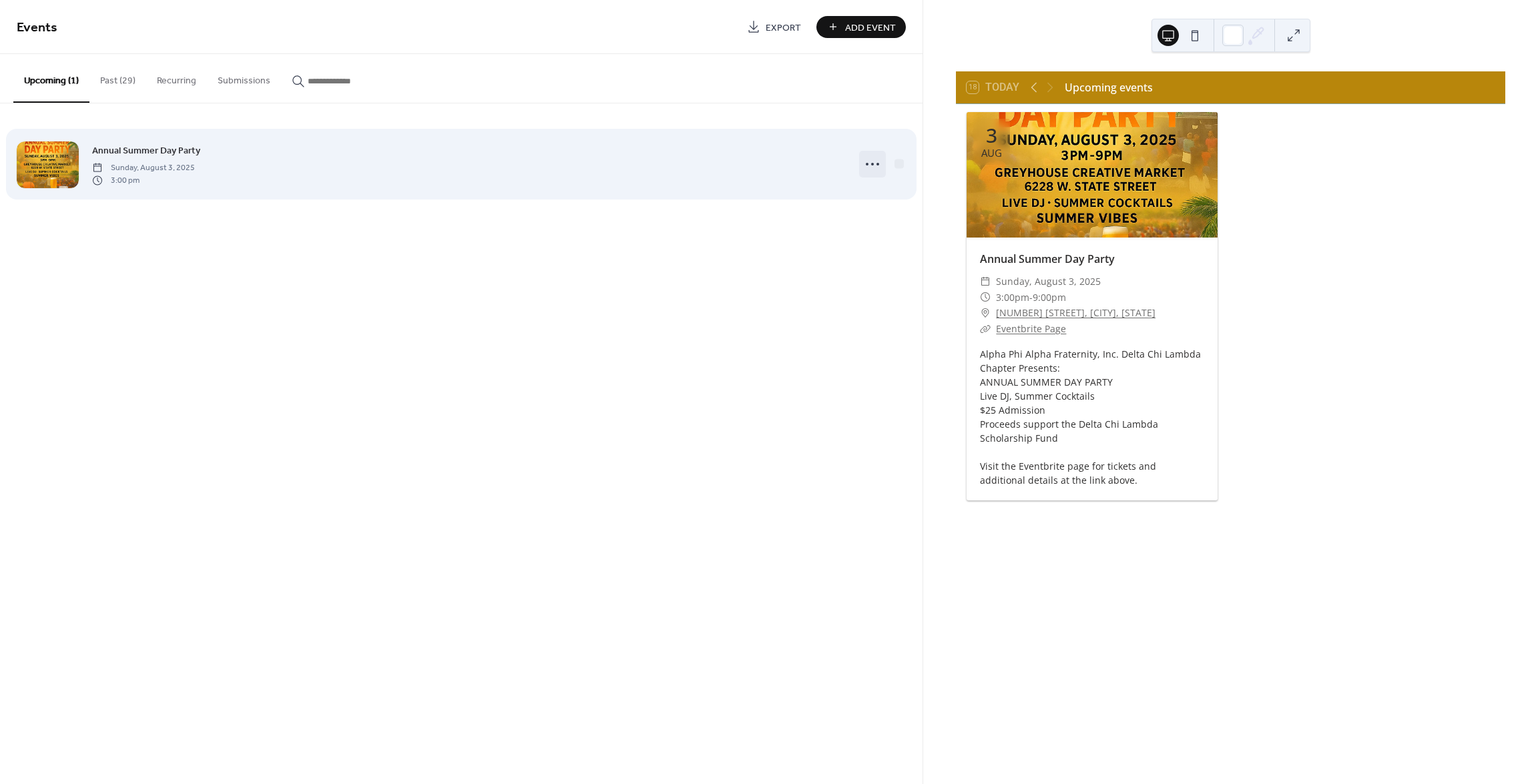 click 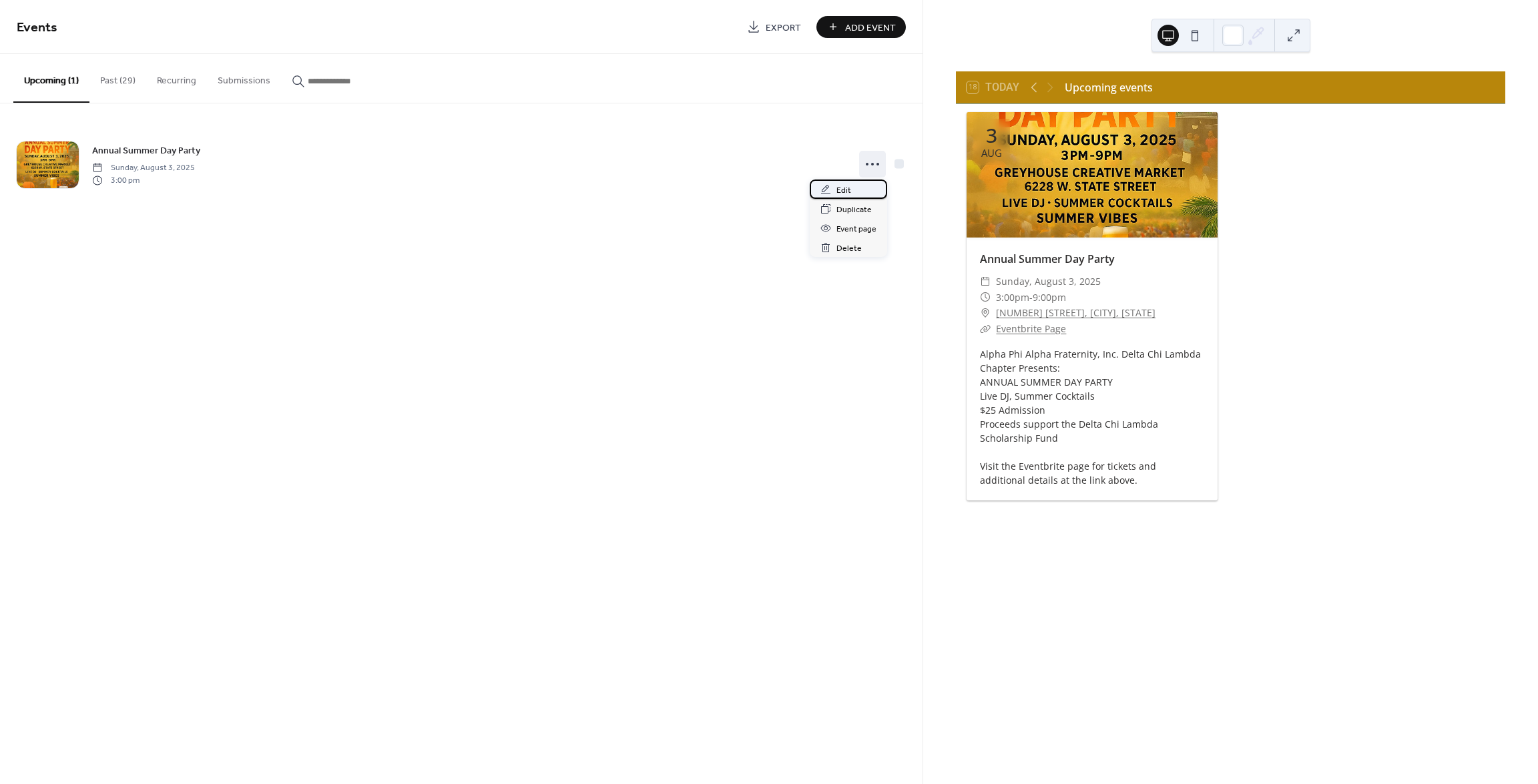 click on "Edit" at bounding box center [848, 189] 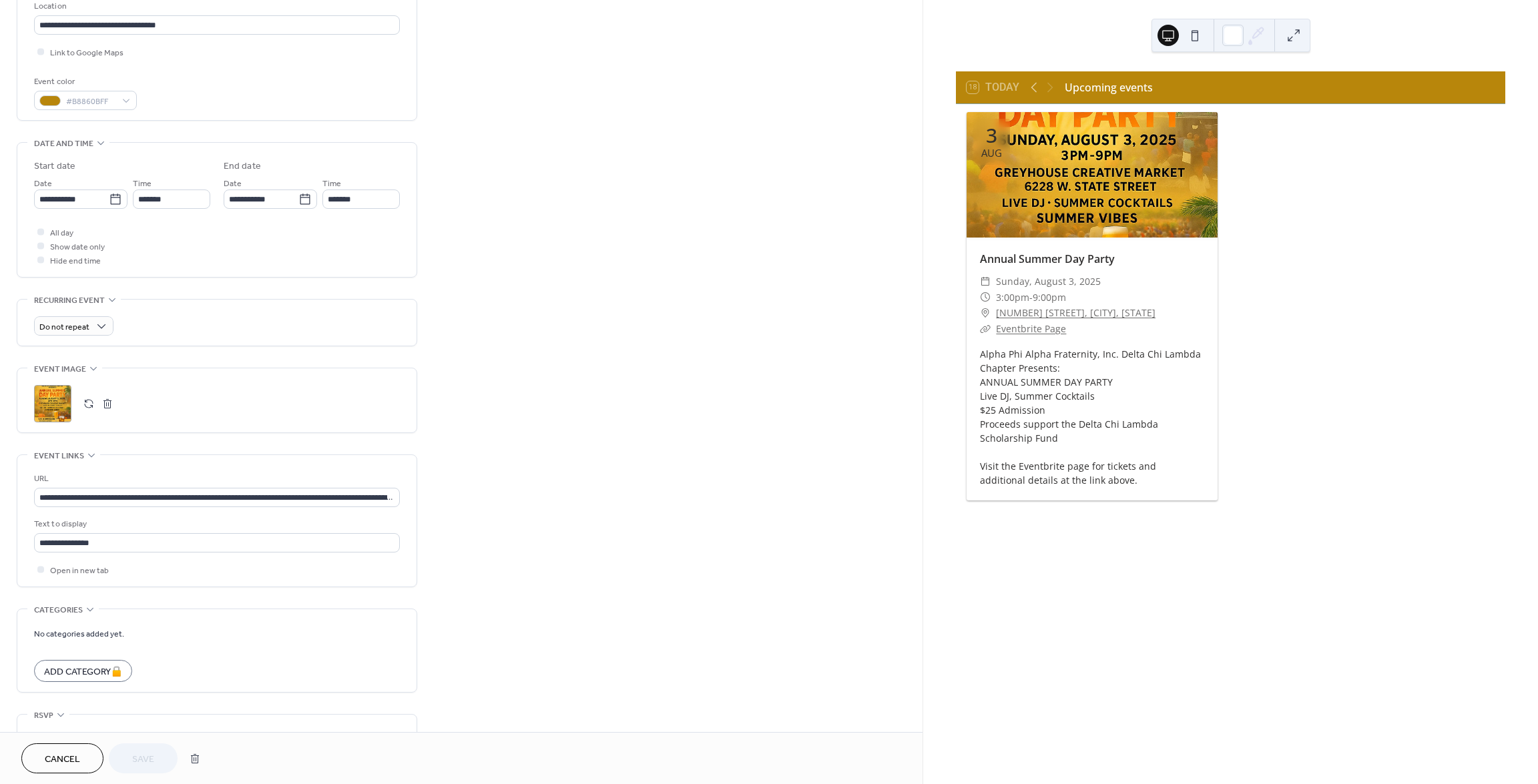 scroll, scrollTop: 334, scrollLeft: 0, axis: vertical 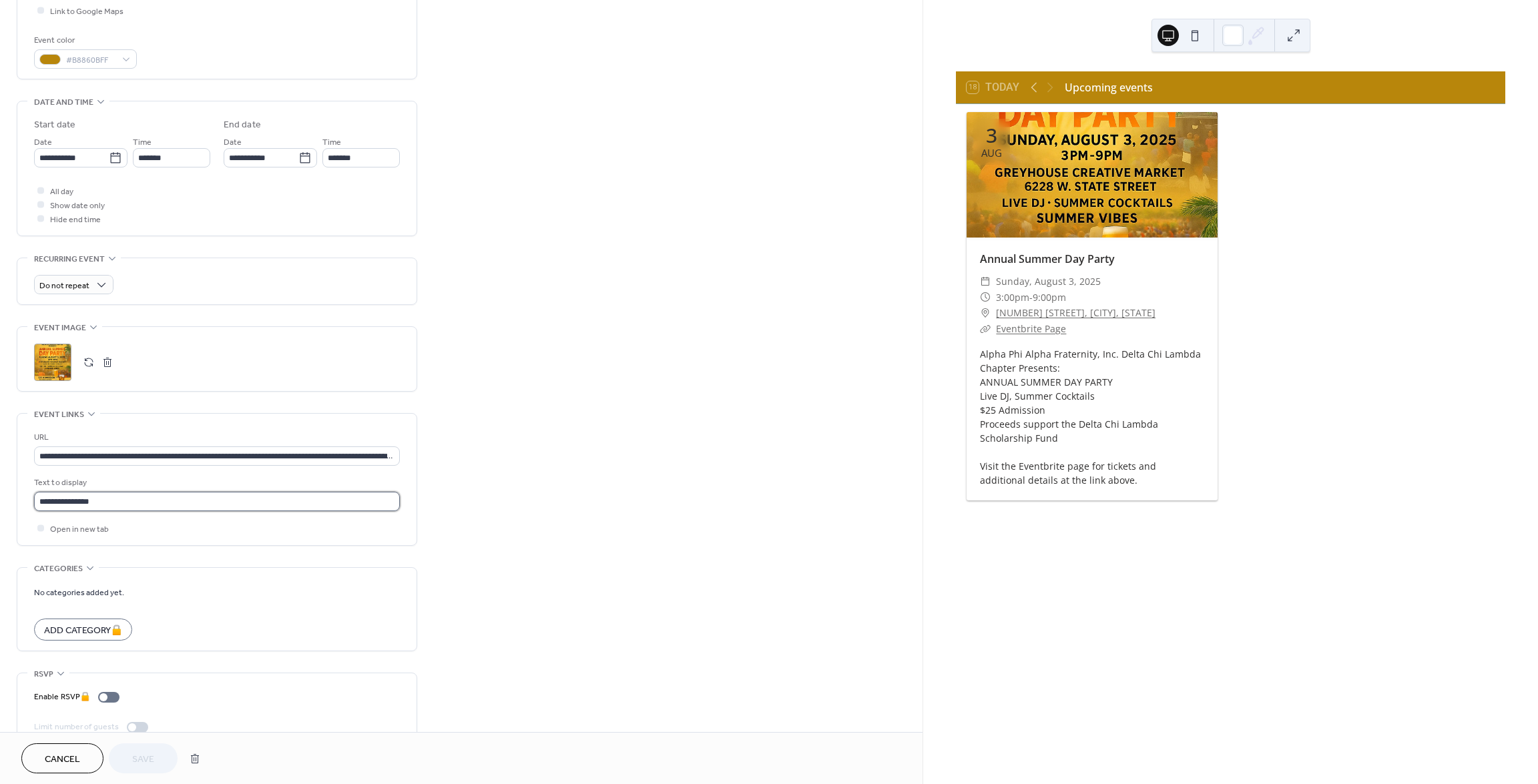 click on "**********" at bounding box center [217, 501] 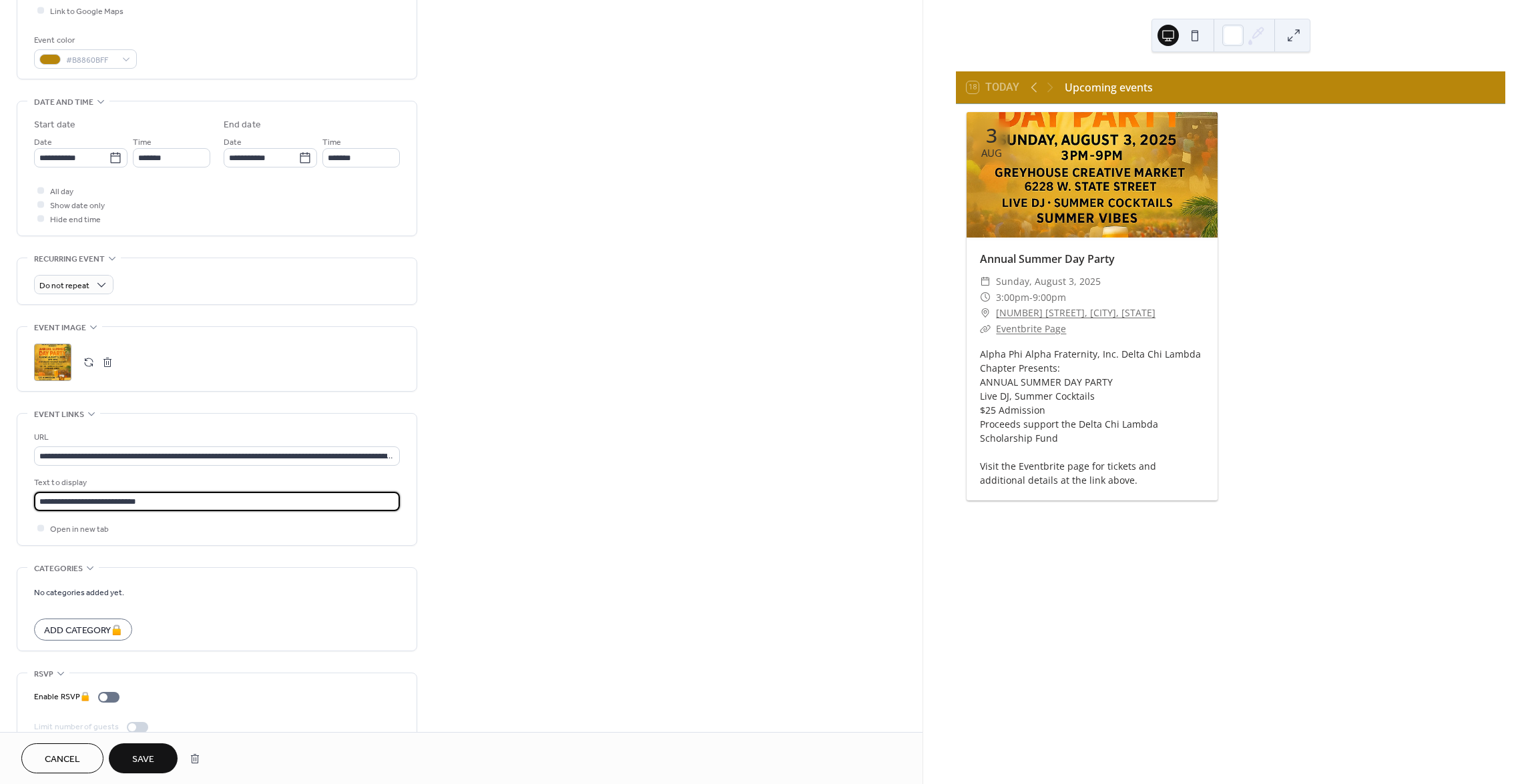 type on "**********" 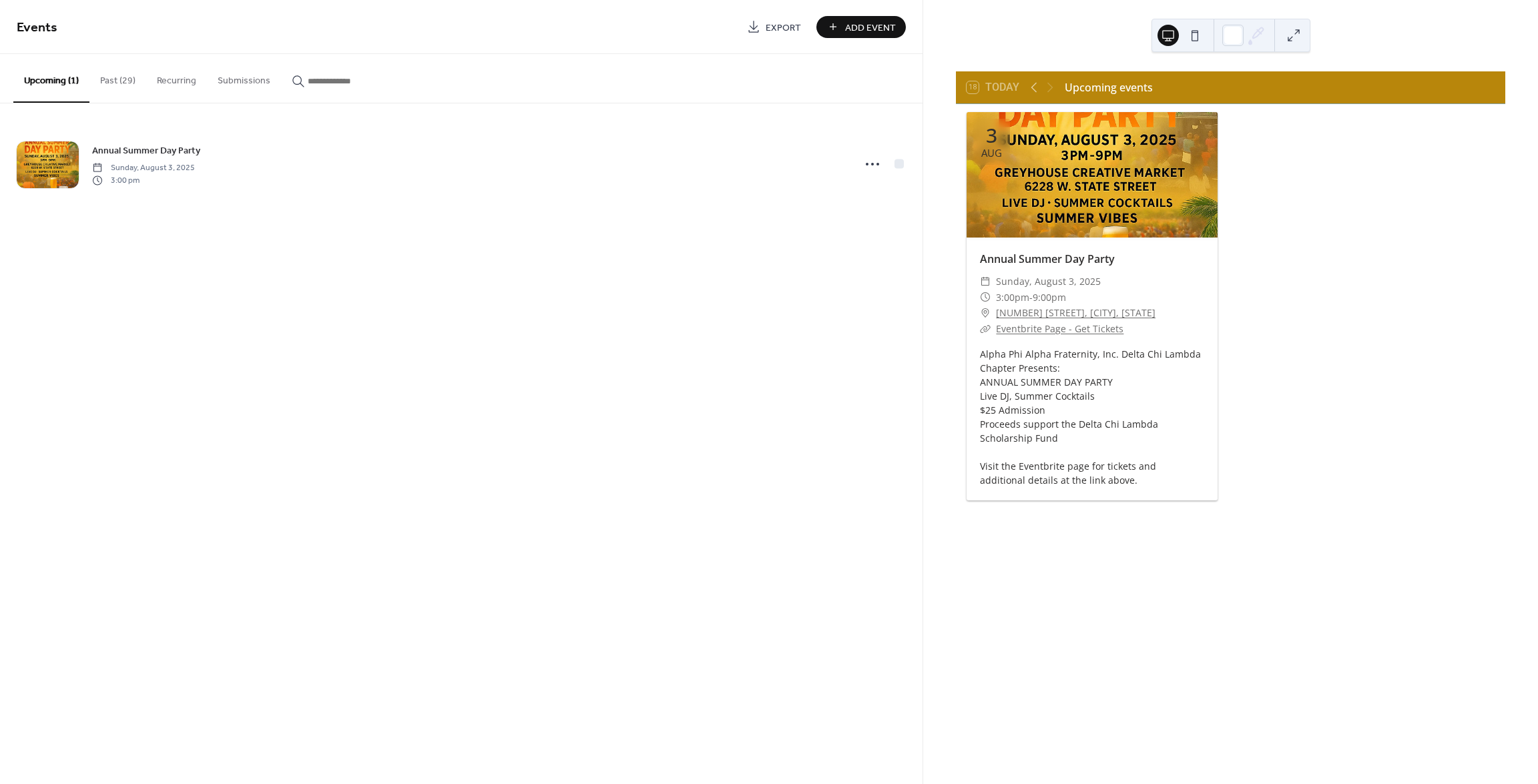 click on "Add Event" at bounding box center [870, 27] 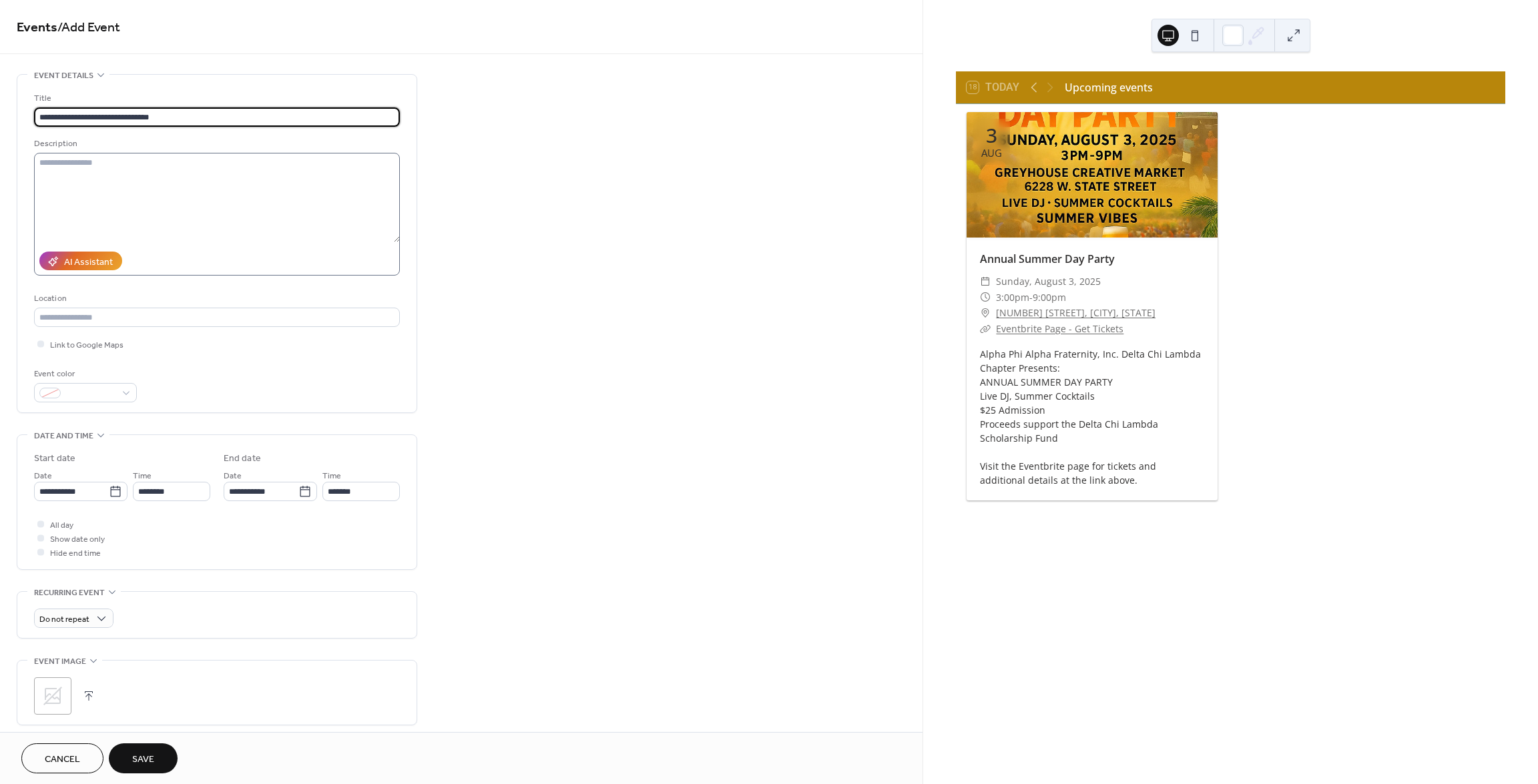type on "**********" 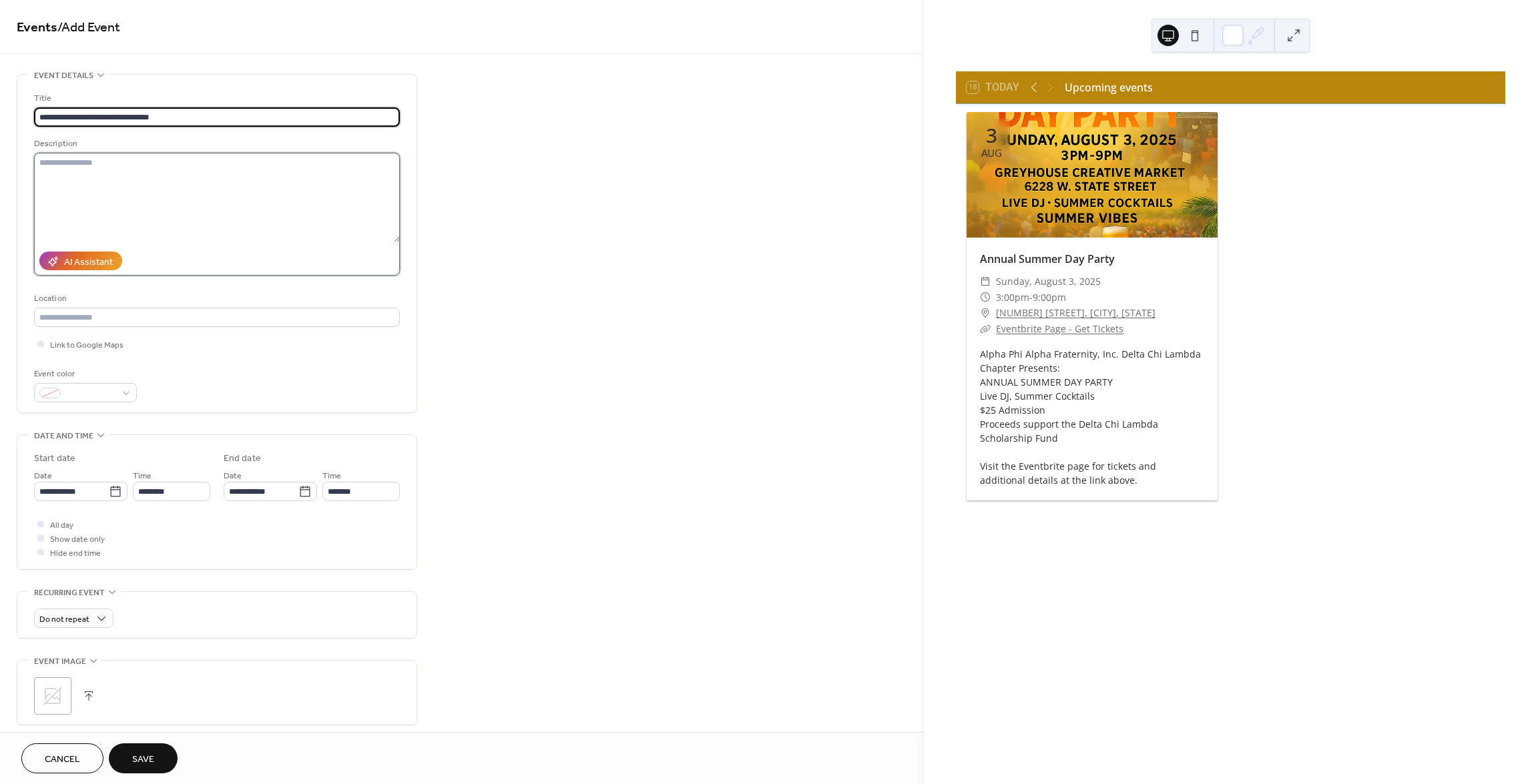 click at bounding box center (217, 198) 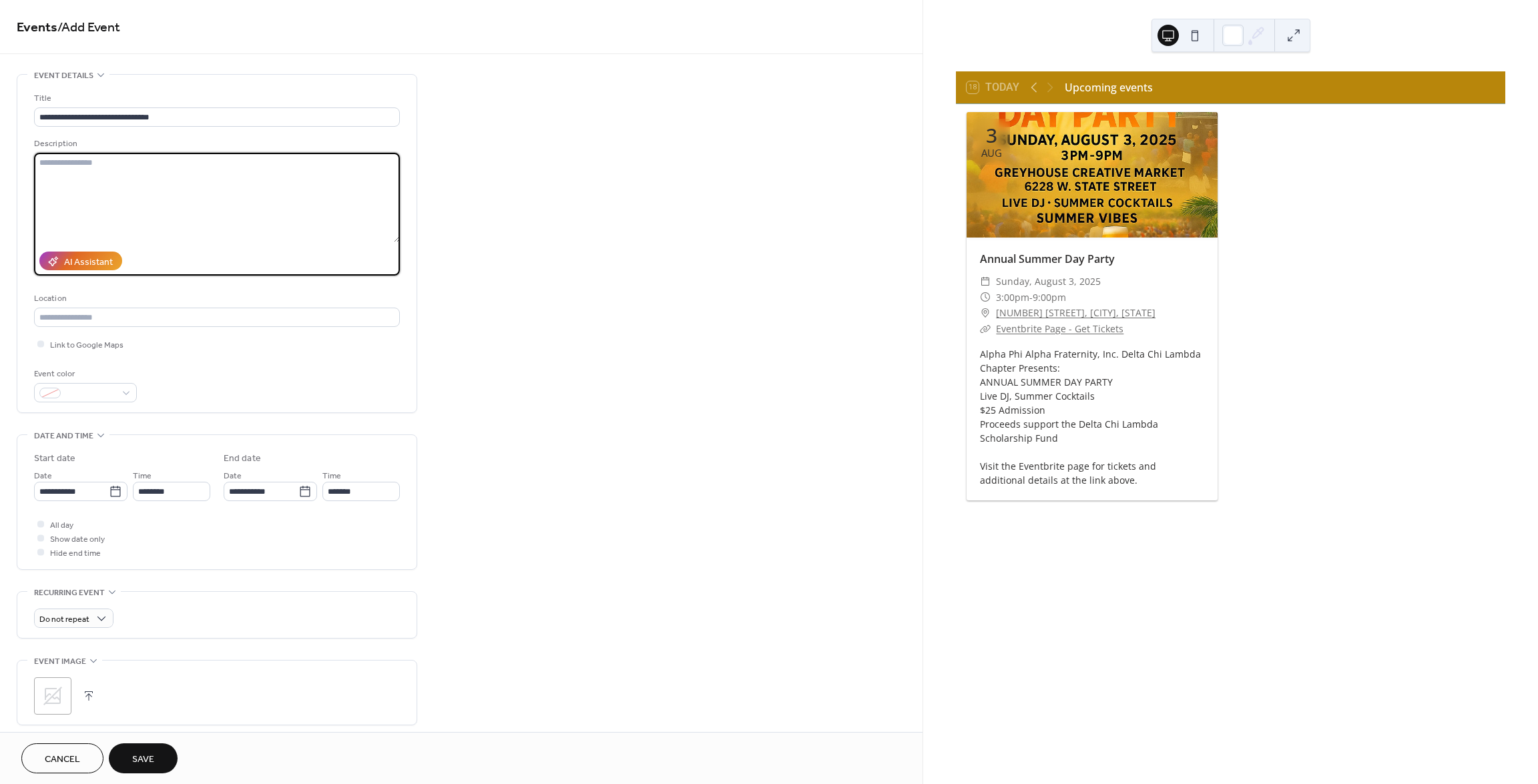 click at bounding box center [217, 198] 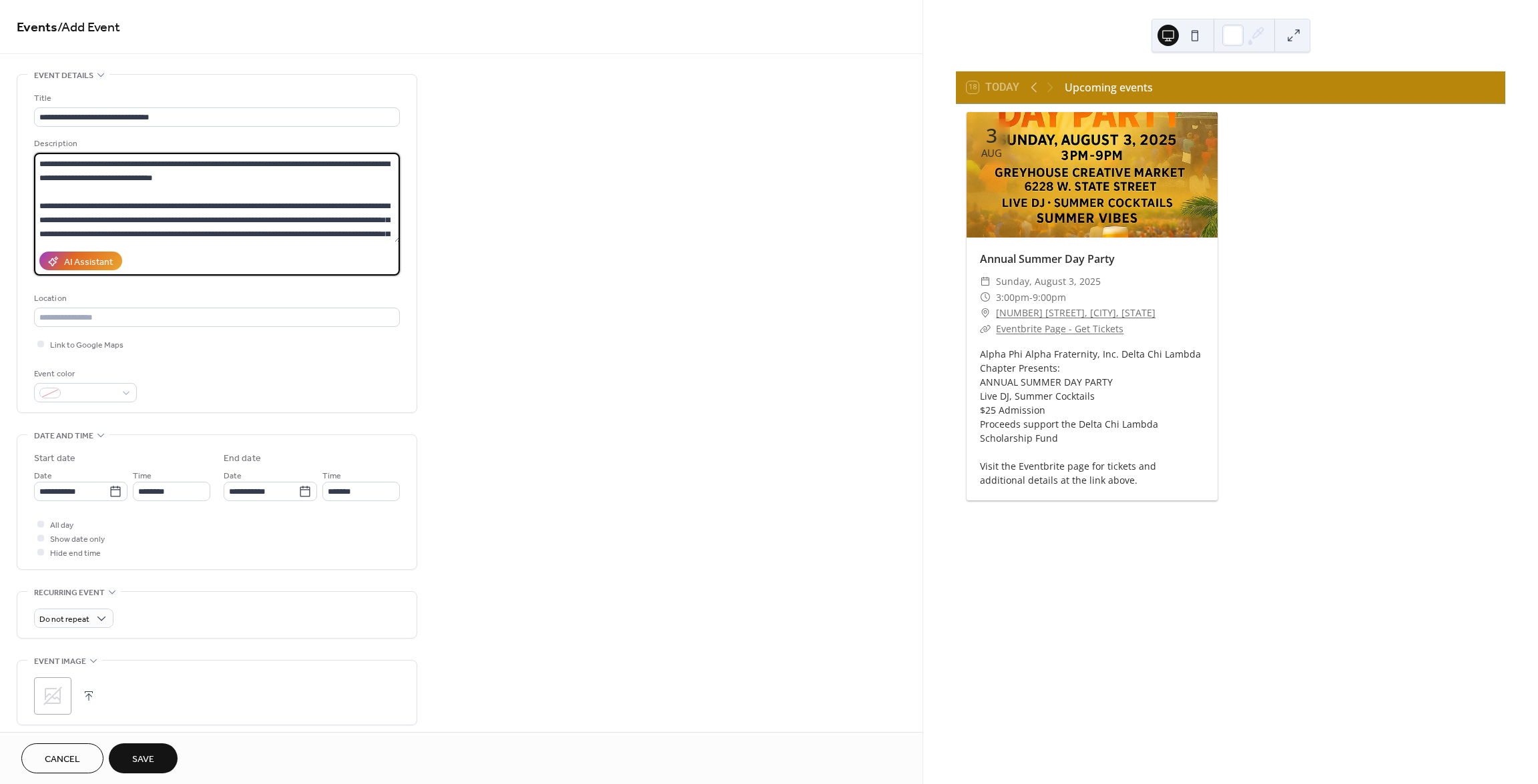 scroll, scrollTop: 140, scrollLeft: 0, axis: vertical 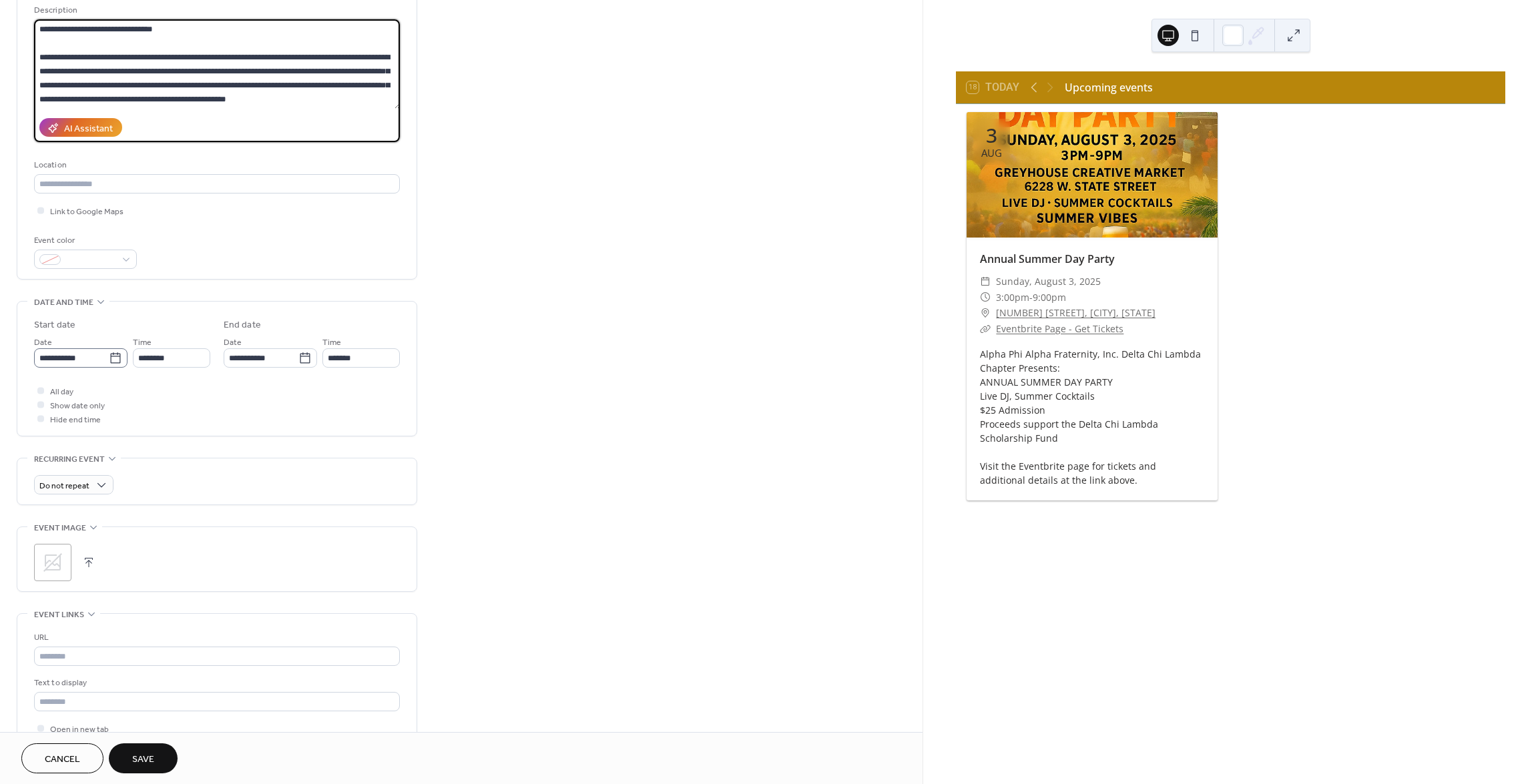 type on "**********" 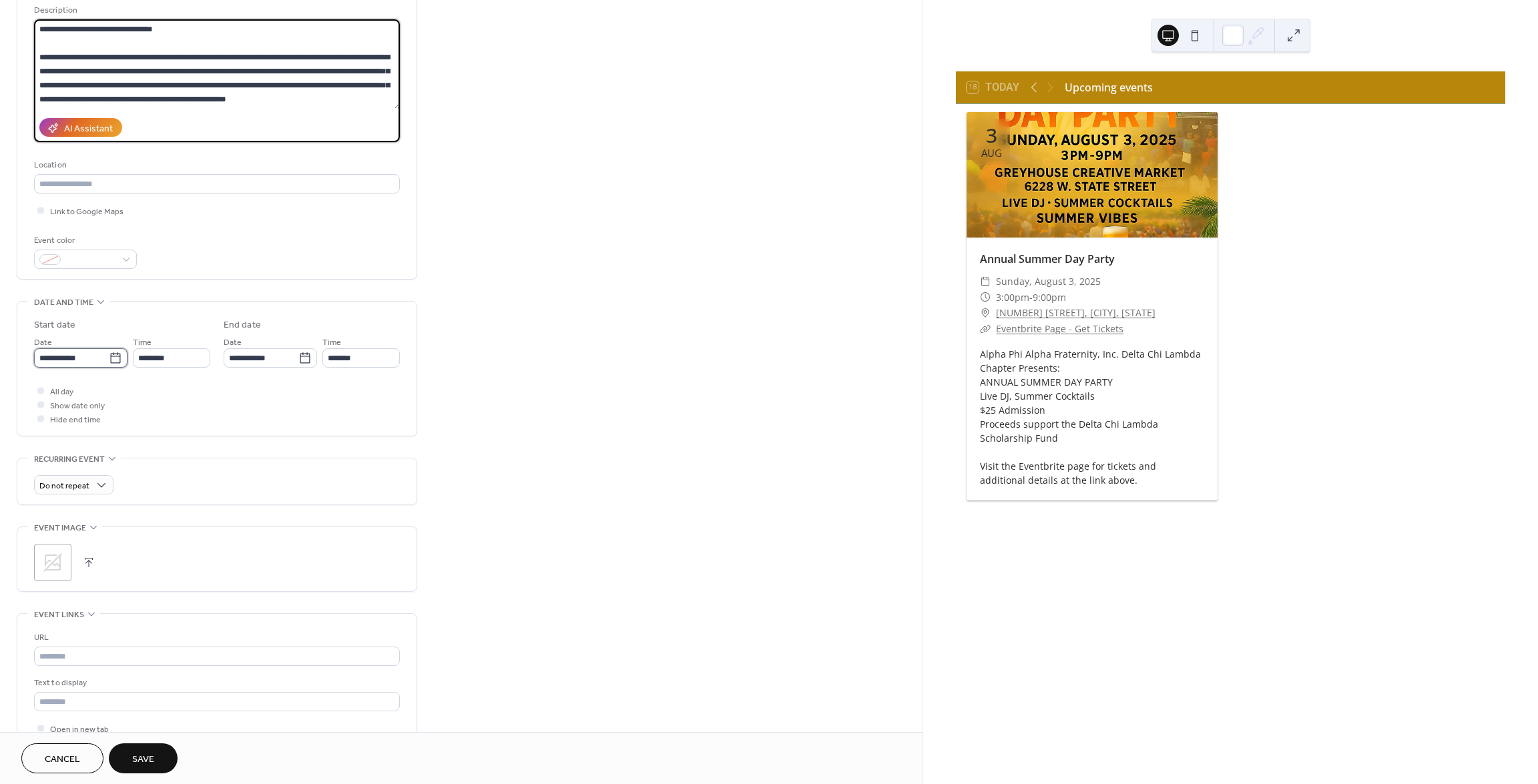 click on "**********" at bounding box center [71, 358] 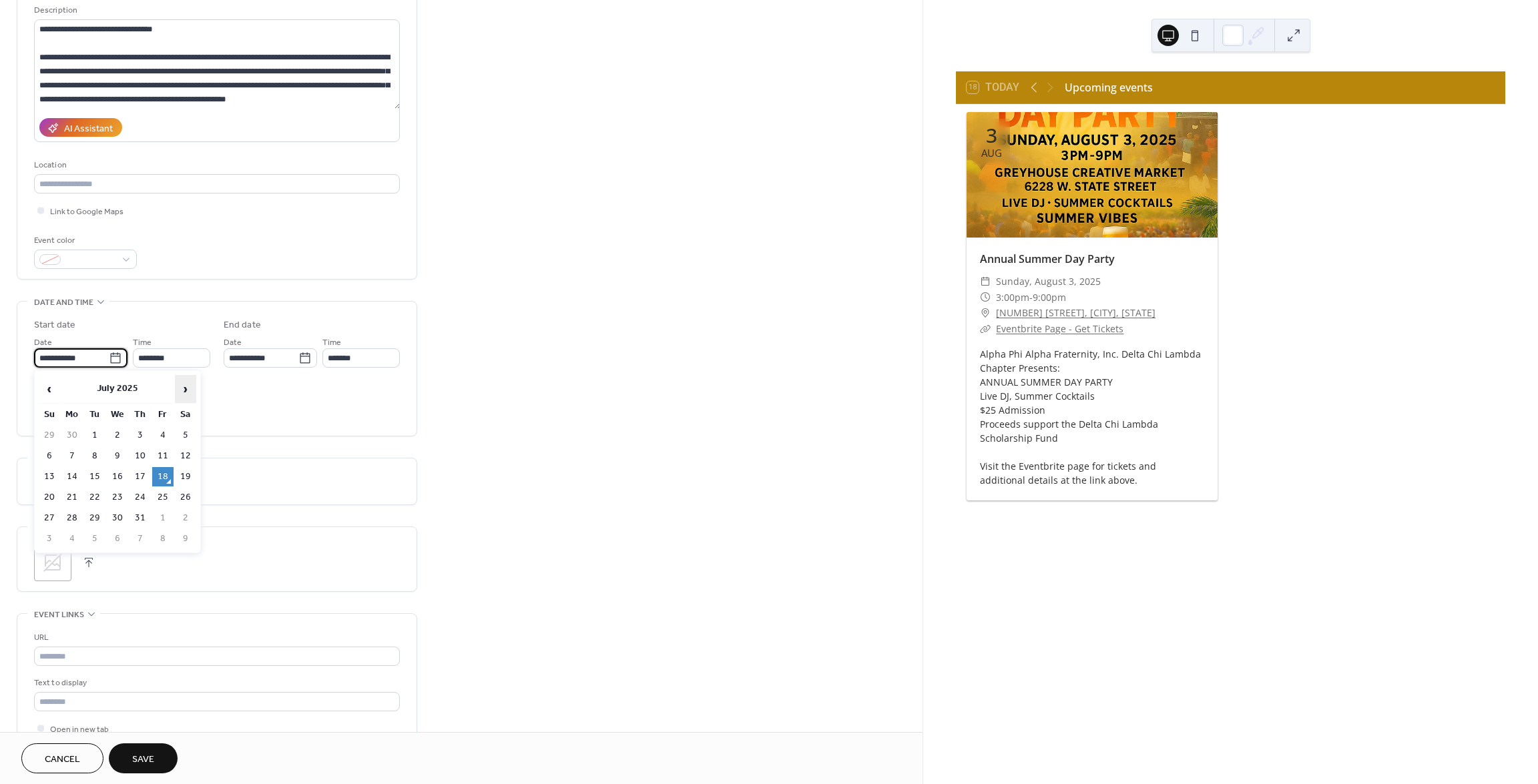 click on "›" at bounding box center (186, 389) 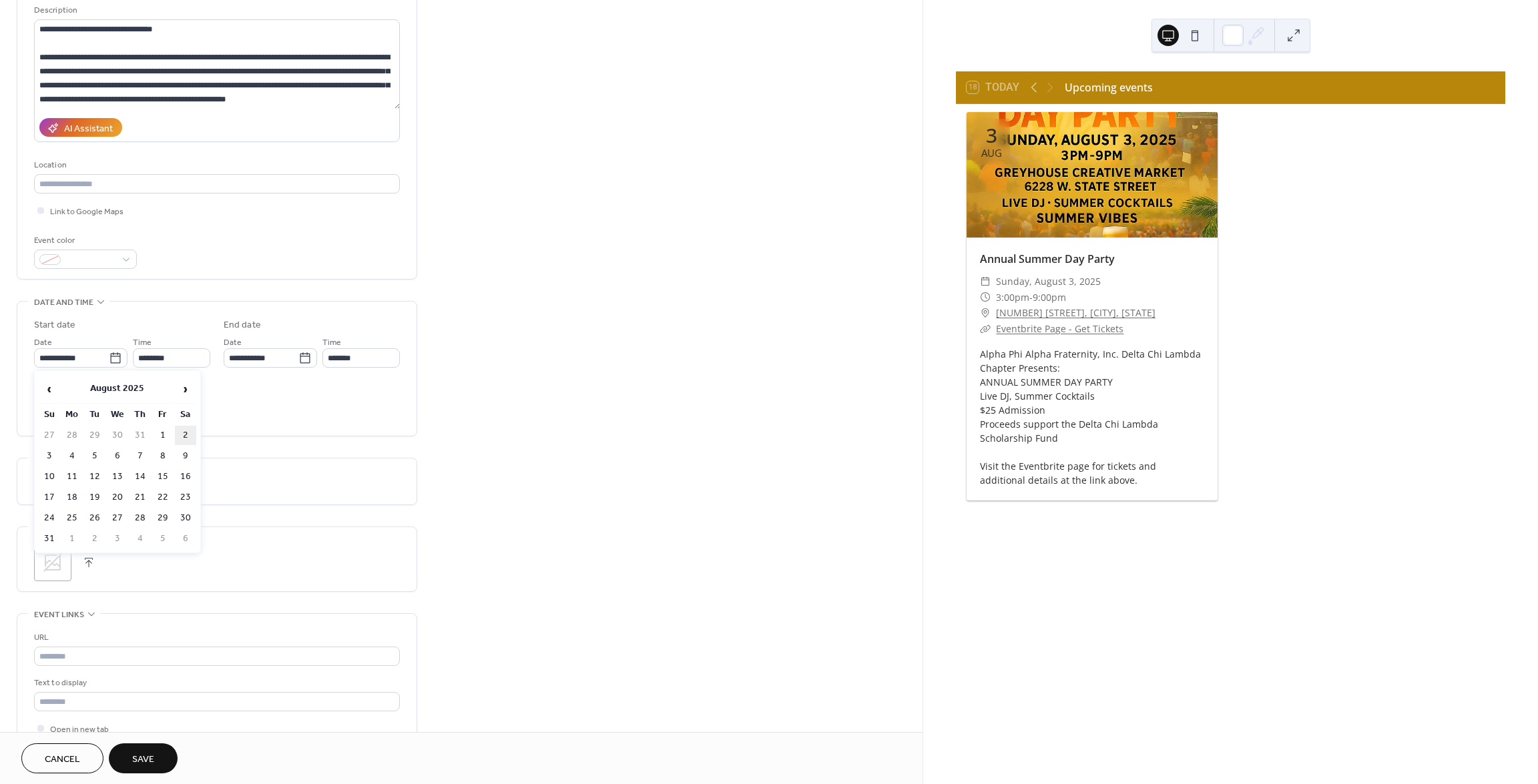click on "2" at bounding box center [186, 435] 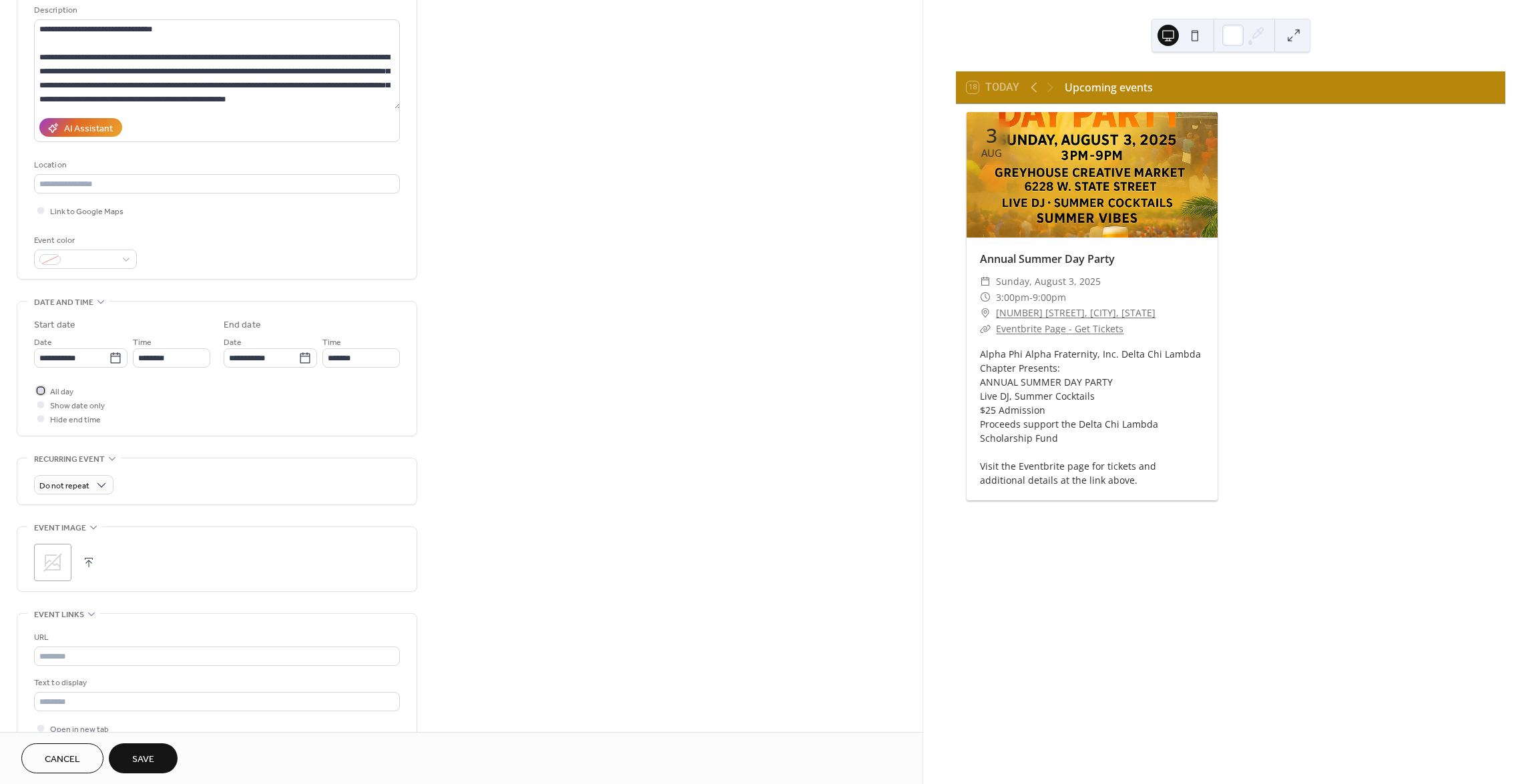 click on "All day" at bounding box center (53, 390) 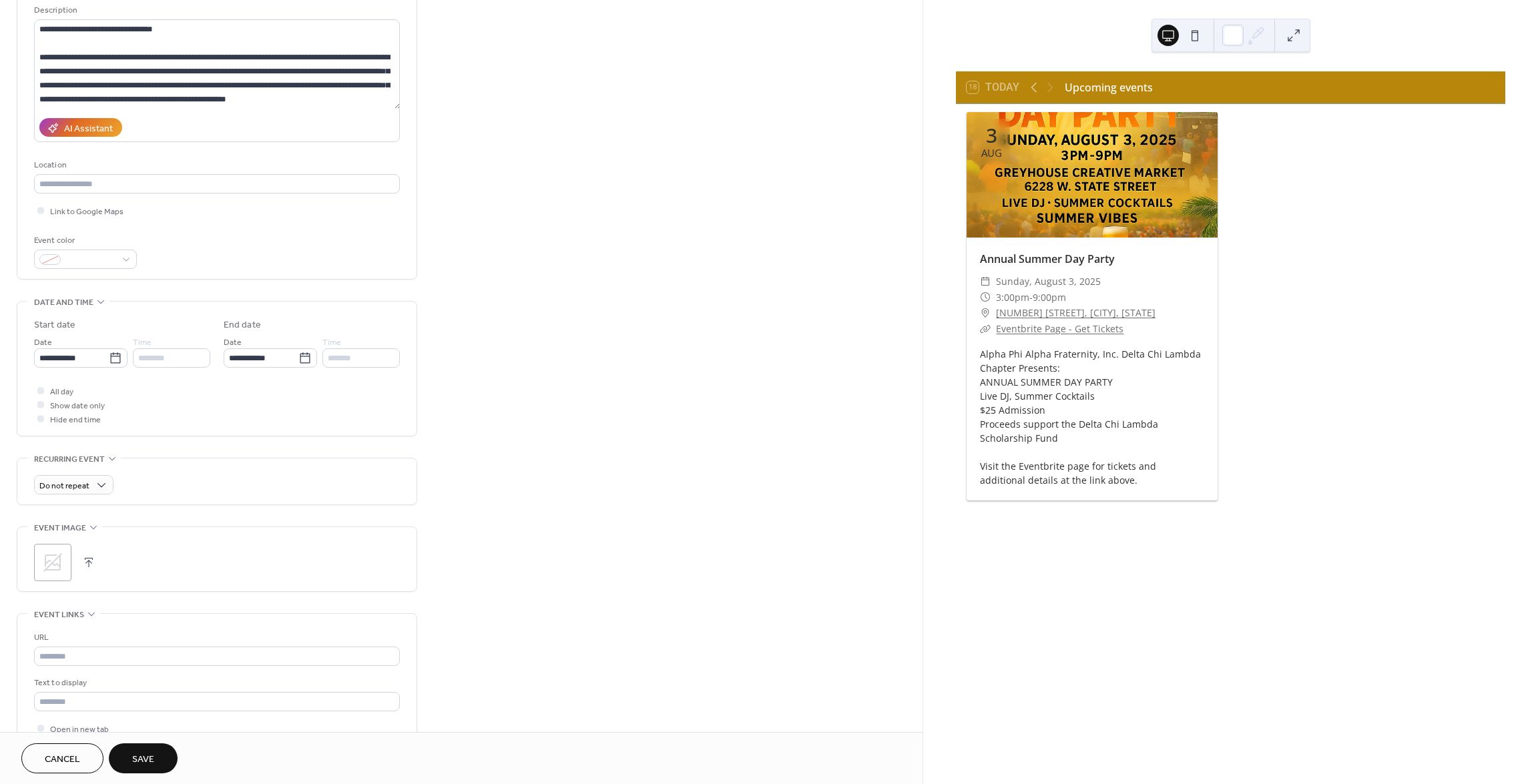 click on "Show date only" at bounding box center [77, 406] 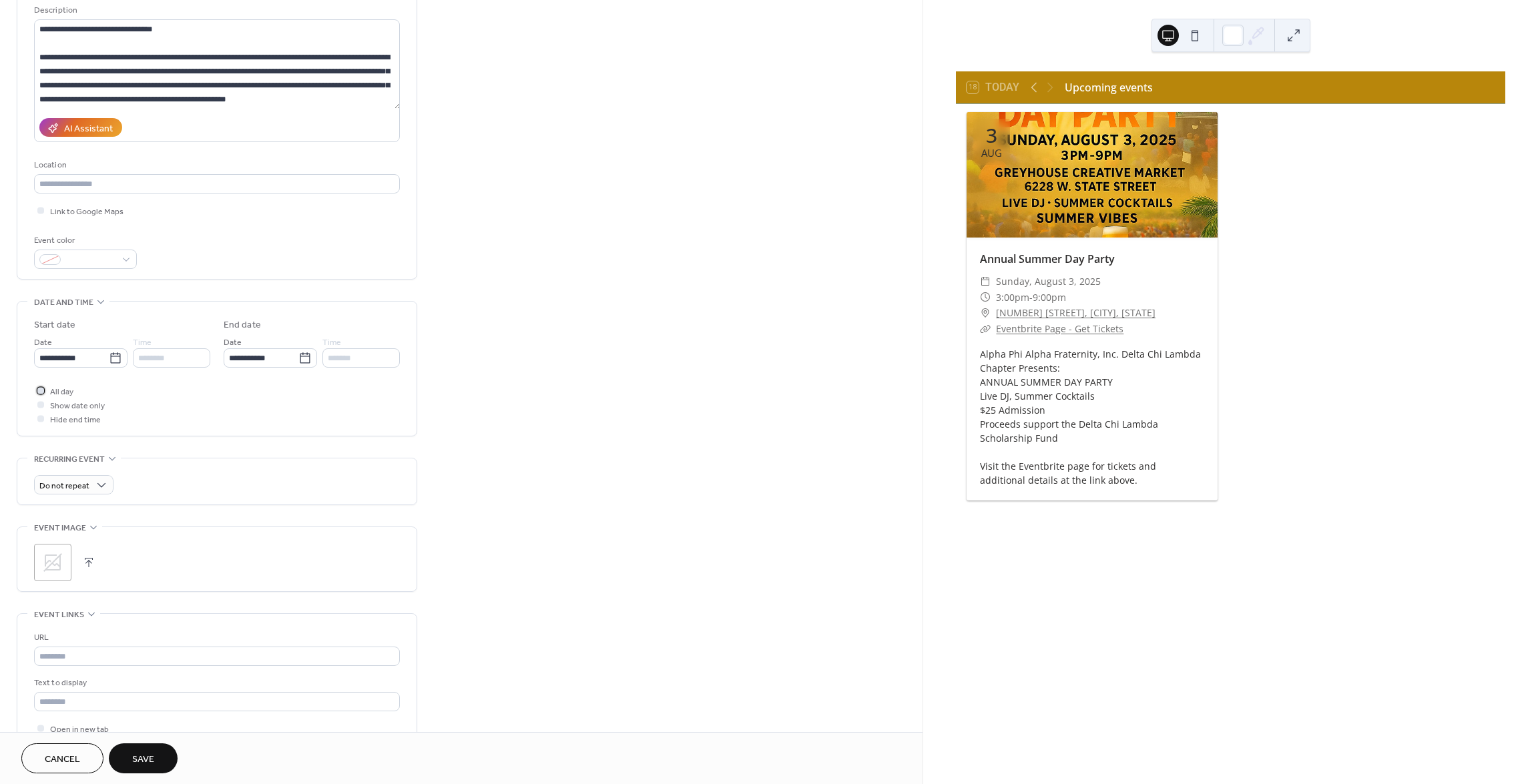 click 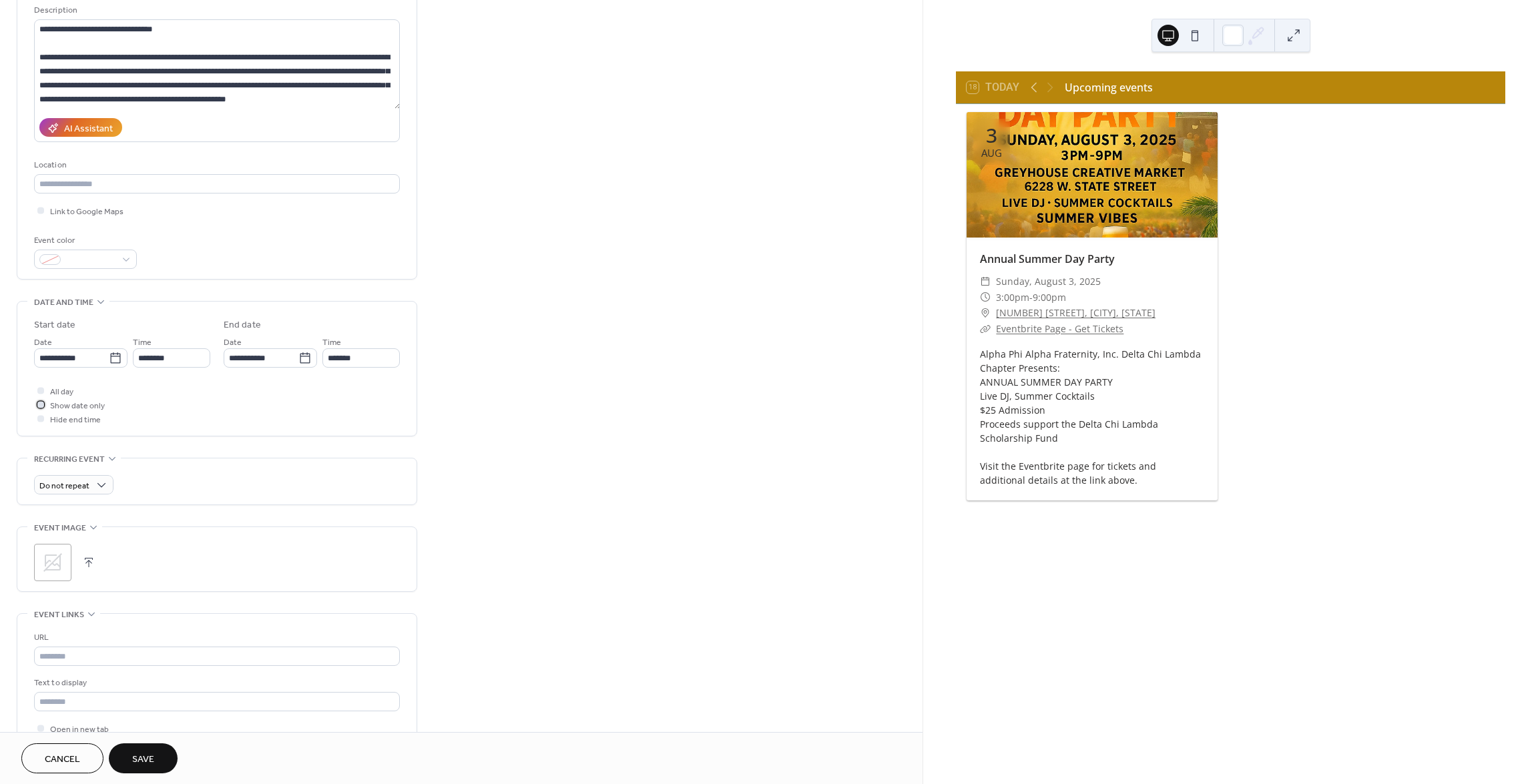 click at bounding box center (41, 404) 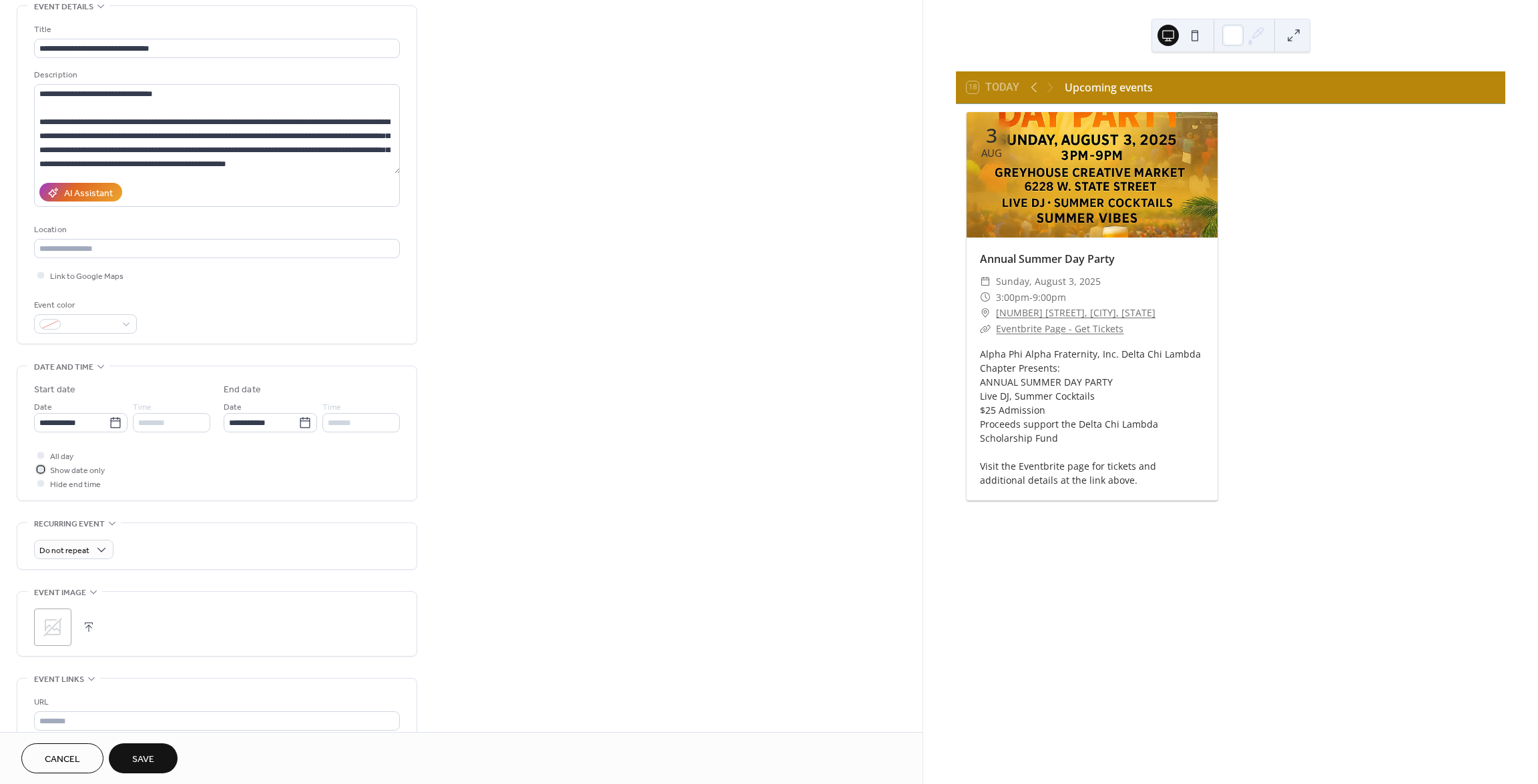 scroll, scrollTop: 67, scrollLeft: 0, axis: vertical 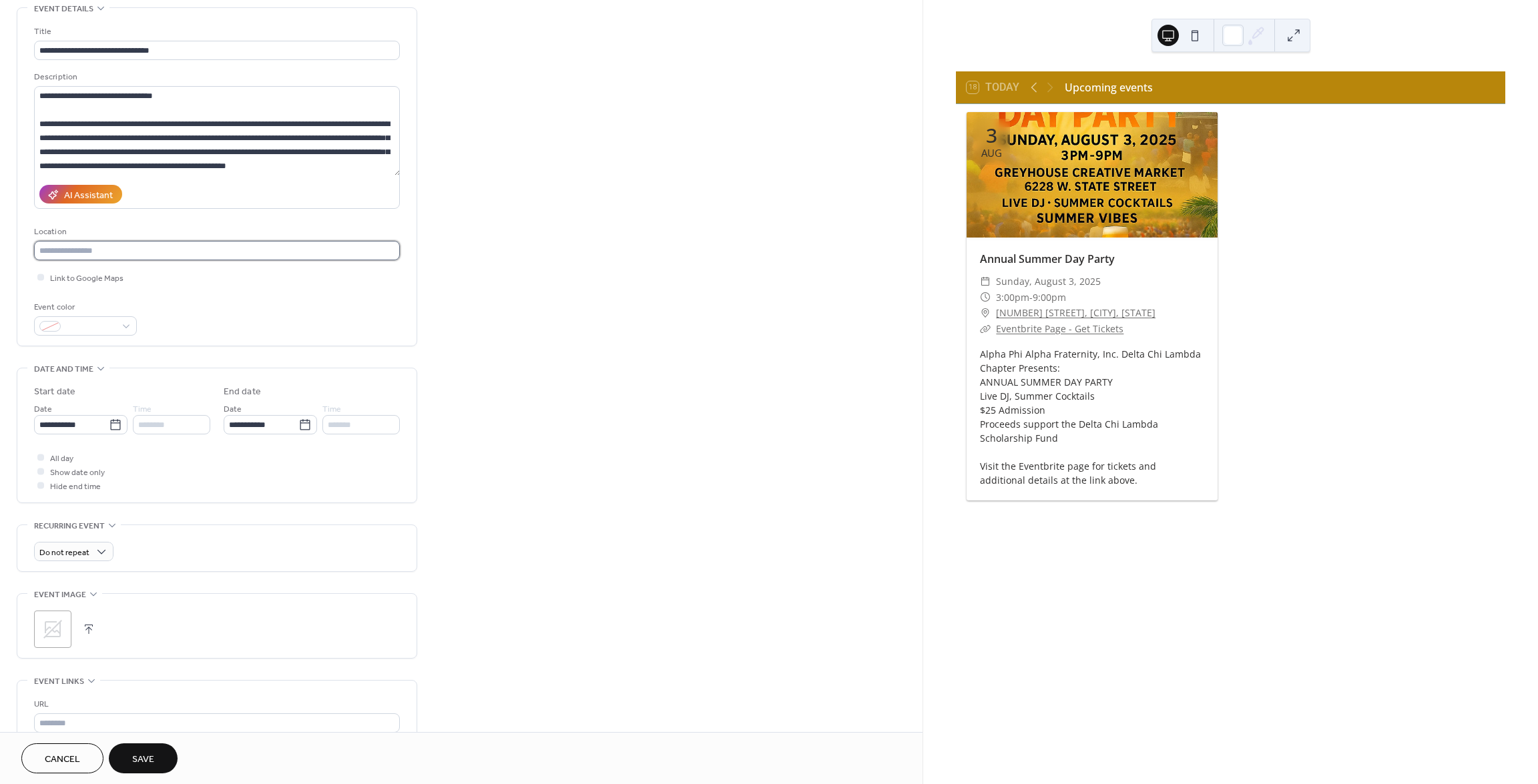 click at bounding box center (217, 250) 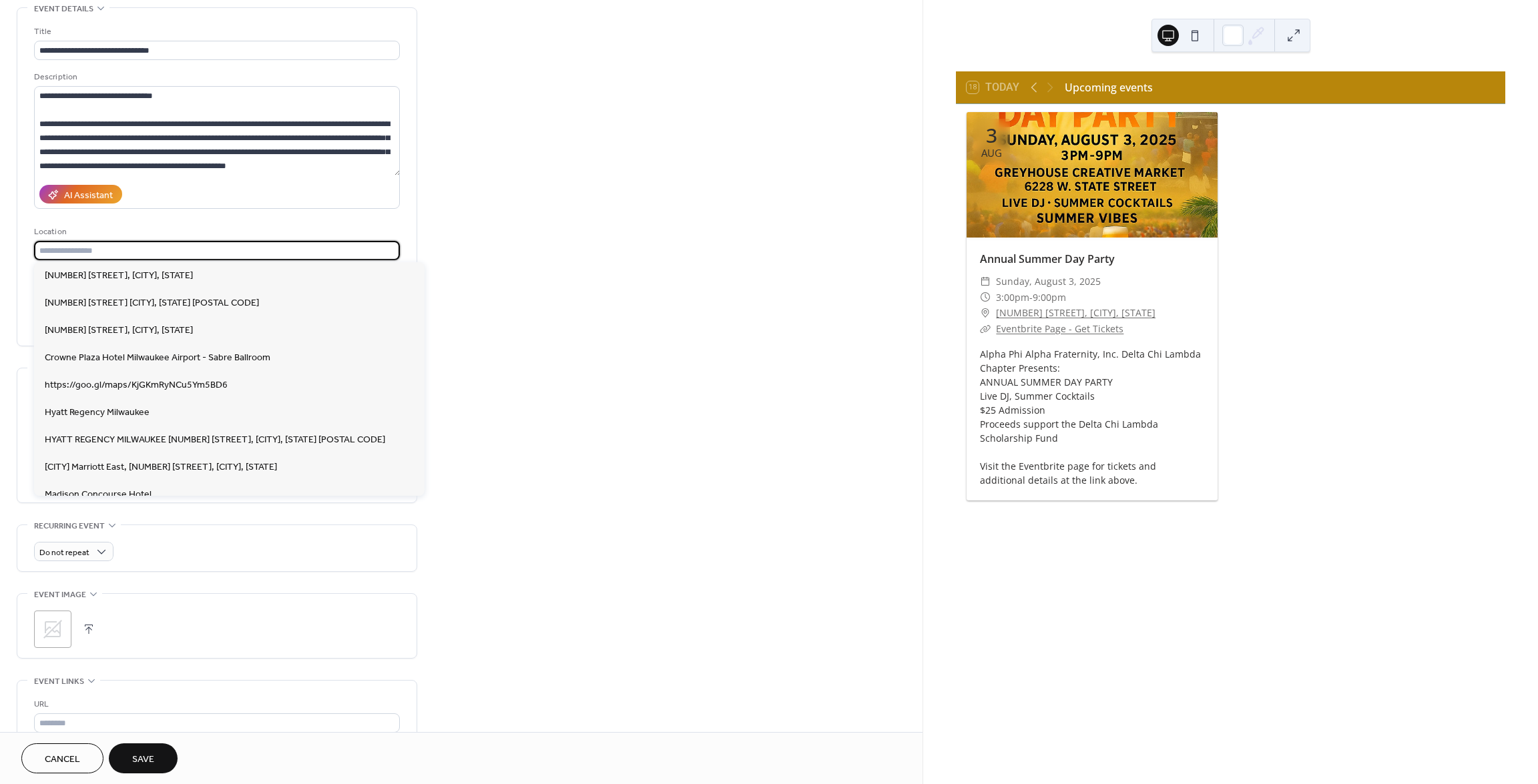 paste on "**********" 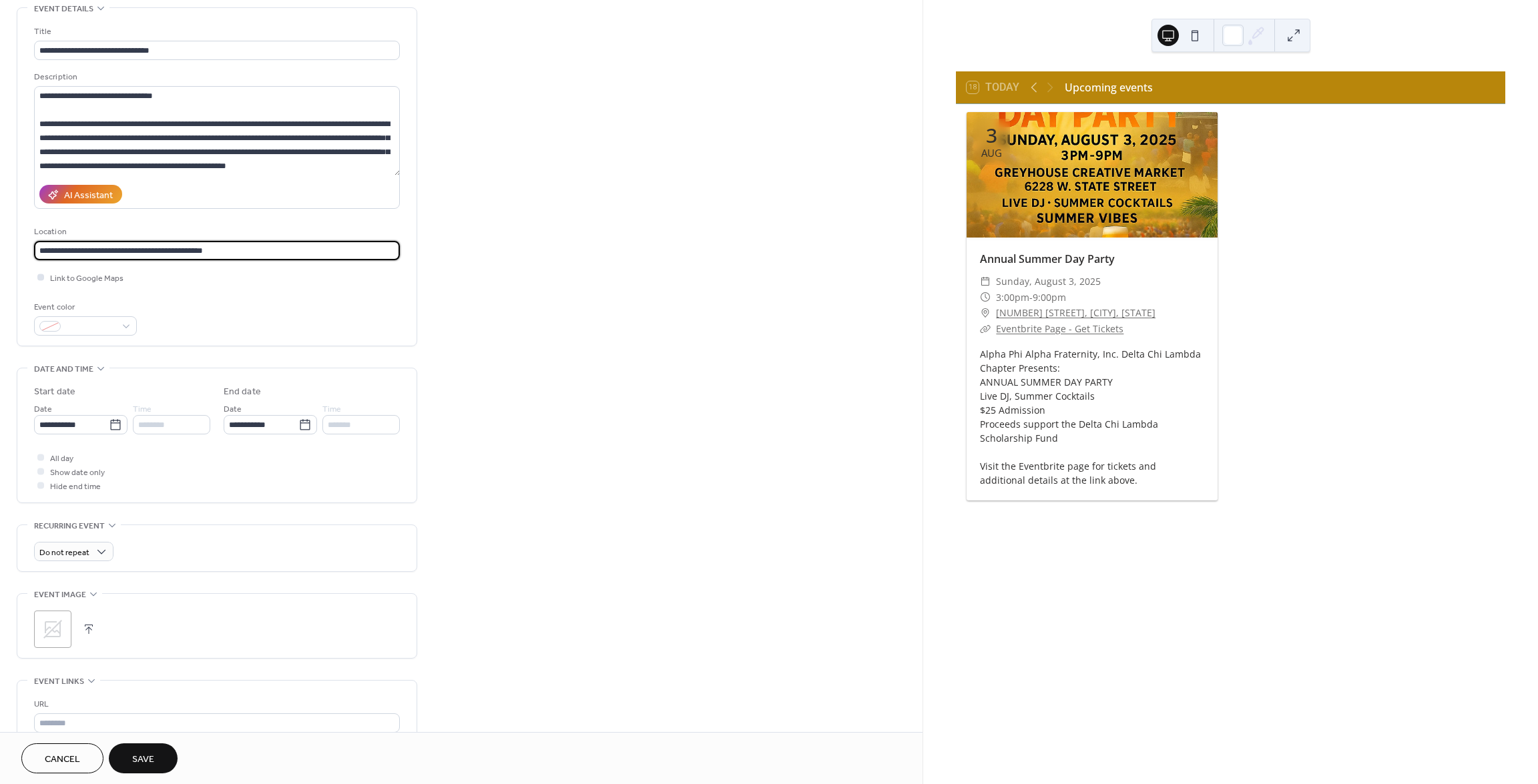 type on "**********" 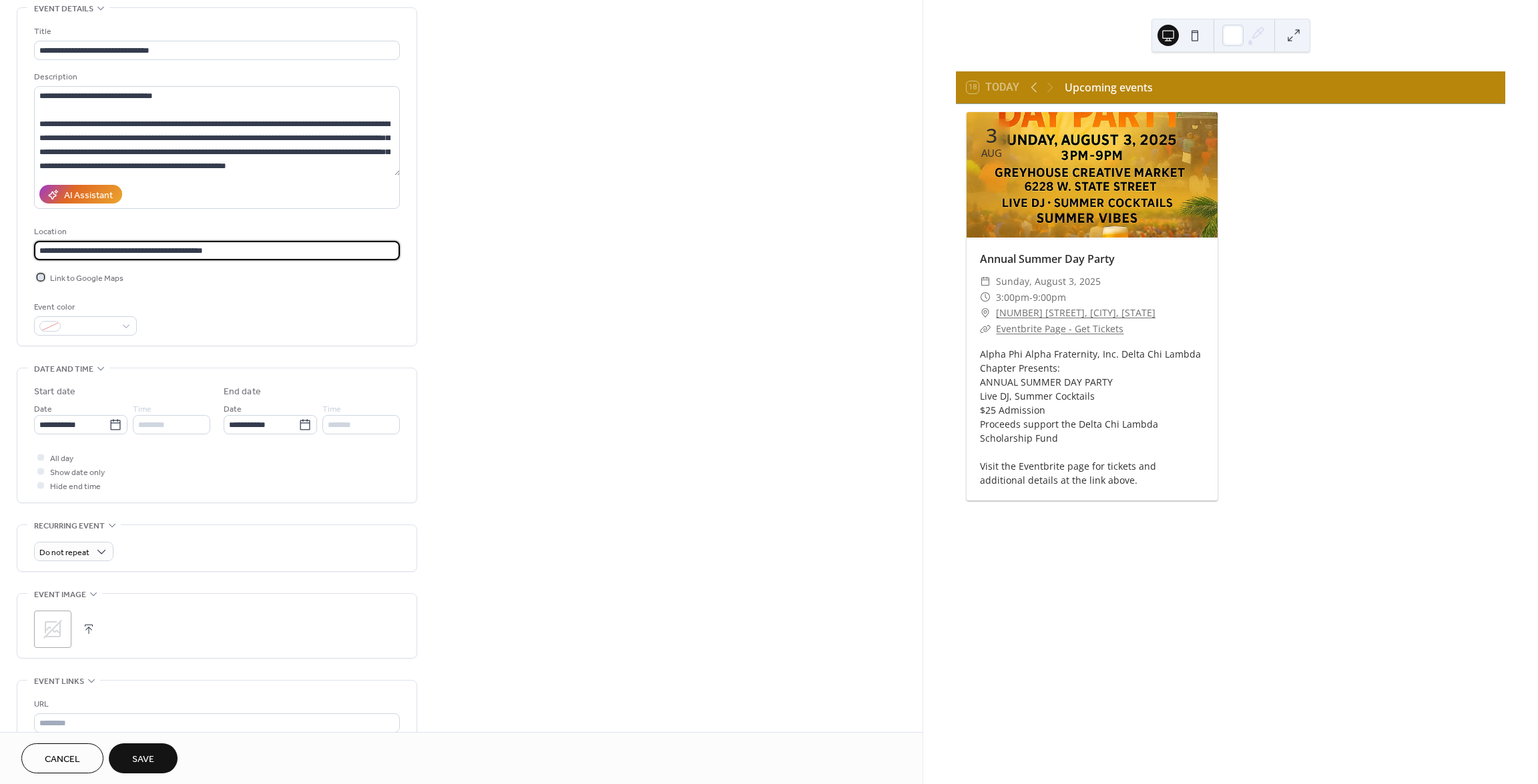 click at bounding box center (41, 277) 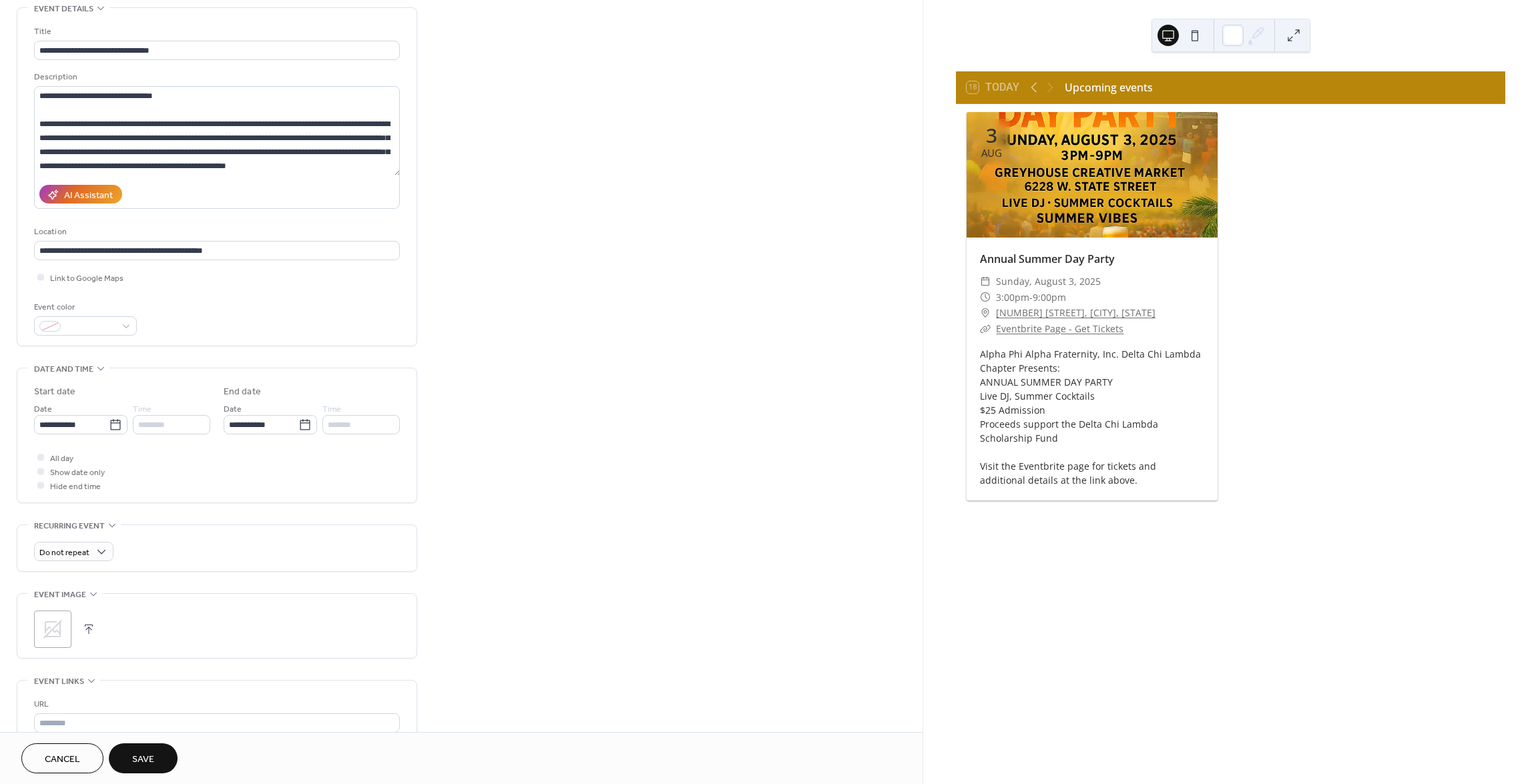 click on "Event color" at bounding box center (217, 318) 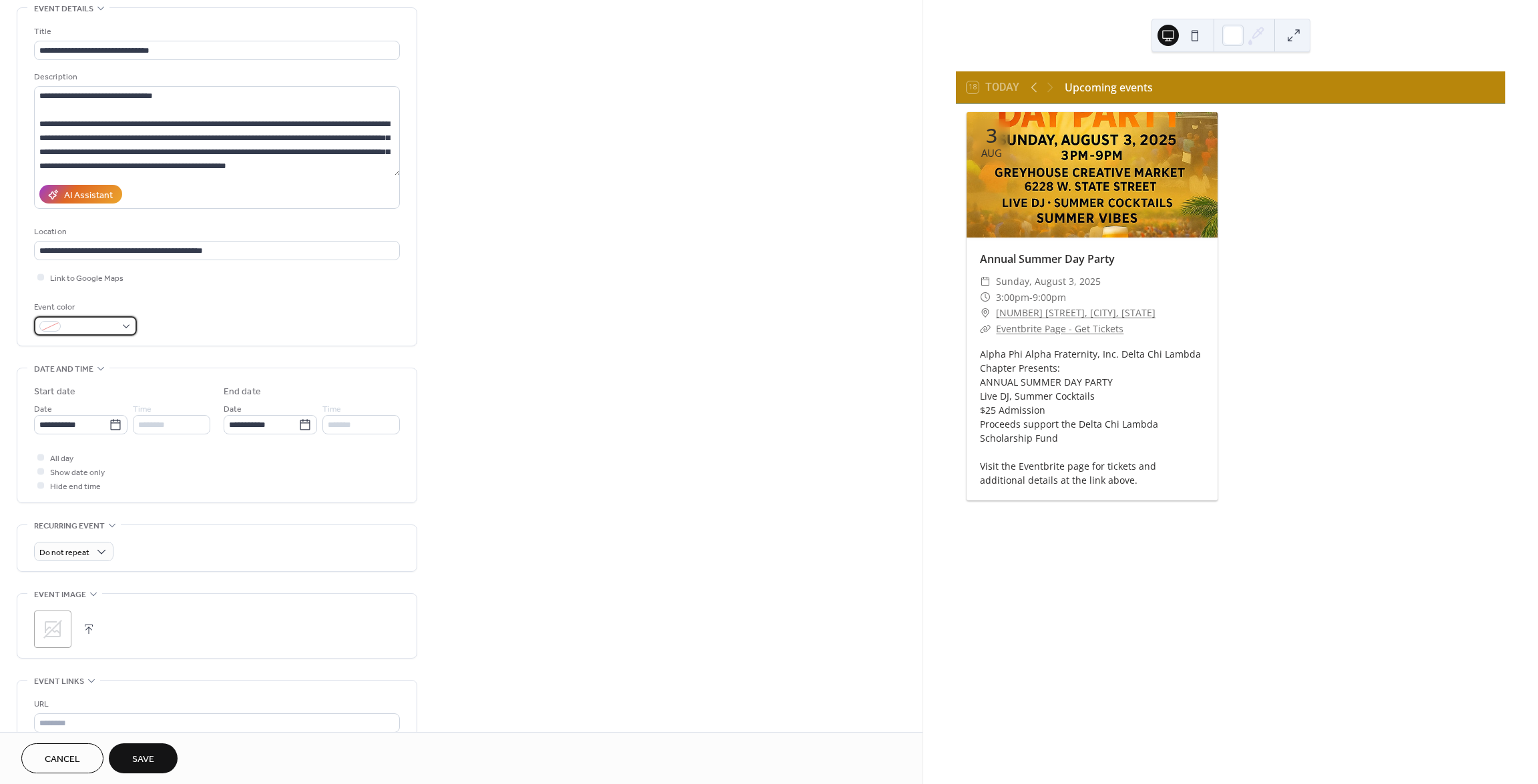 click at bounding box center (91, 327) 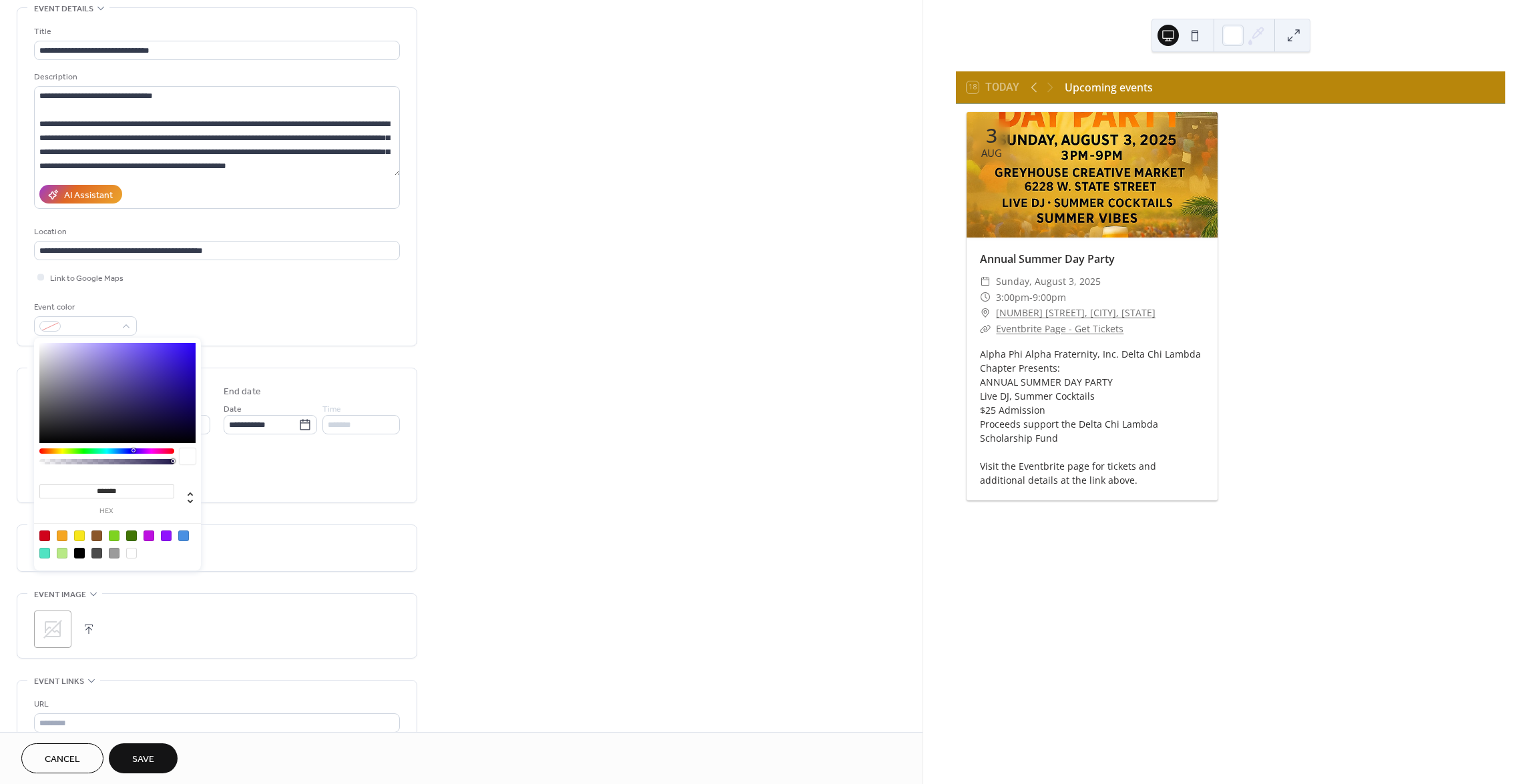 drag, startPoint x: 128, startPoint y: 488, endPoint x: 45, endPoint y: 490, distance: 83.024 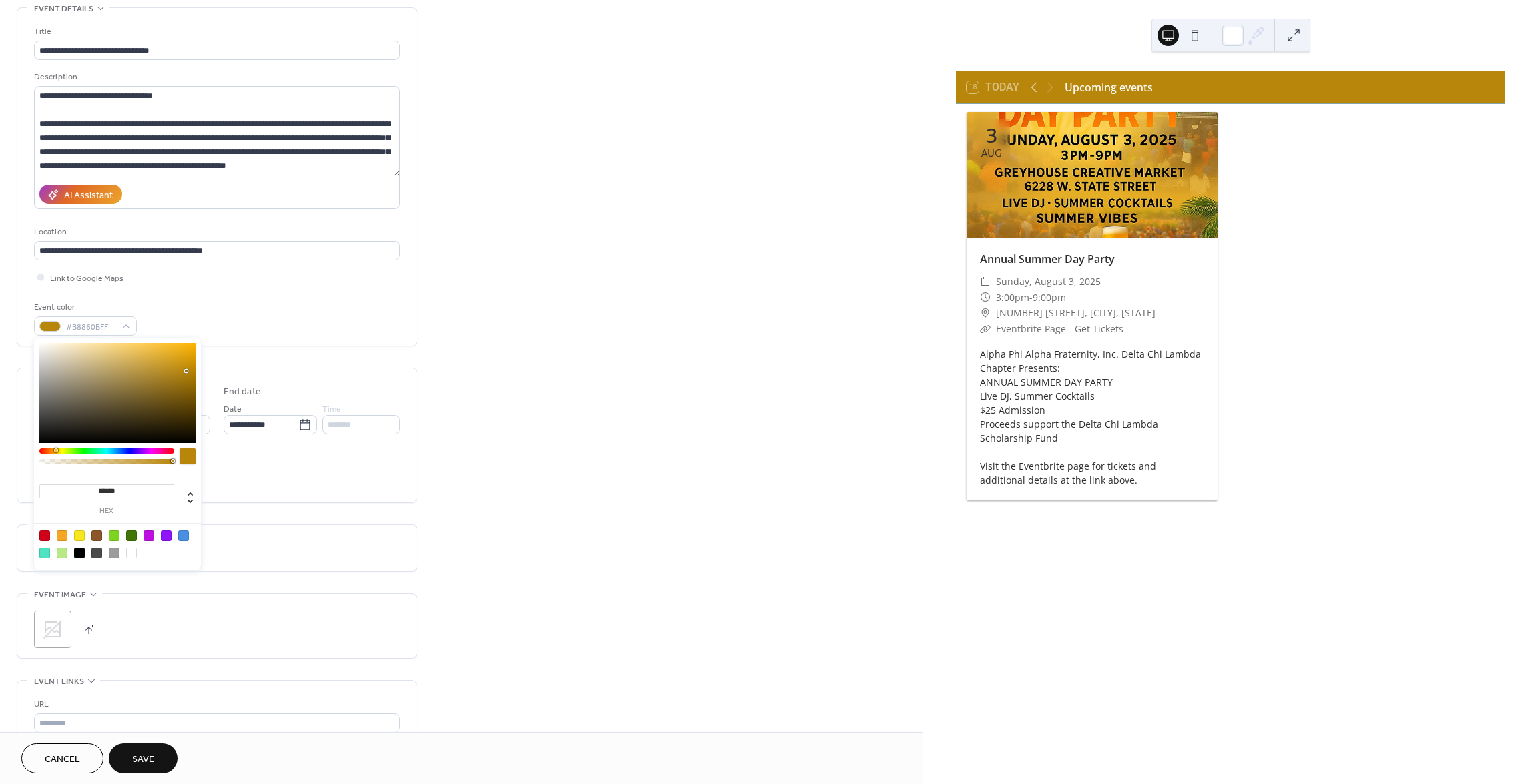 click on "All day Show date only Hide end time" at bounding box center [217, 471] 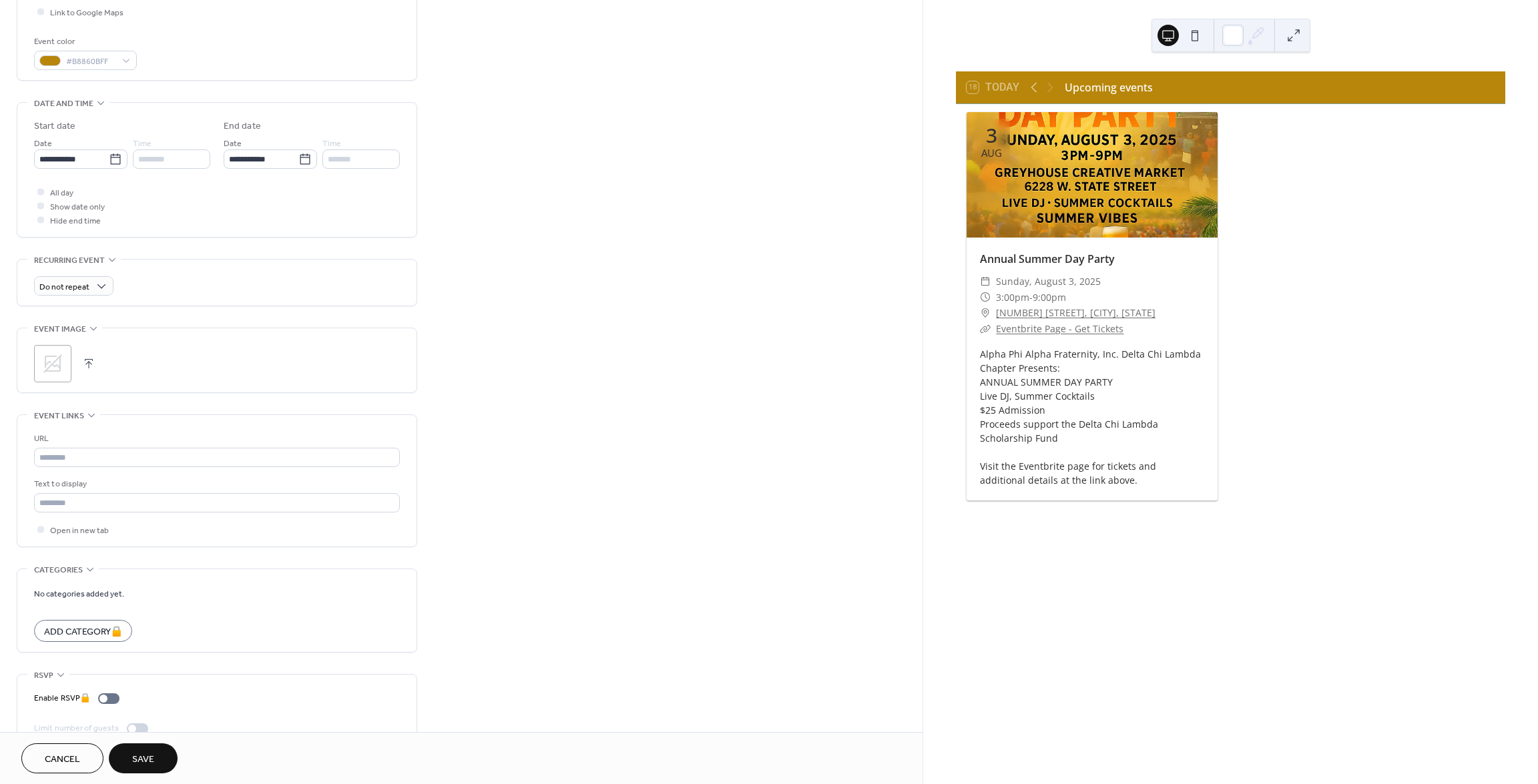 scroll, scrollTop: 334, scrollLeft: 0, axis: vertical 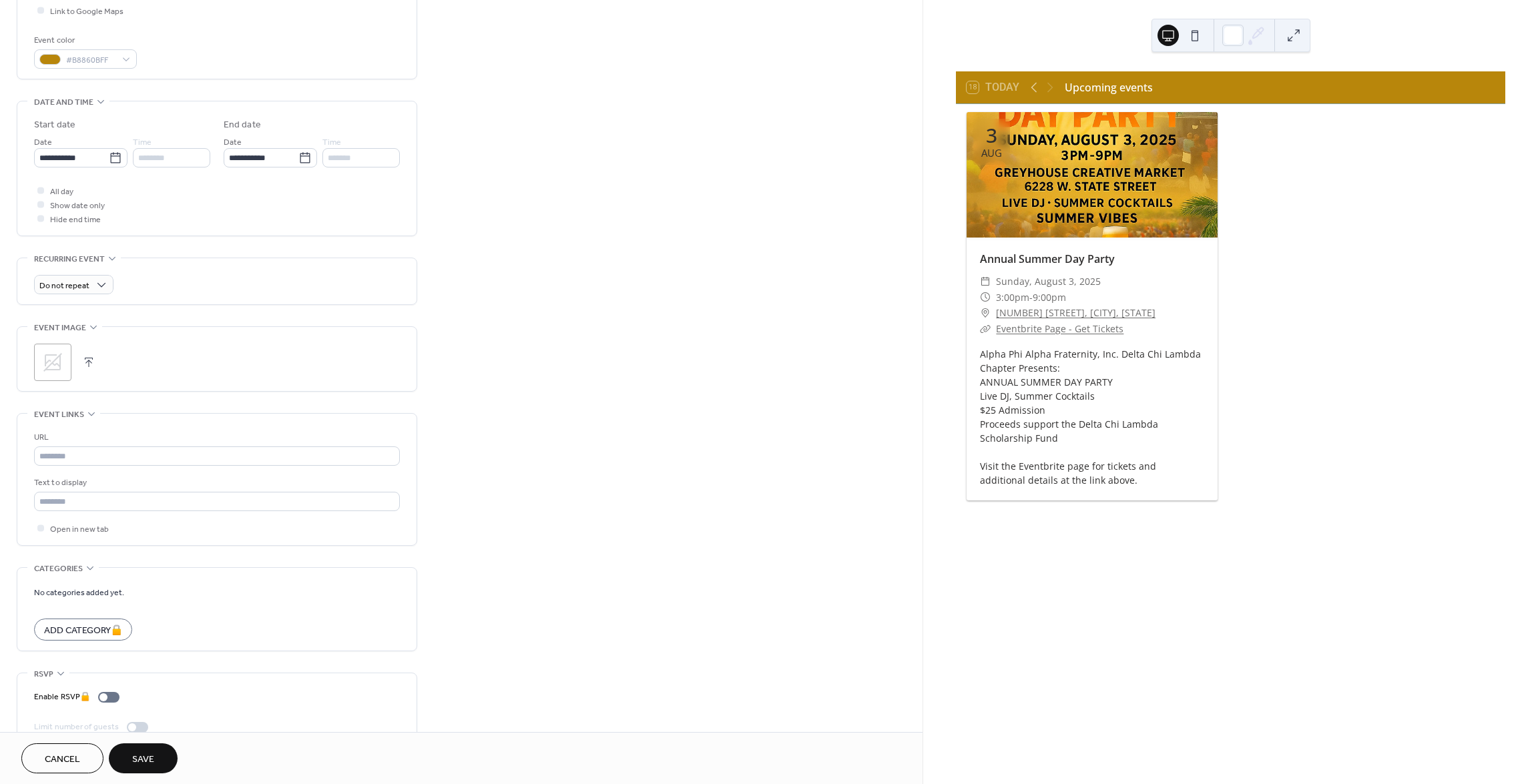 click at bounding box center [89, 362] 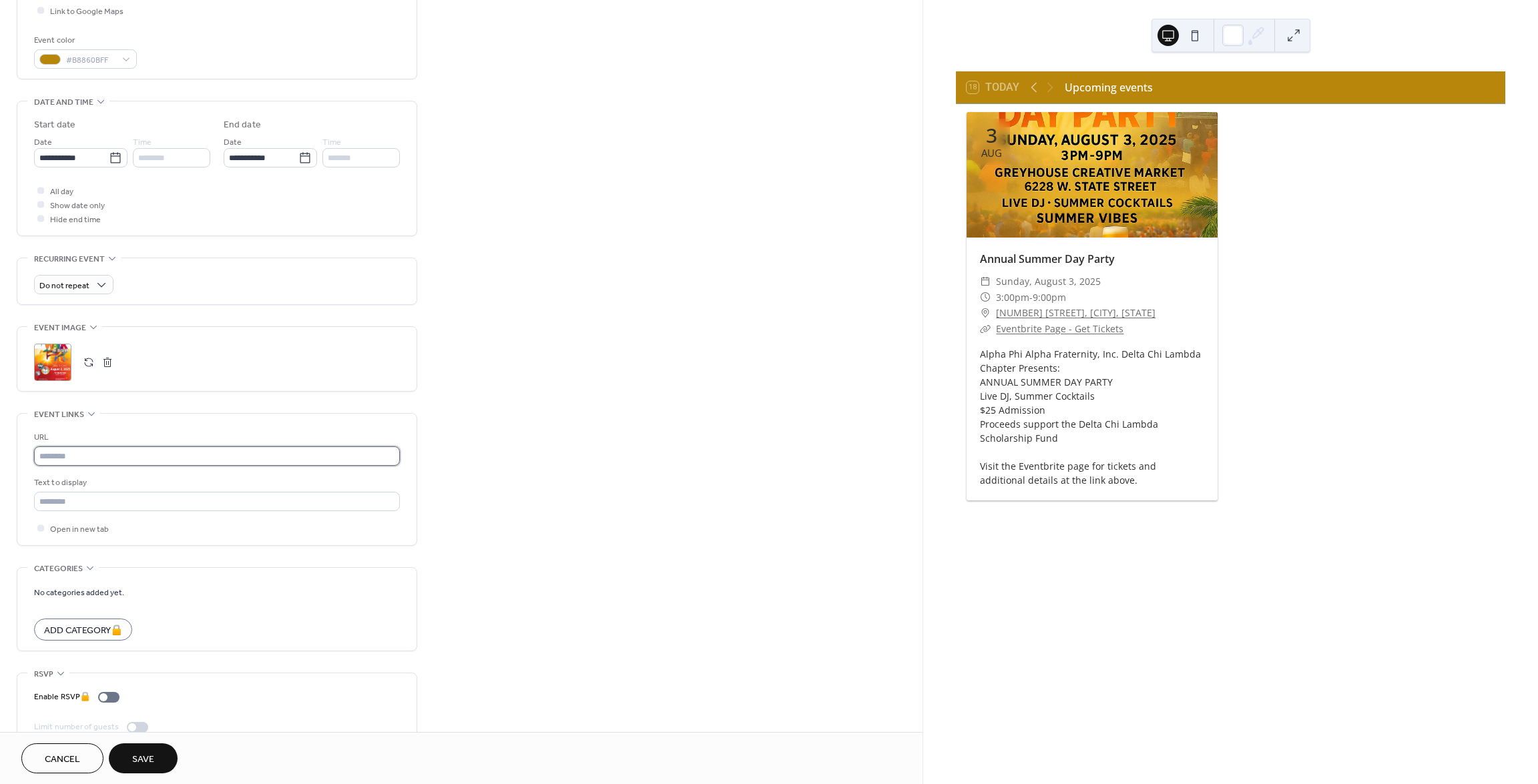 click at bounding box center (217, 456) 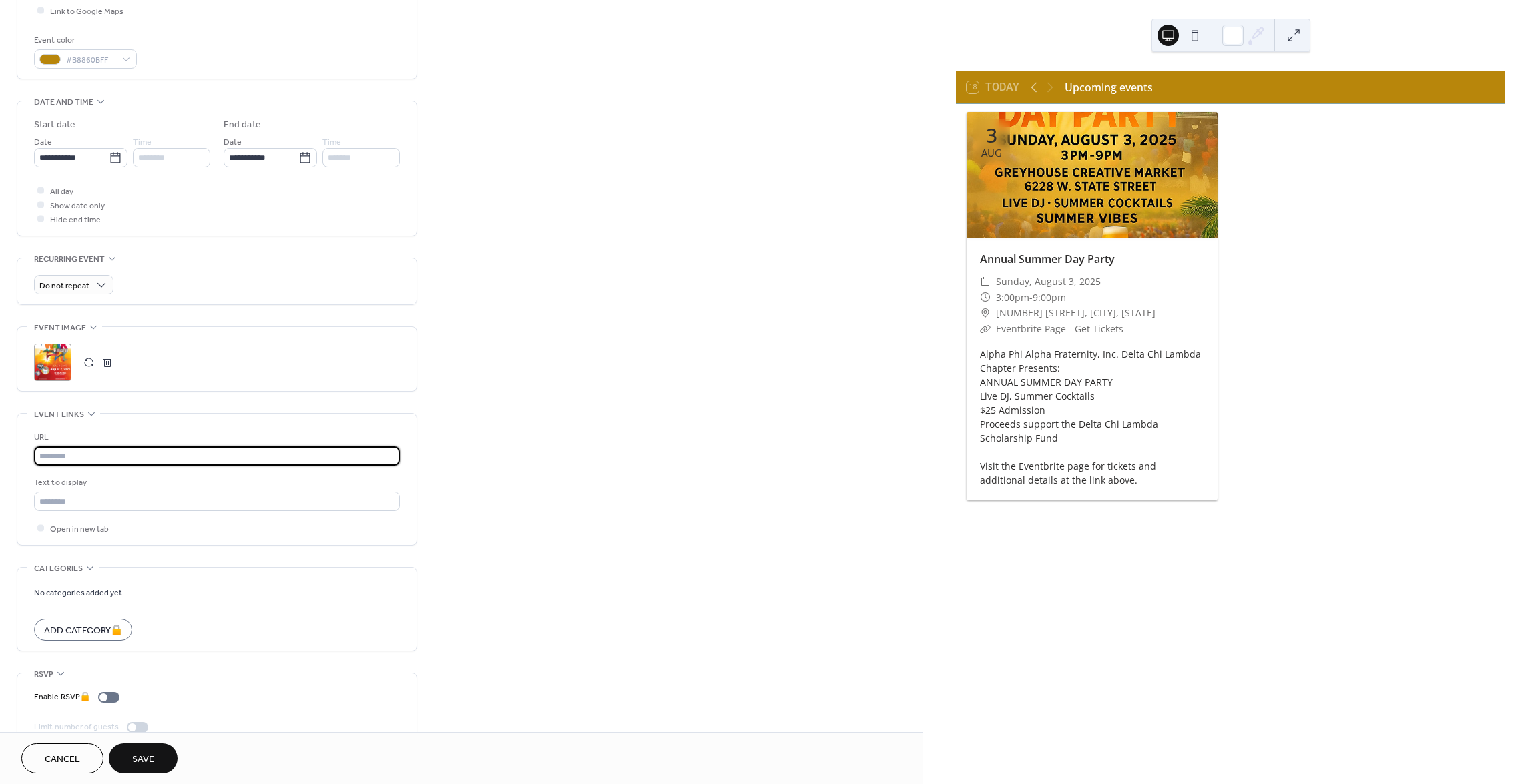paste on "**********" 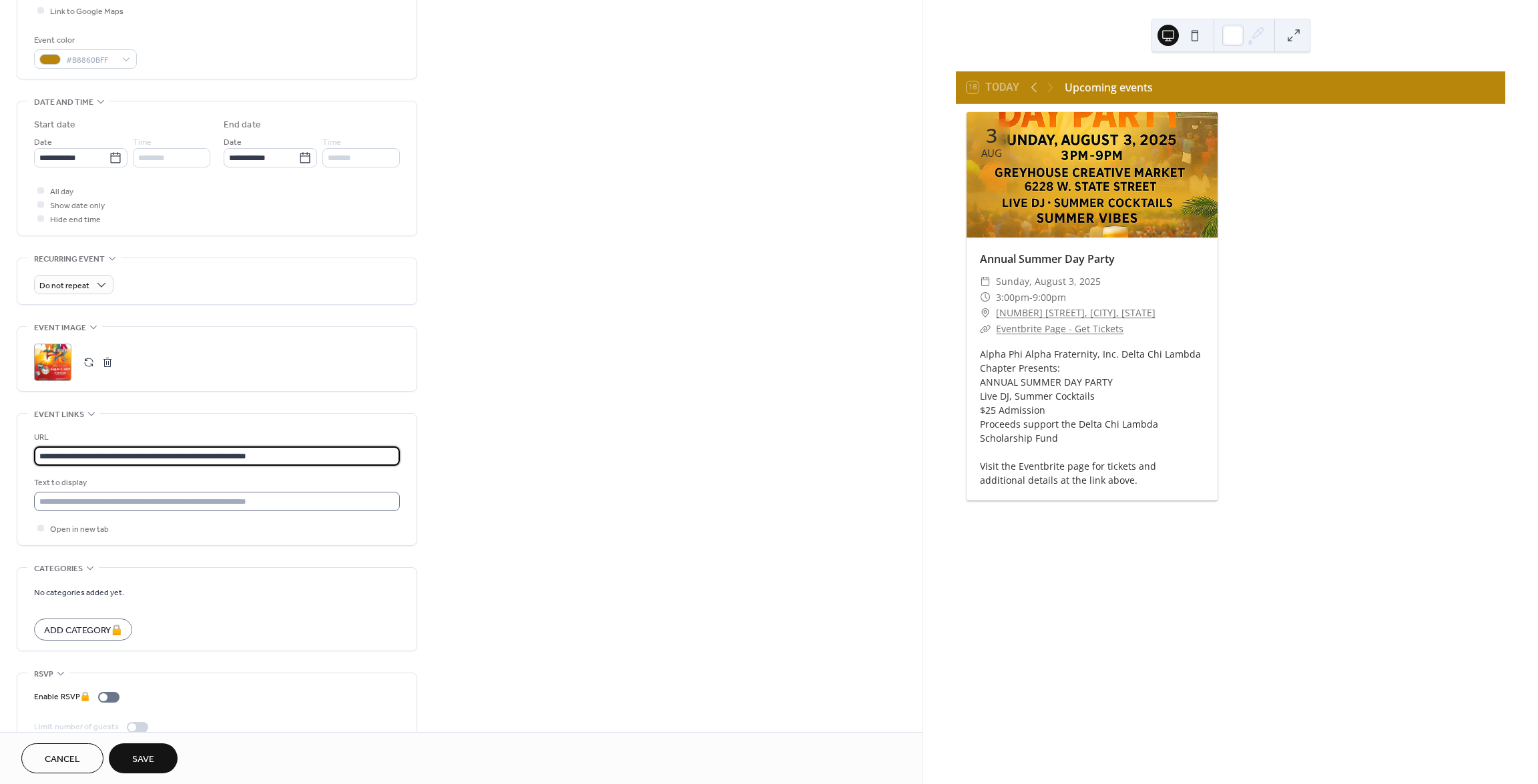 type on "**********" 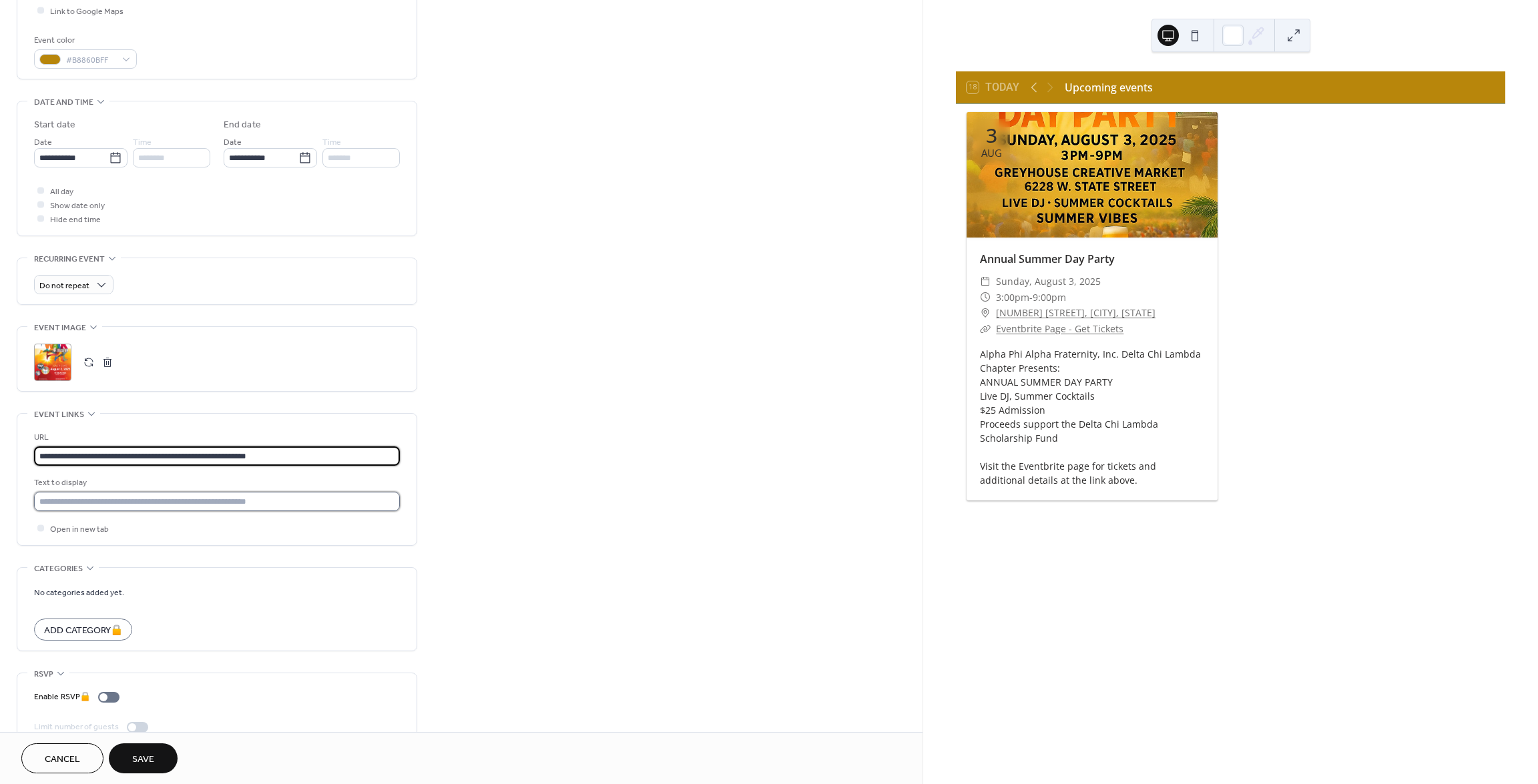 click at bounding box center (217, 501) 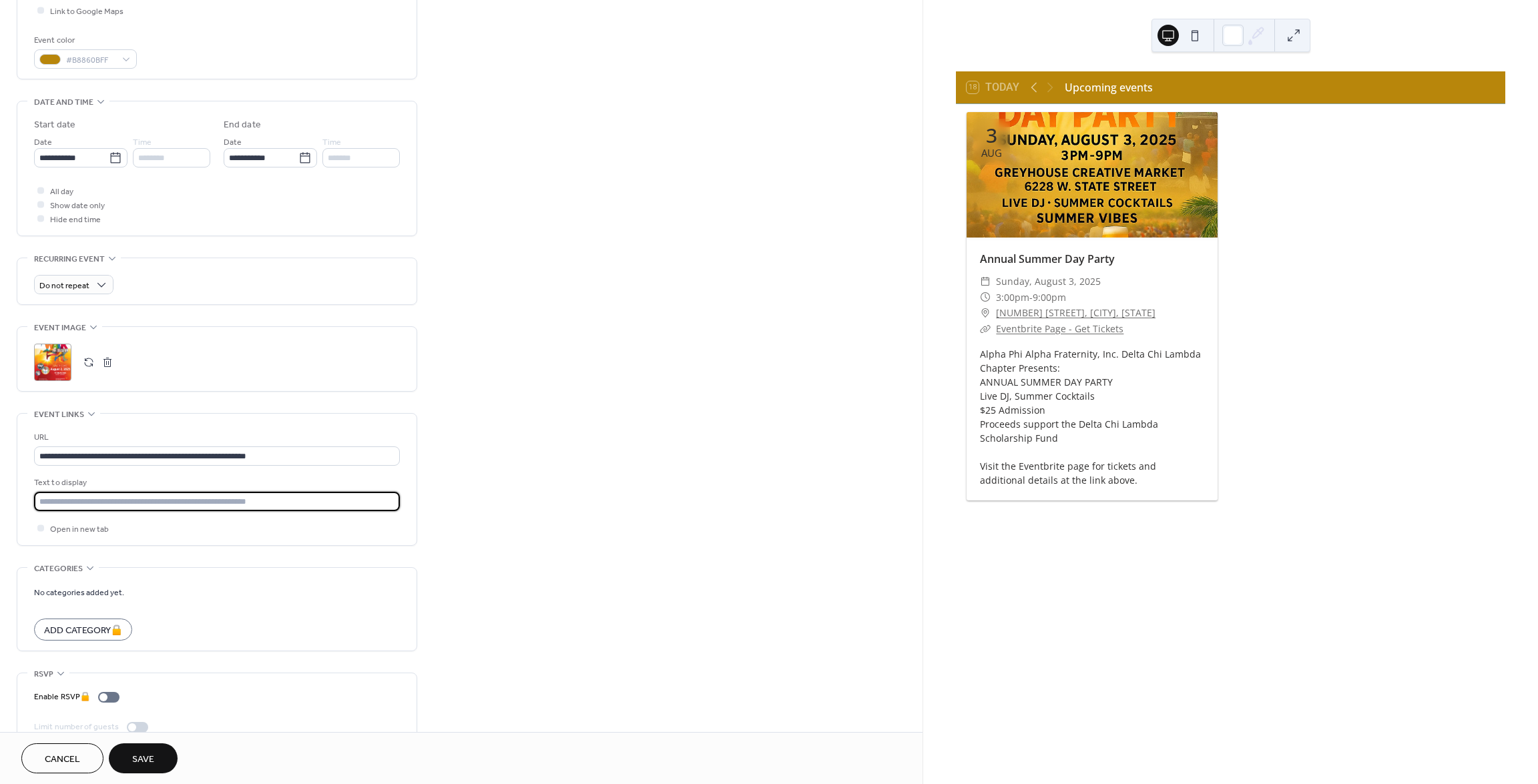 drag, startPoint x: 337, startPoint y: 503, endPoint x: 16, endPoint y: 502, distance: 321.00156 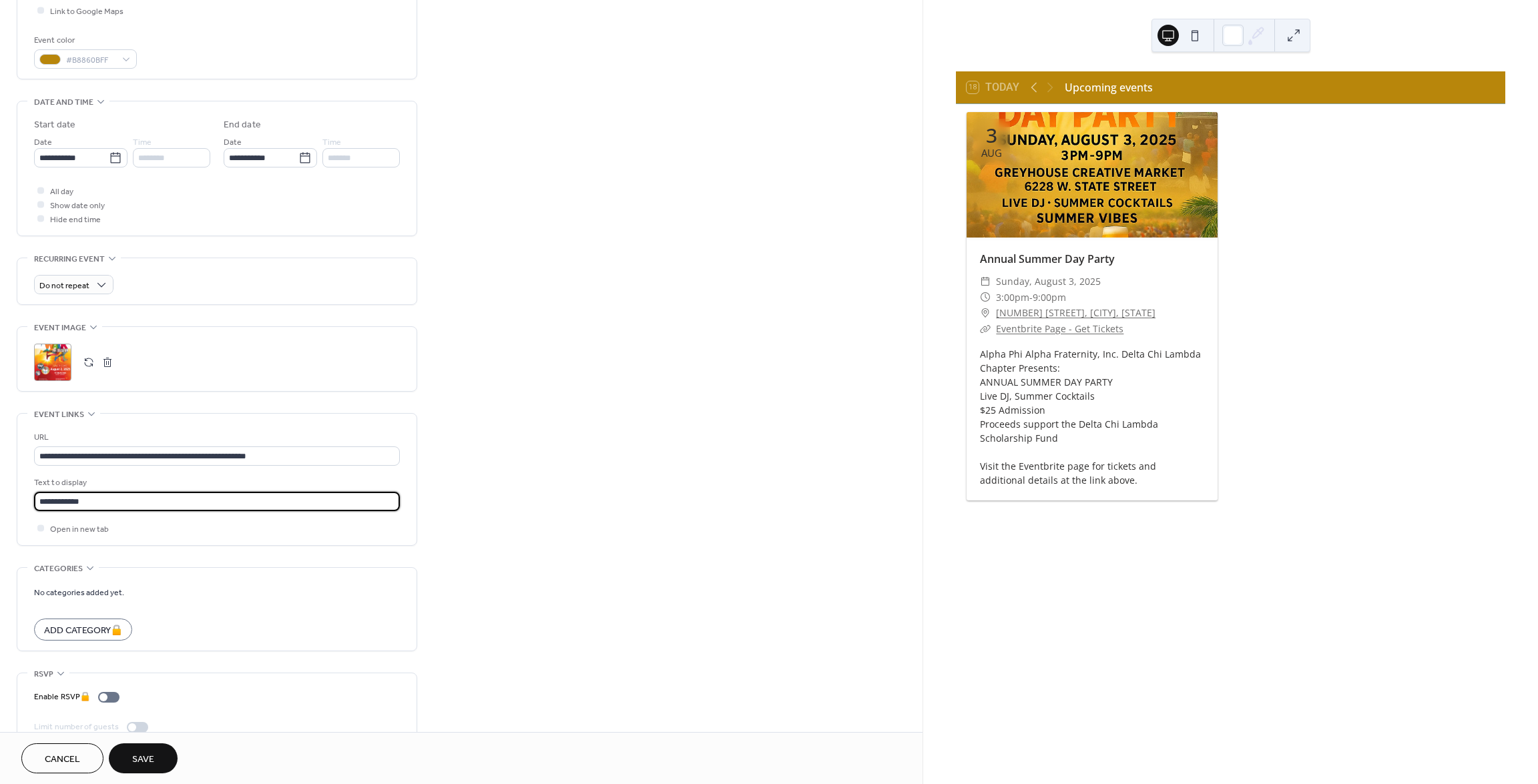type on "**********" 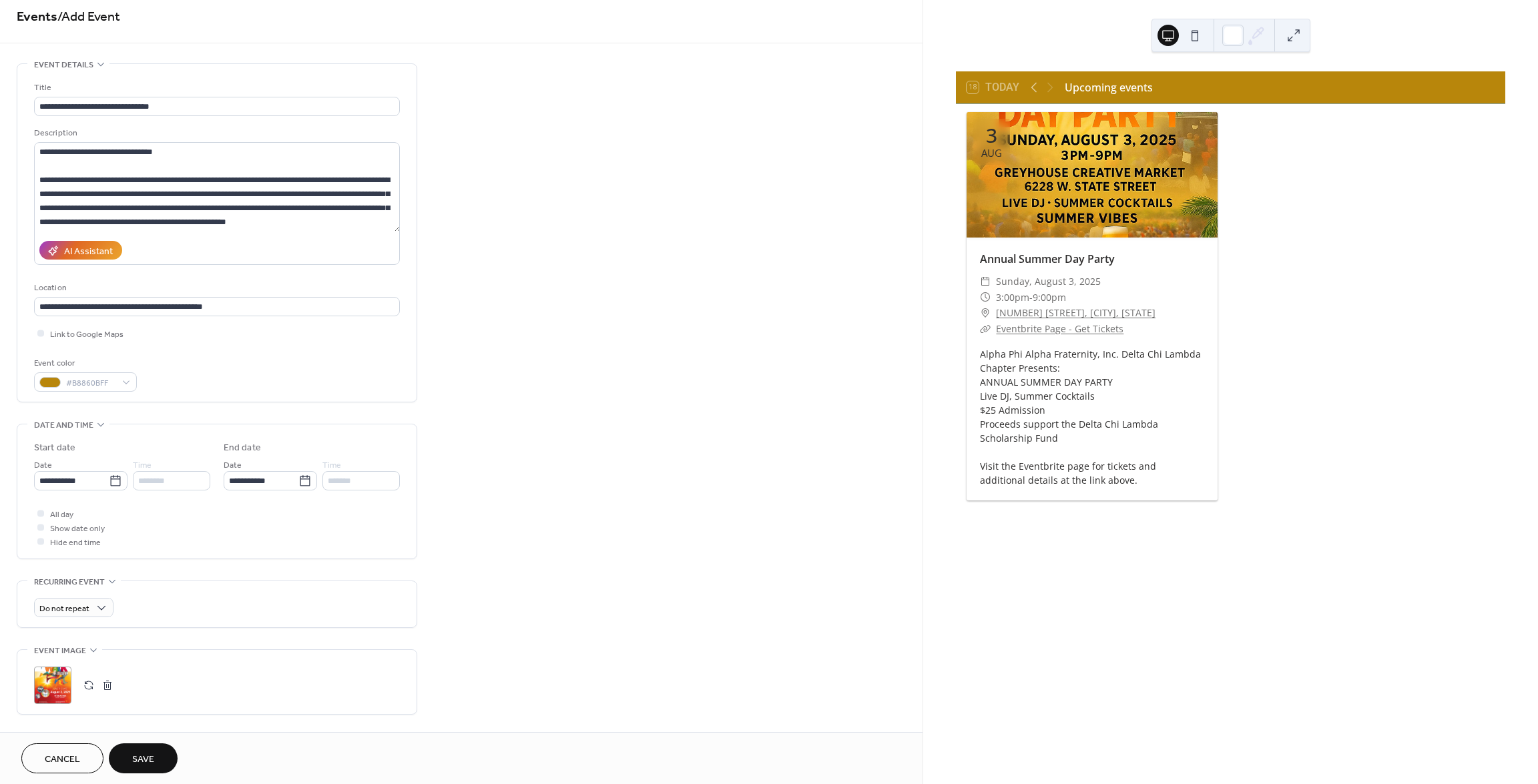 scroll, scrollTop: 0, scrollLeft: 0, axis: both 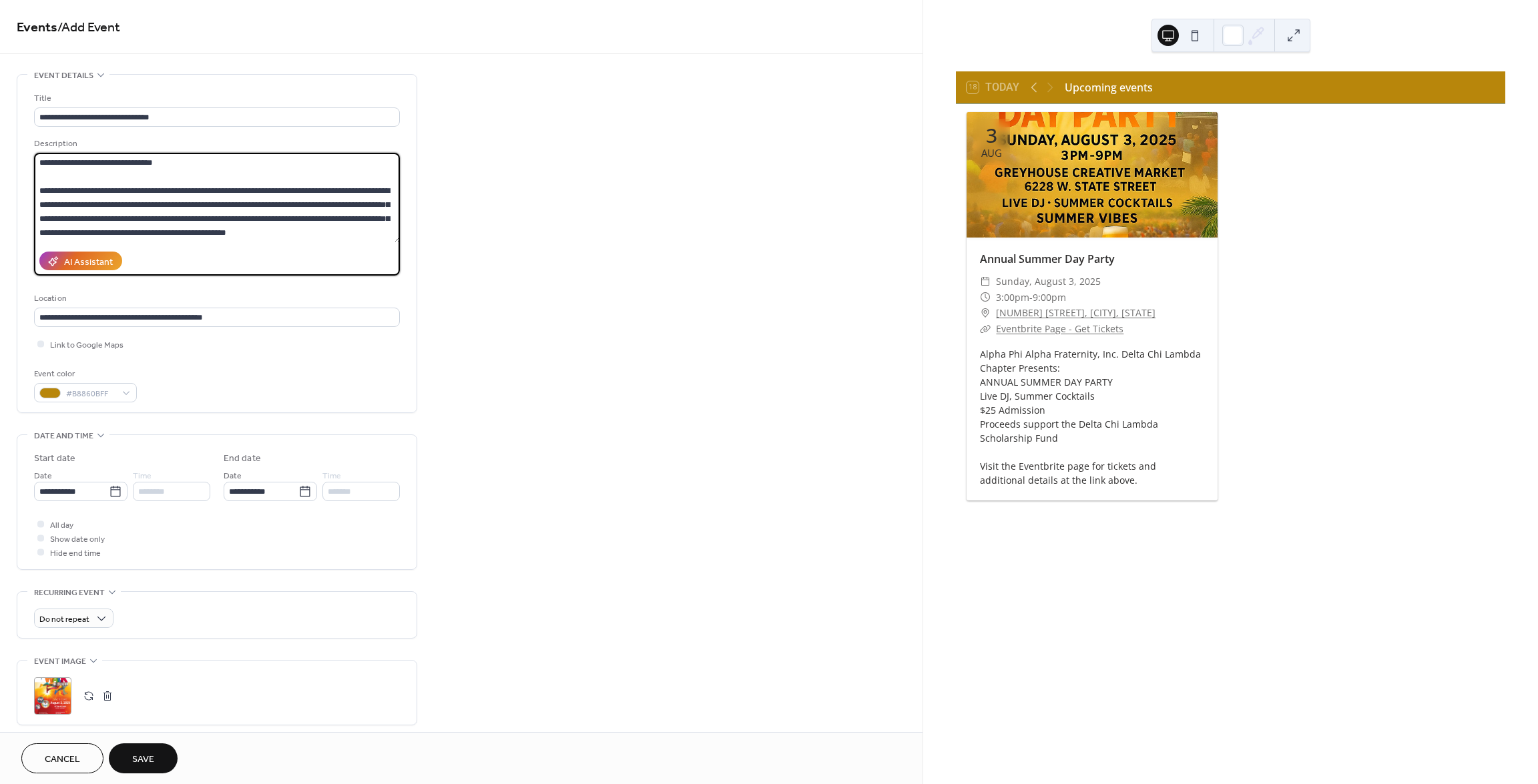 click on "**********" at bounding box center [217, 198] 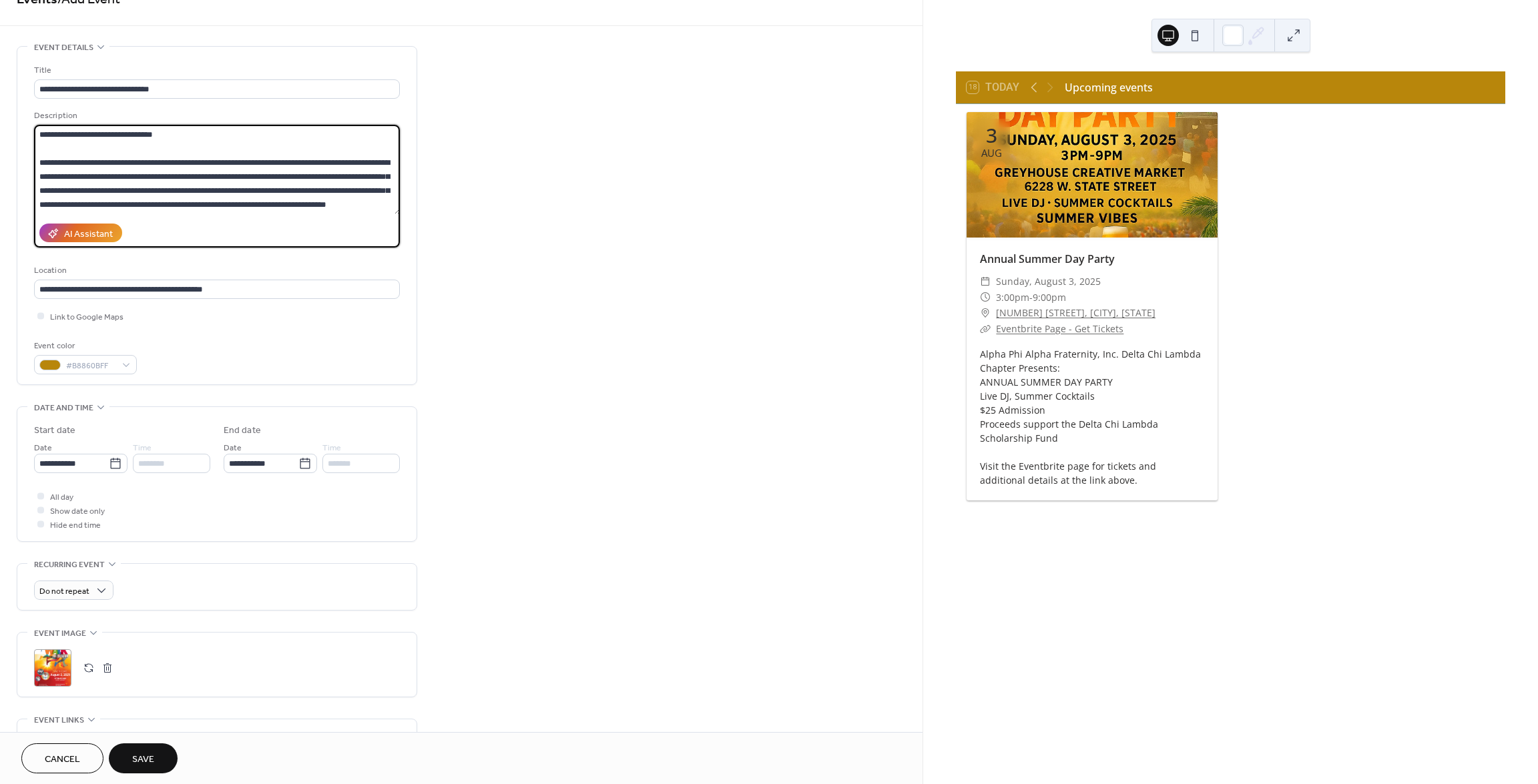 scroll, scrollTop: 0, scrollLeft: 0, axis: both 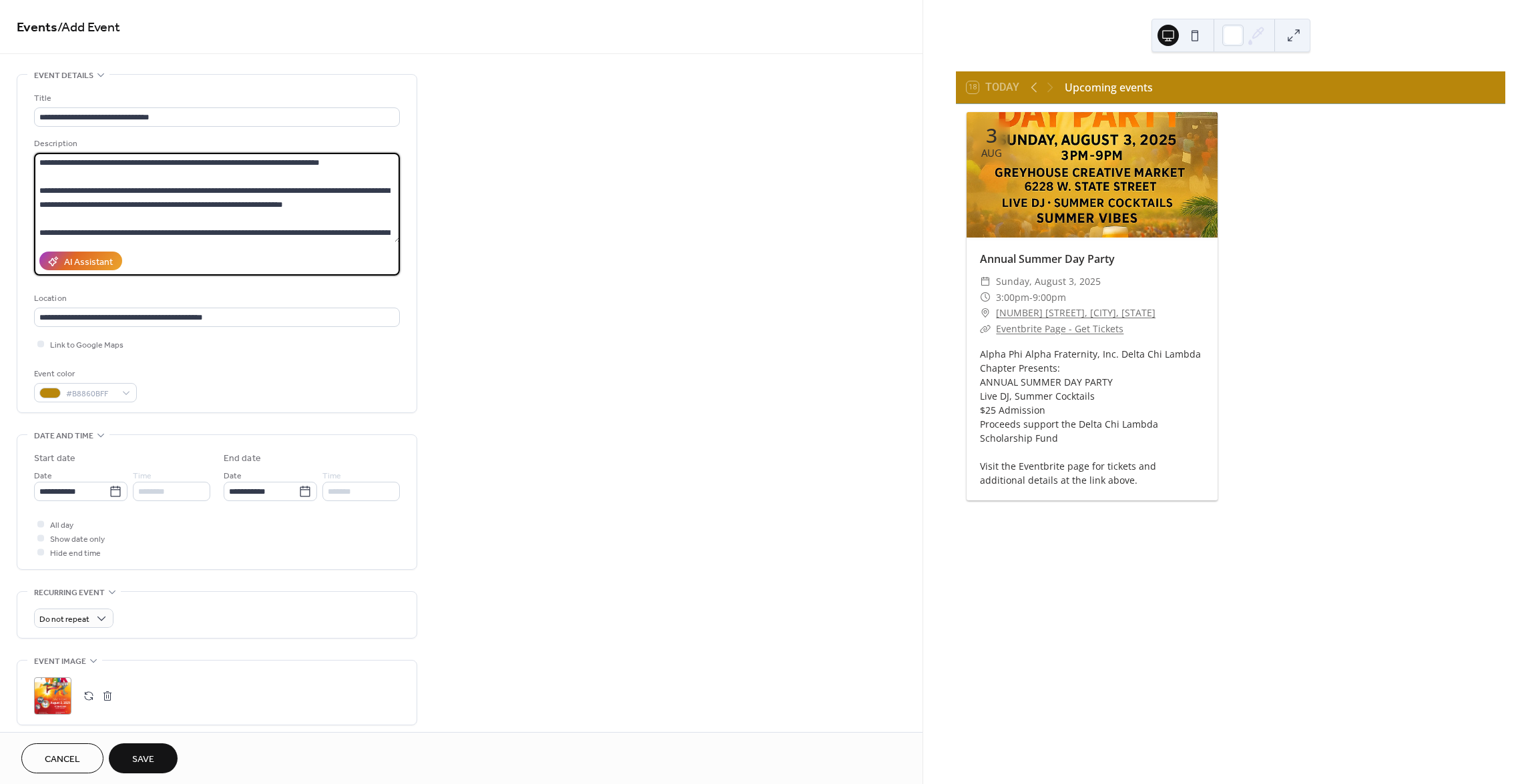 type on "**********" 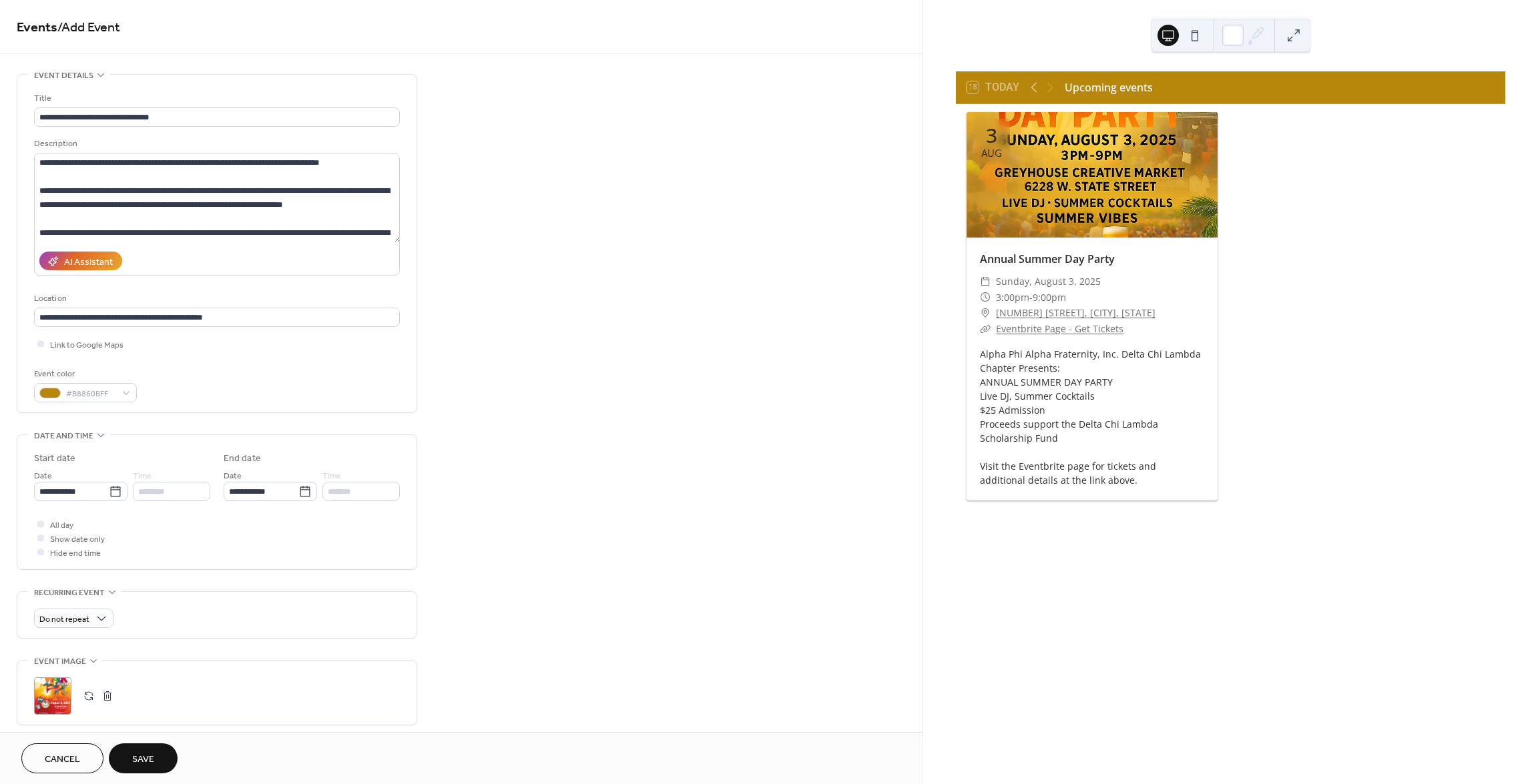 click on "Save" at bounding box center (143, 759) 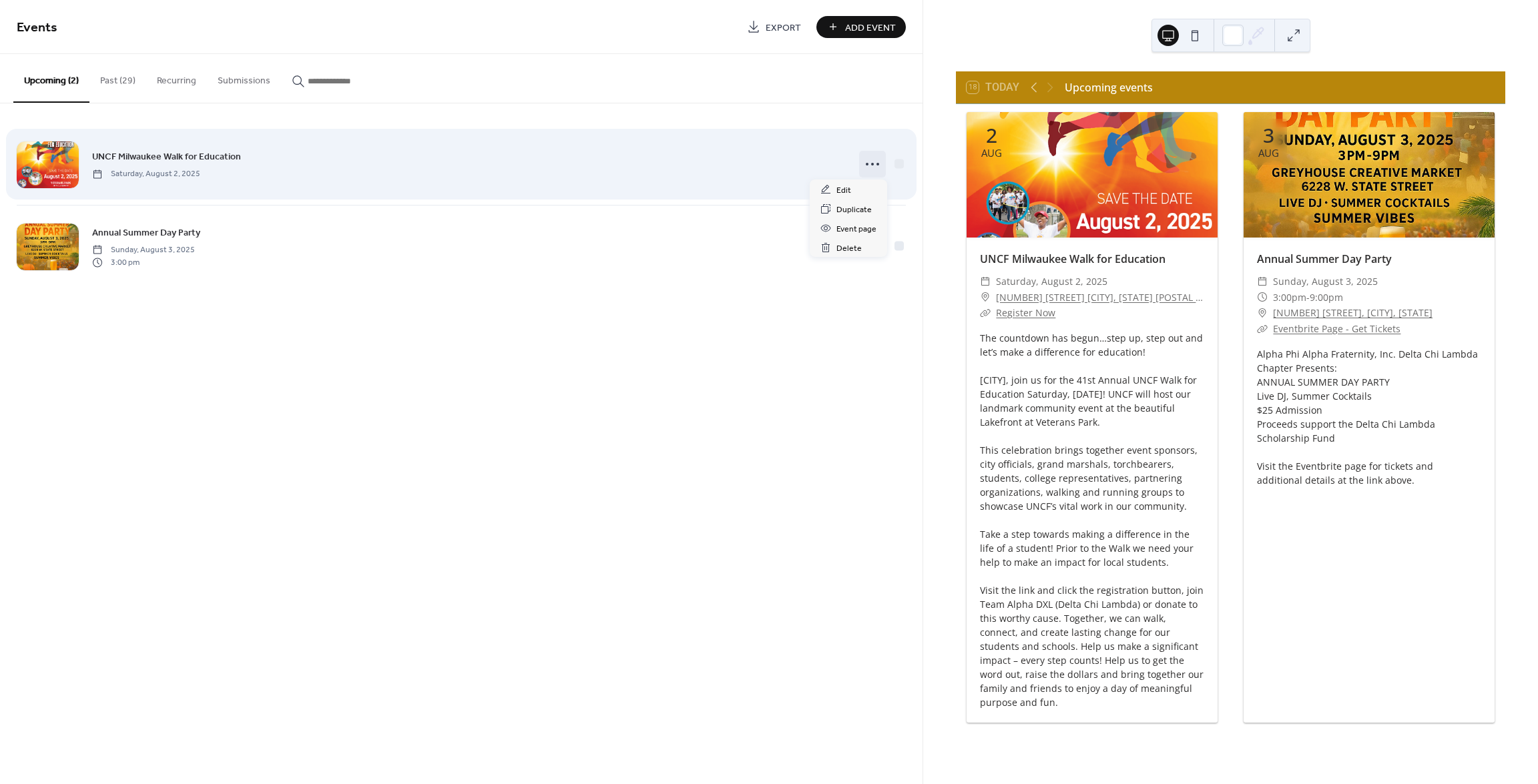 click 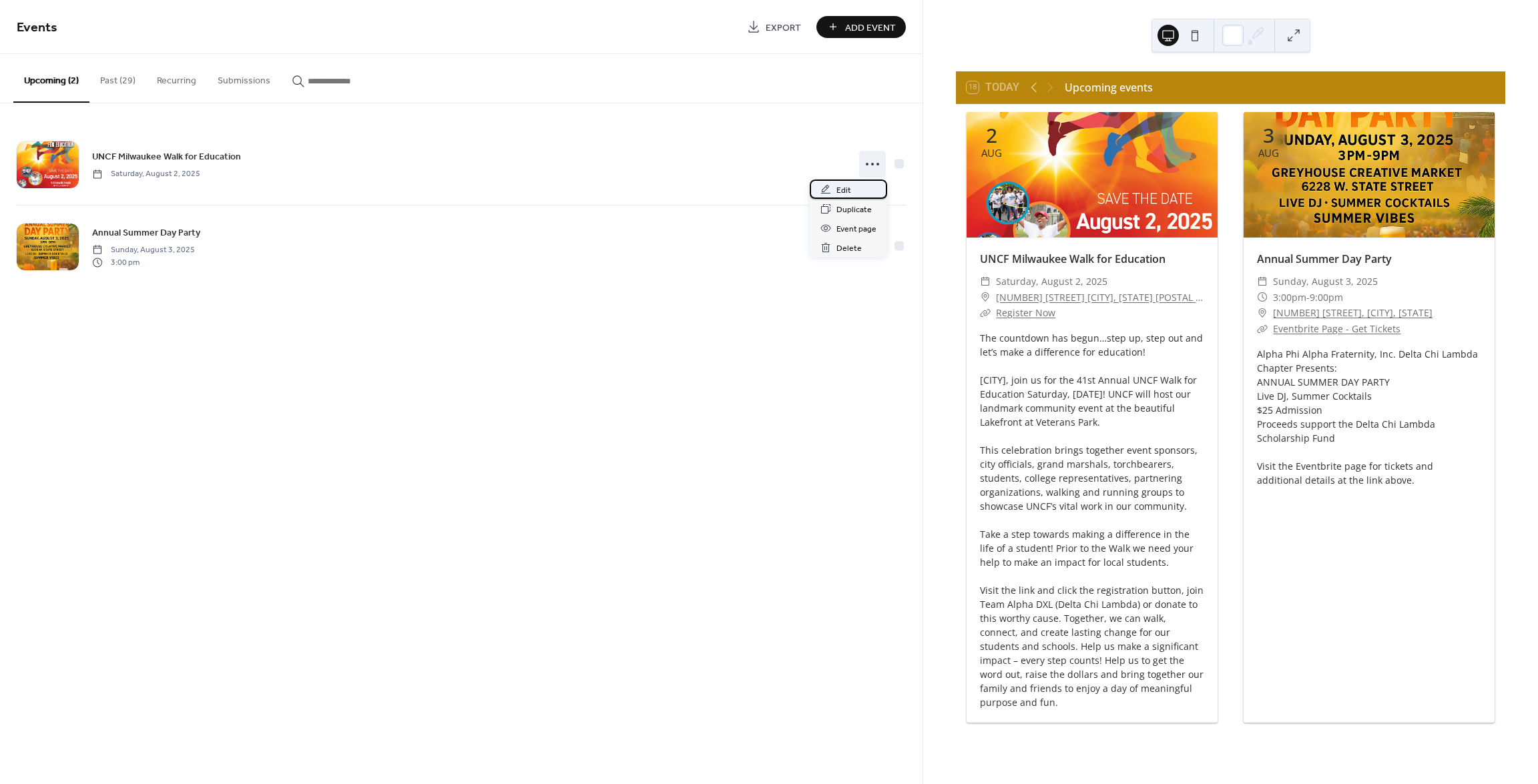 click on "Edit" at bounding box center [844, 190] 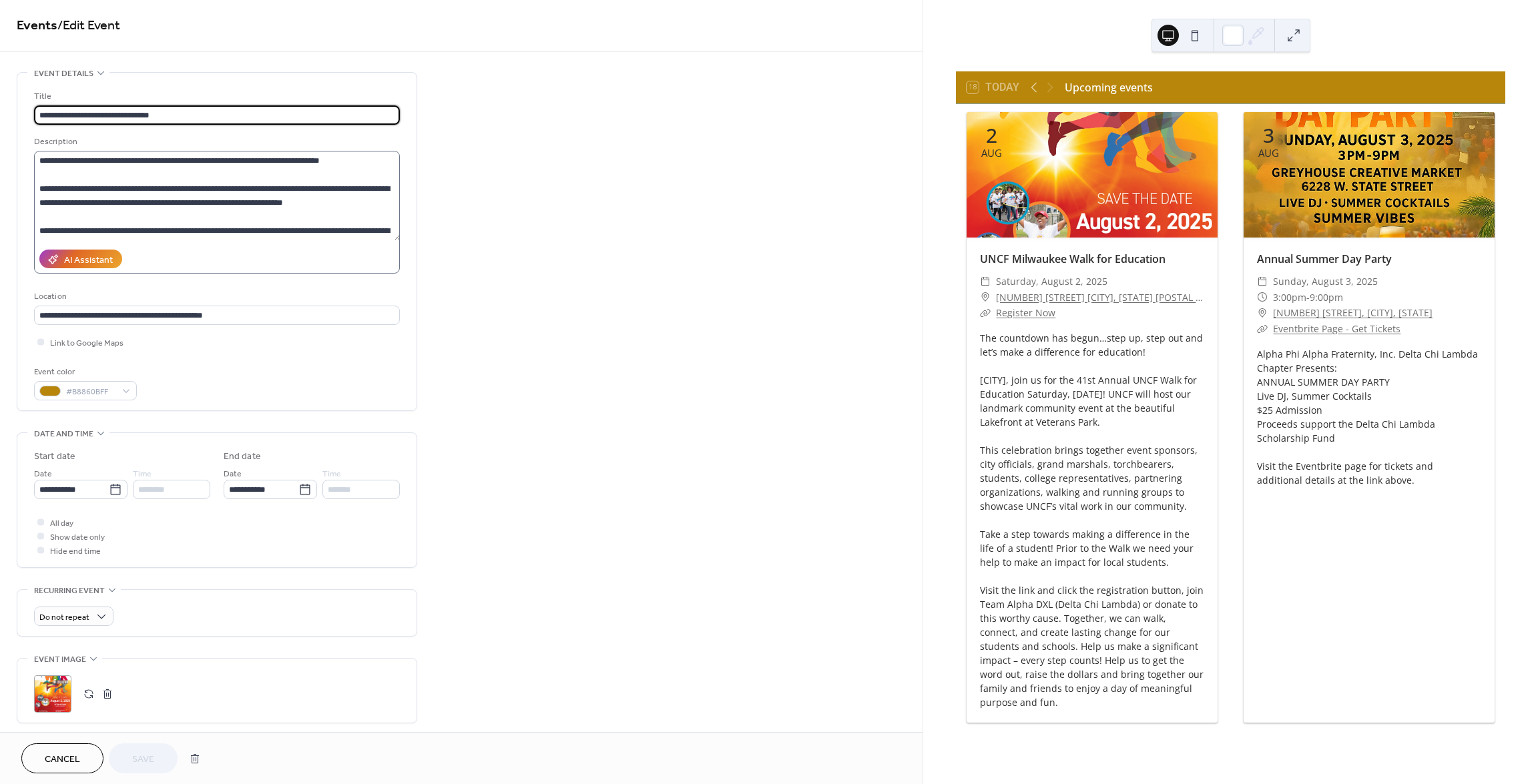 scroll, scrollTop: 0, scrollLeft: 0, axis: both 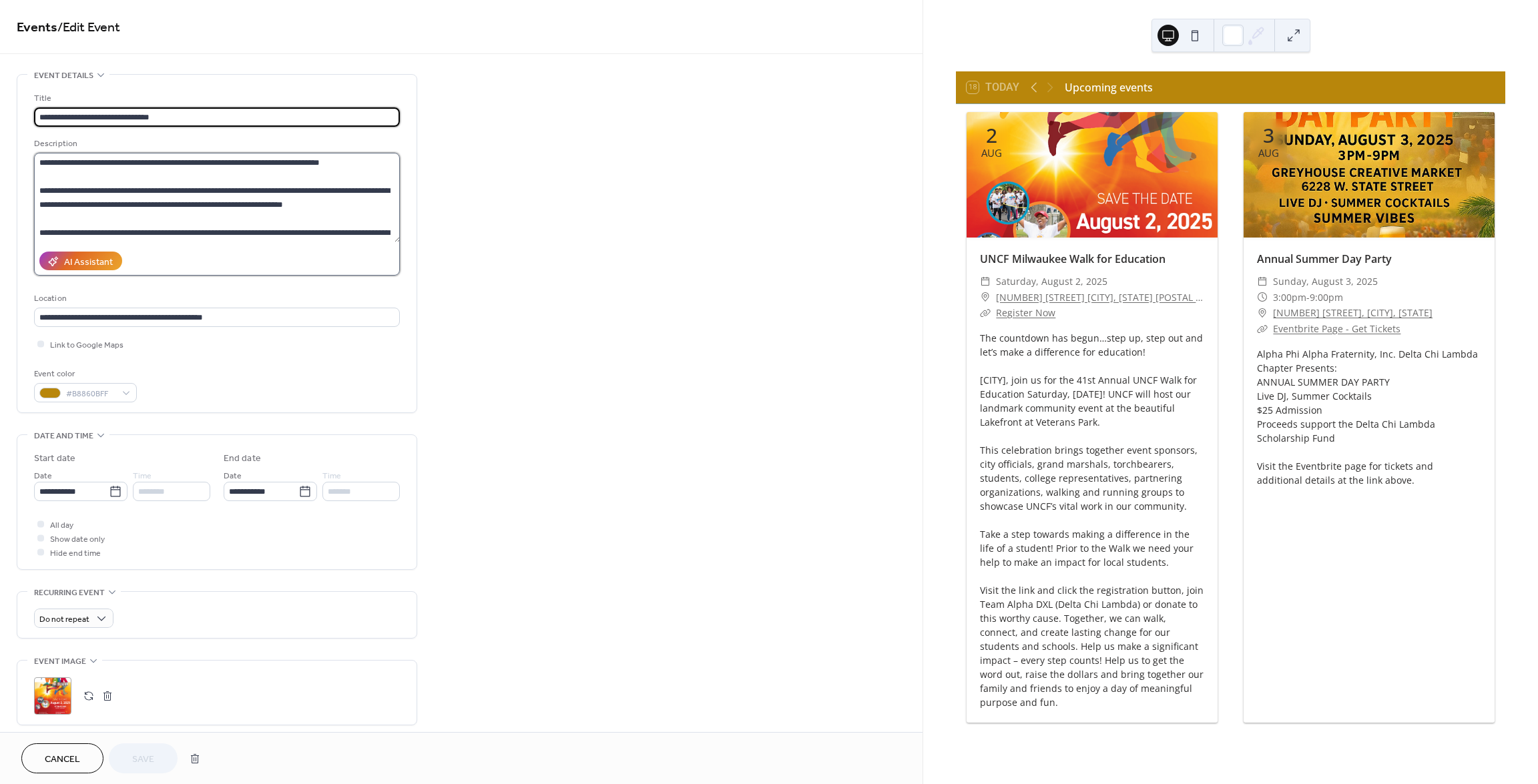 click at bounding box center (217, 198) 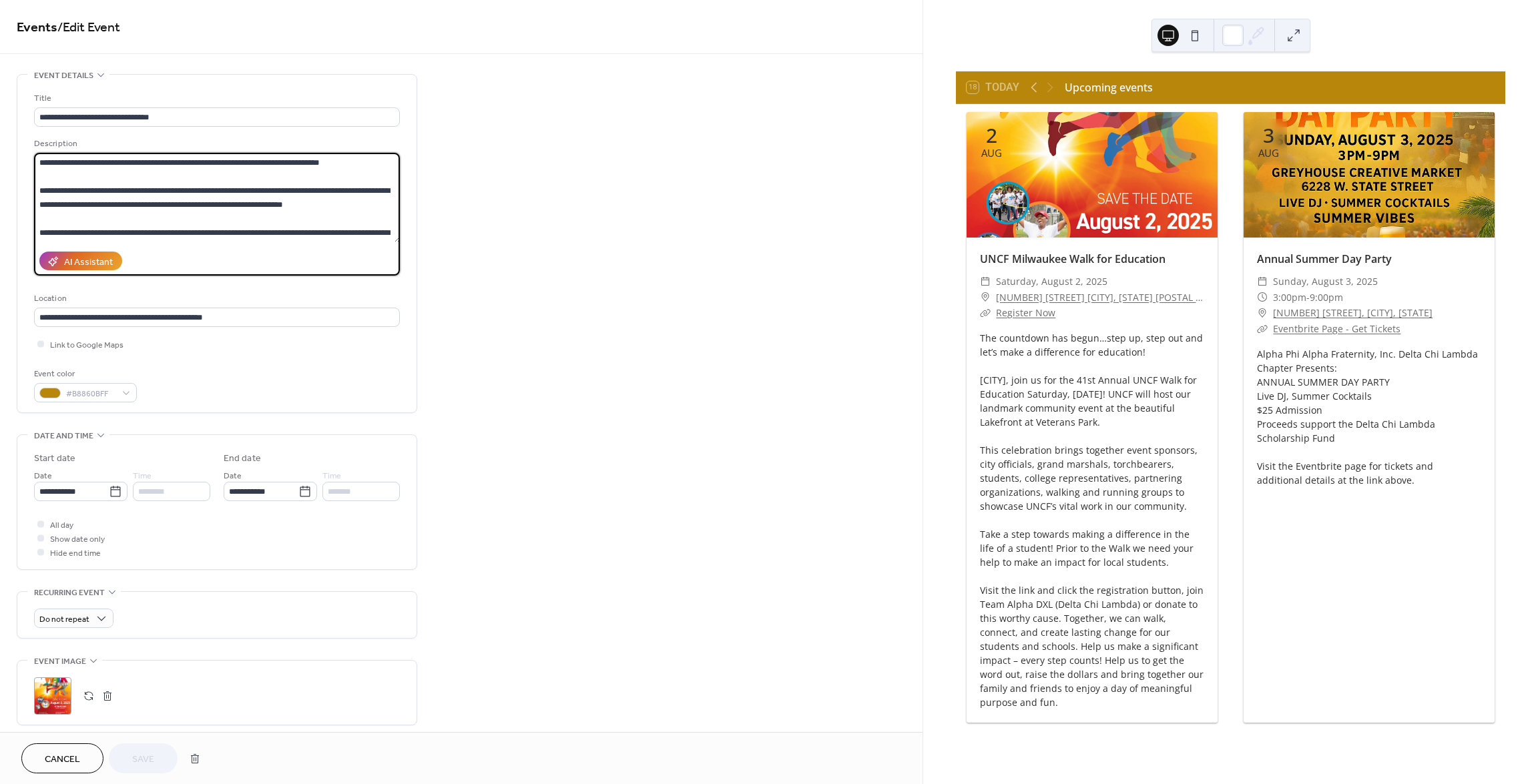 click at bounding box center (217, 198) 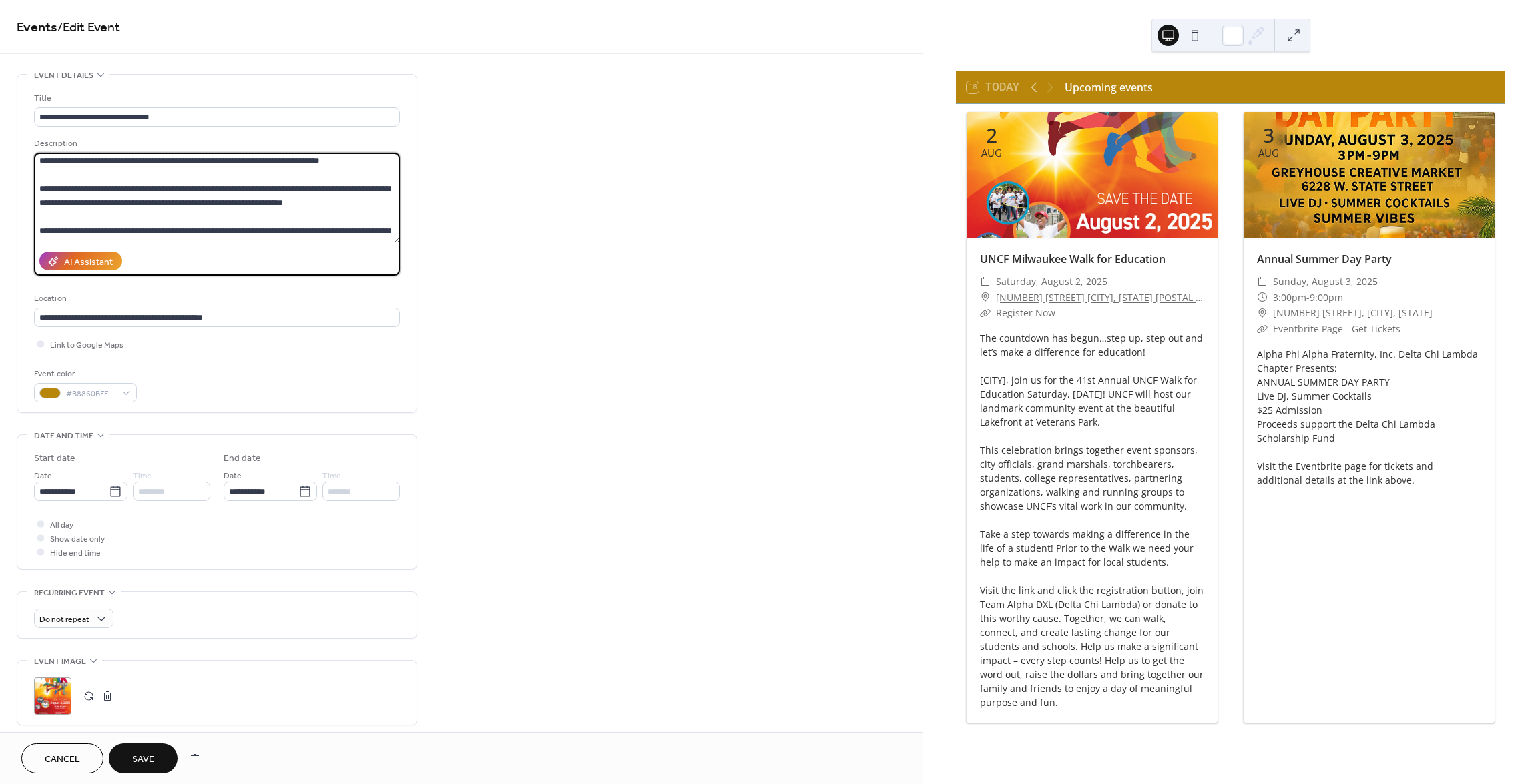 scroll, scrollTop: 0, scrollLeft: 0, axis: both 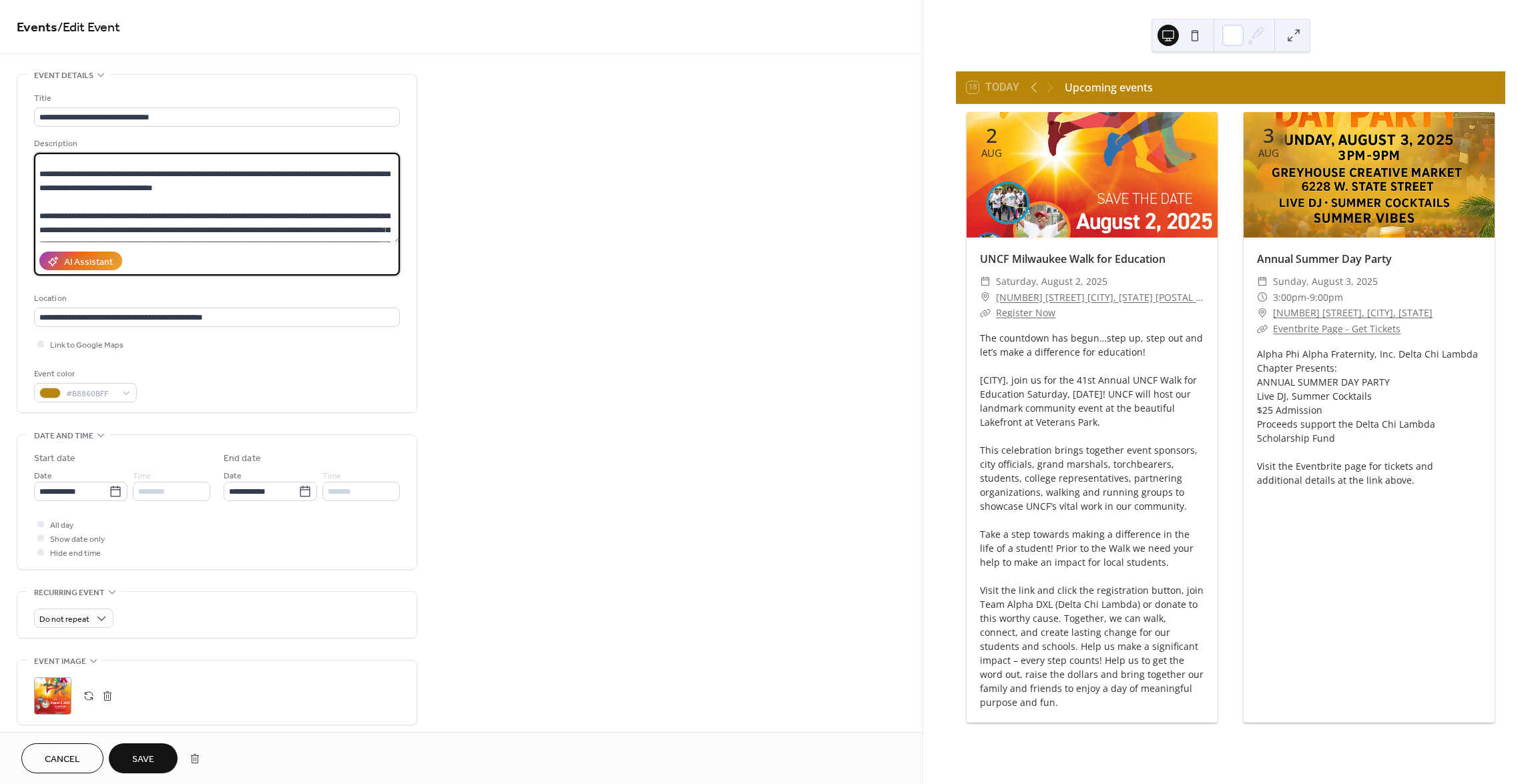 drag, startPoint x: 214, startPoint y: 256, endPoint x: 218, endPoint y: 286, distance: 30.26549 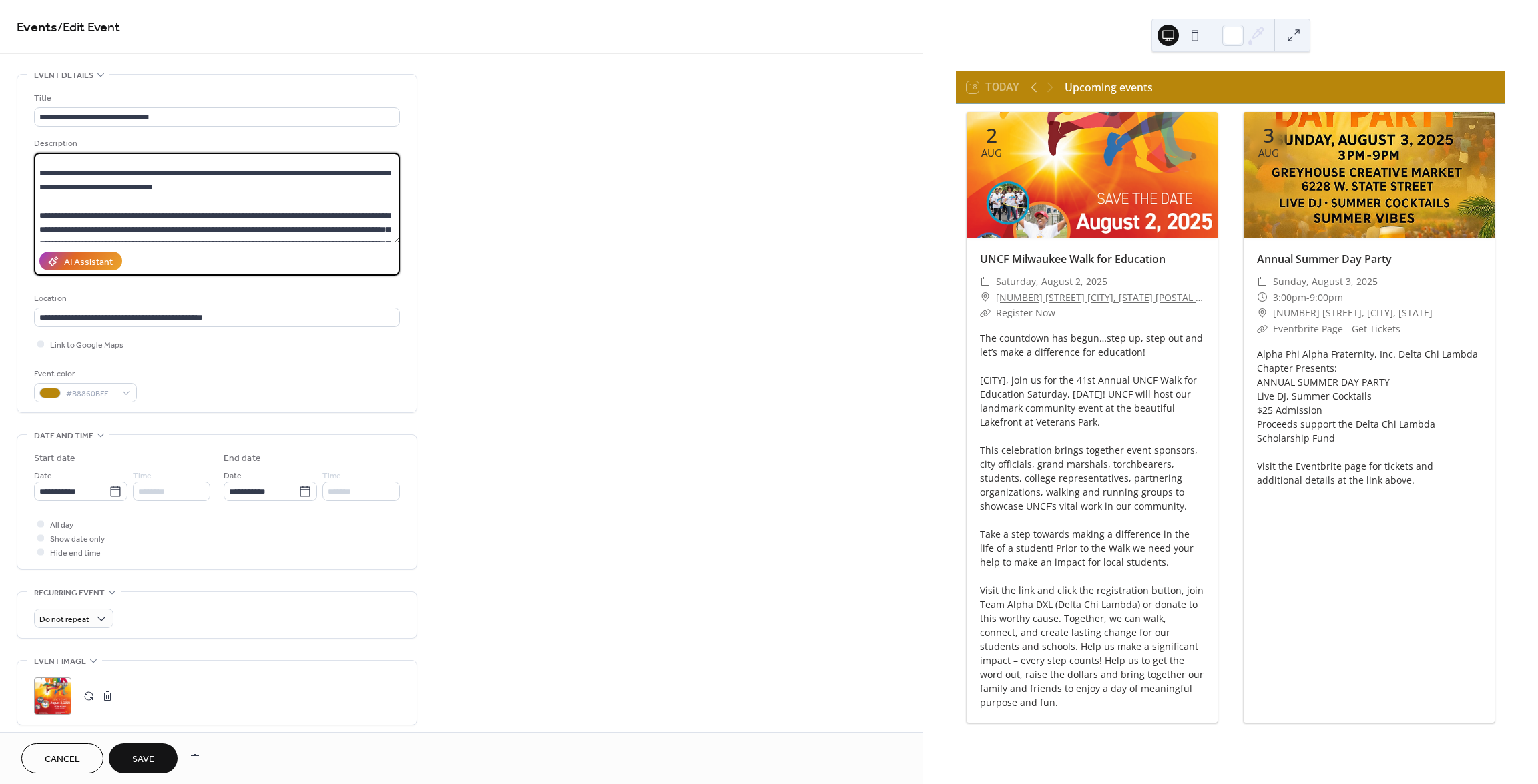 drag, startPoint x: 166, startPoint y: 188, endPoint x: 23, endPoint y: 171, distance: 144.00694 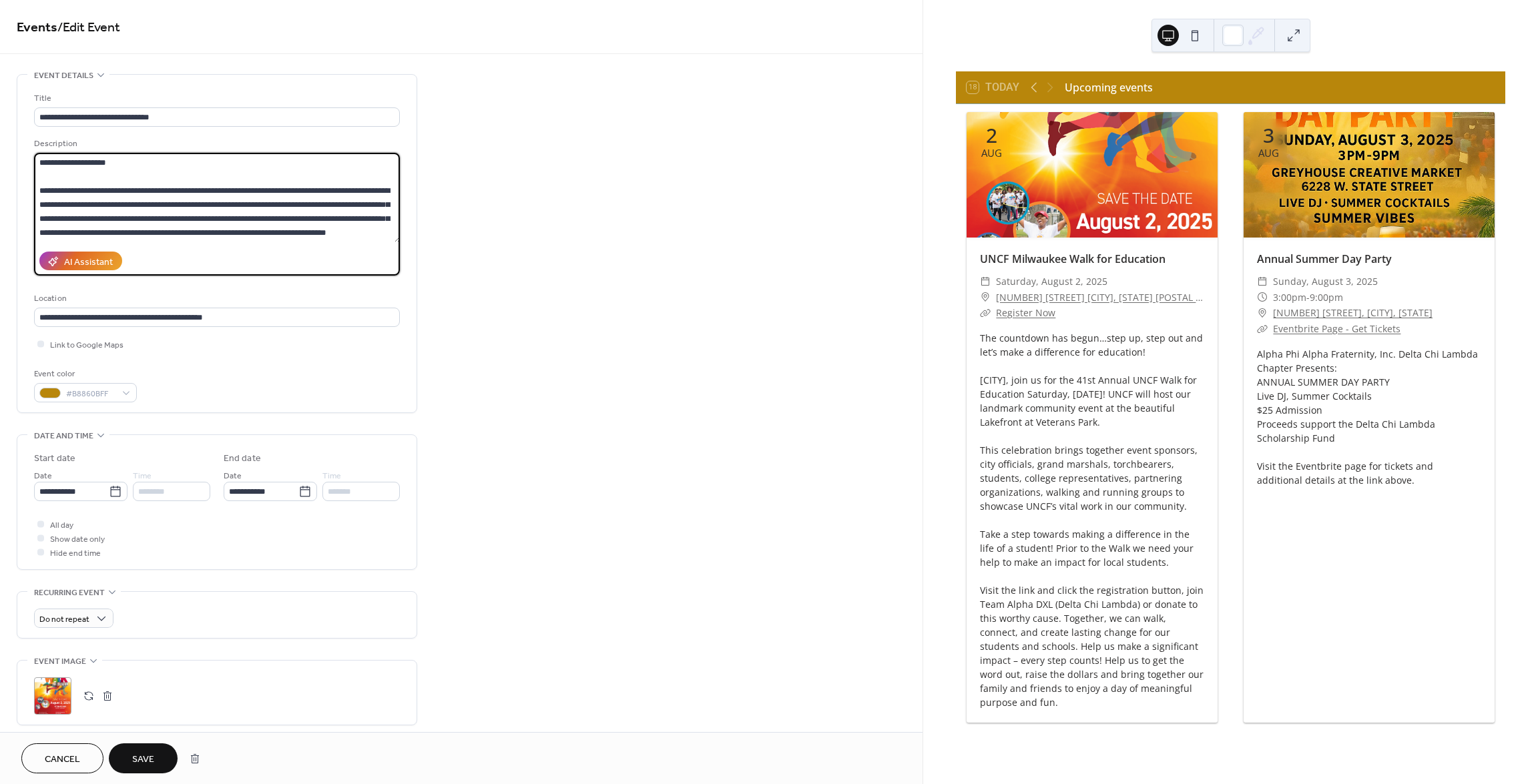 scroll, scrollTop: 98, scrollLeft: 0, axis: vertical 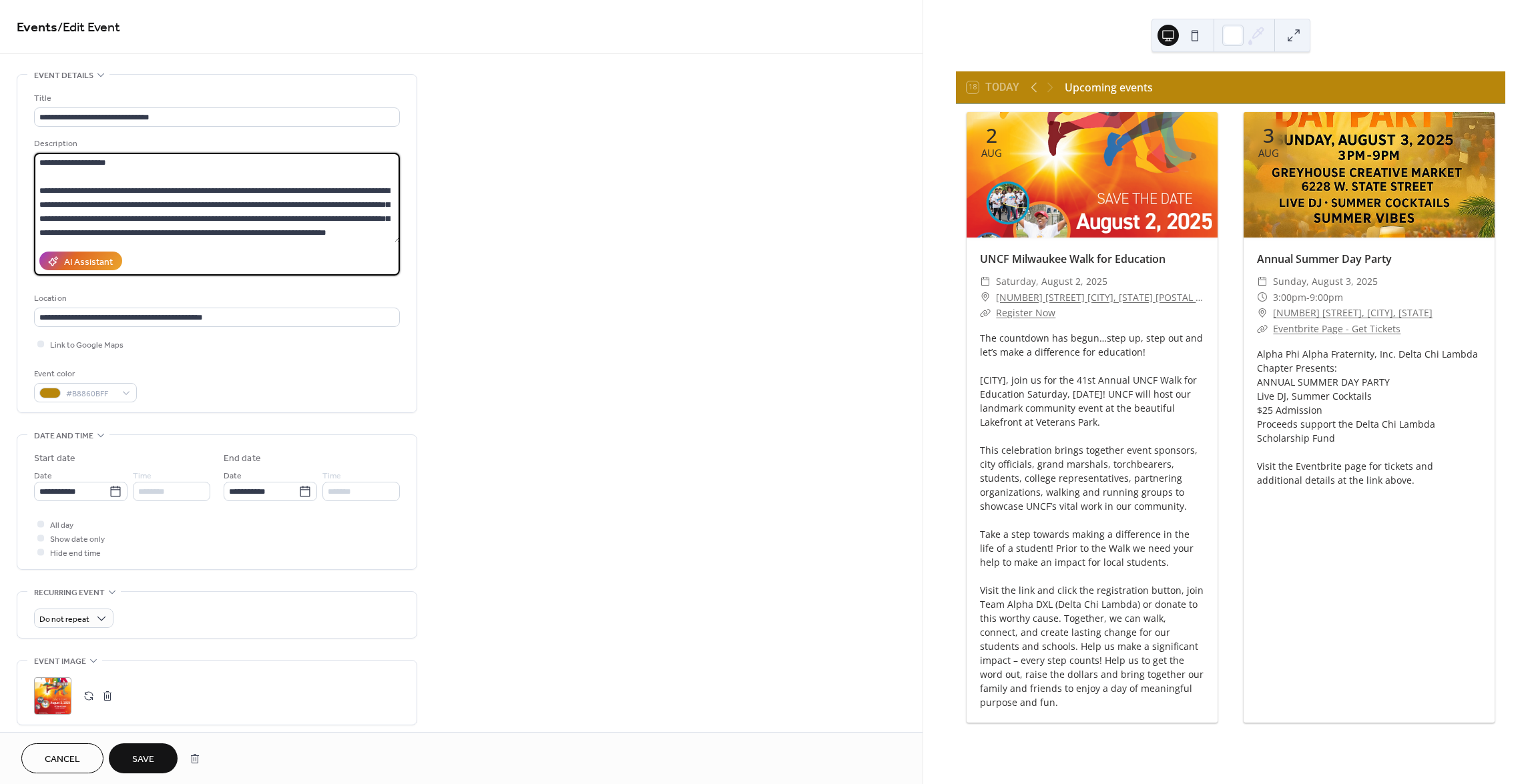 click on "**********" at bounding box center (217, 198) 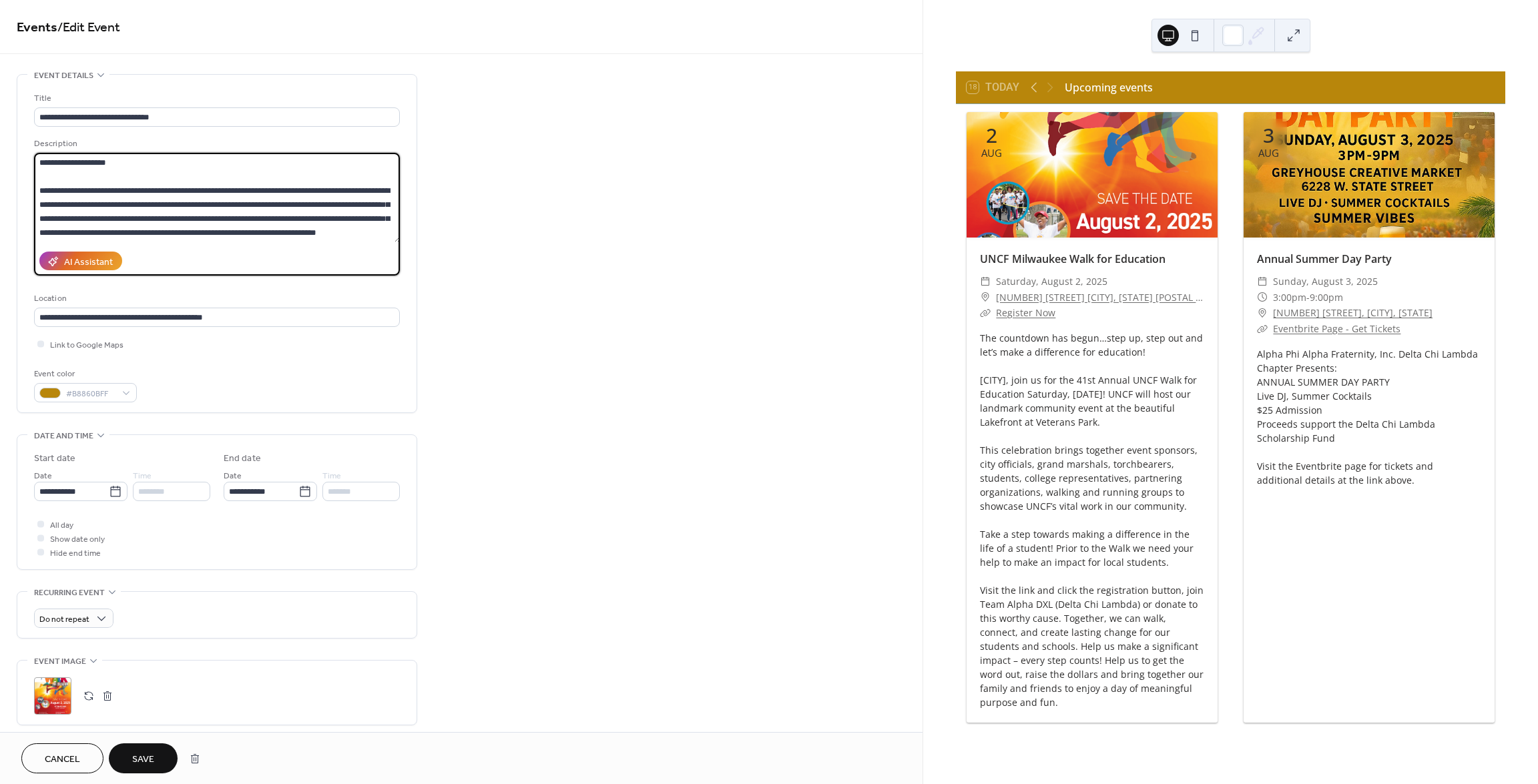 click on "**********" at bounding box center [217, 198] 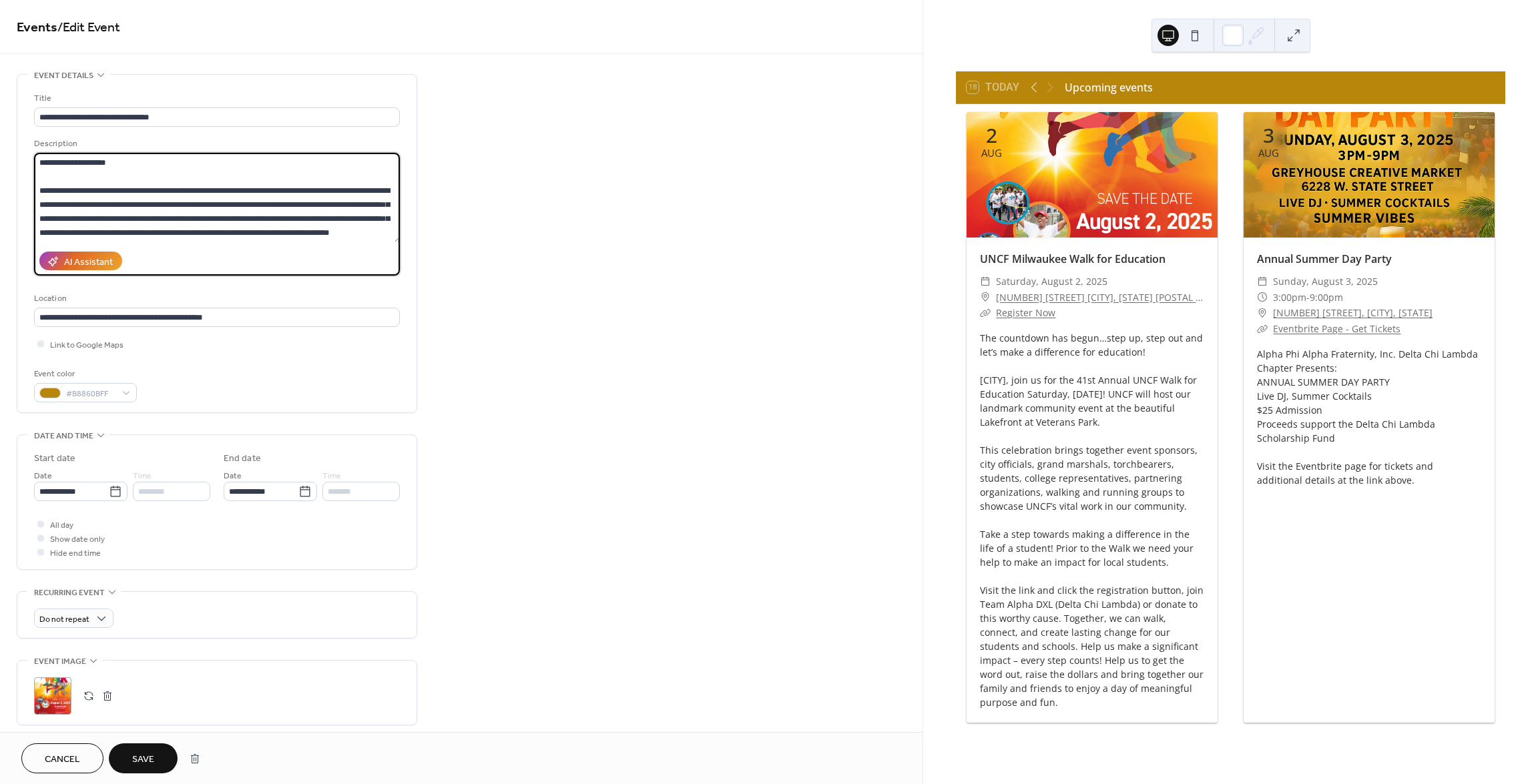 scroll, scrollTop: 97, scrollLeft: 0, axis: vertical 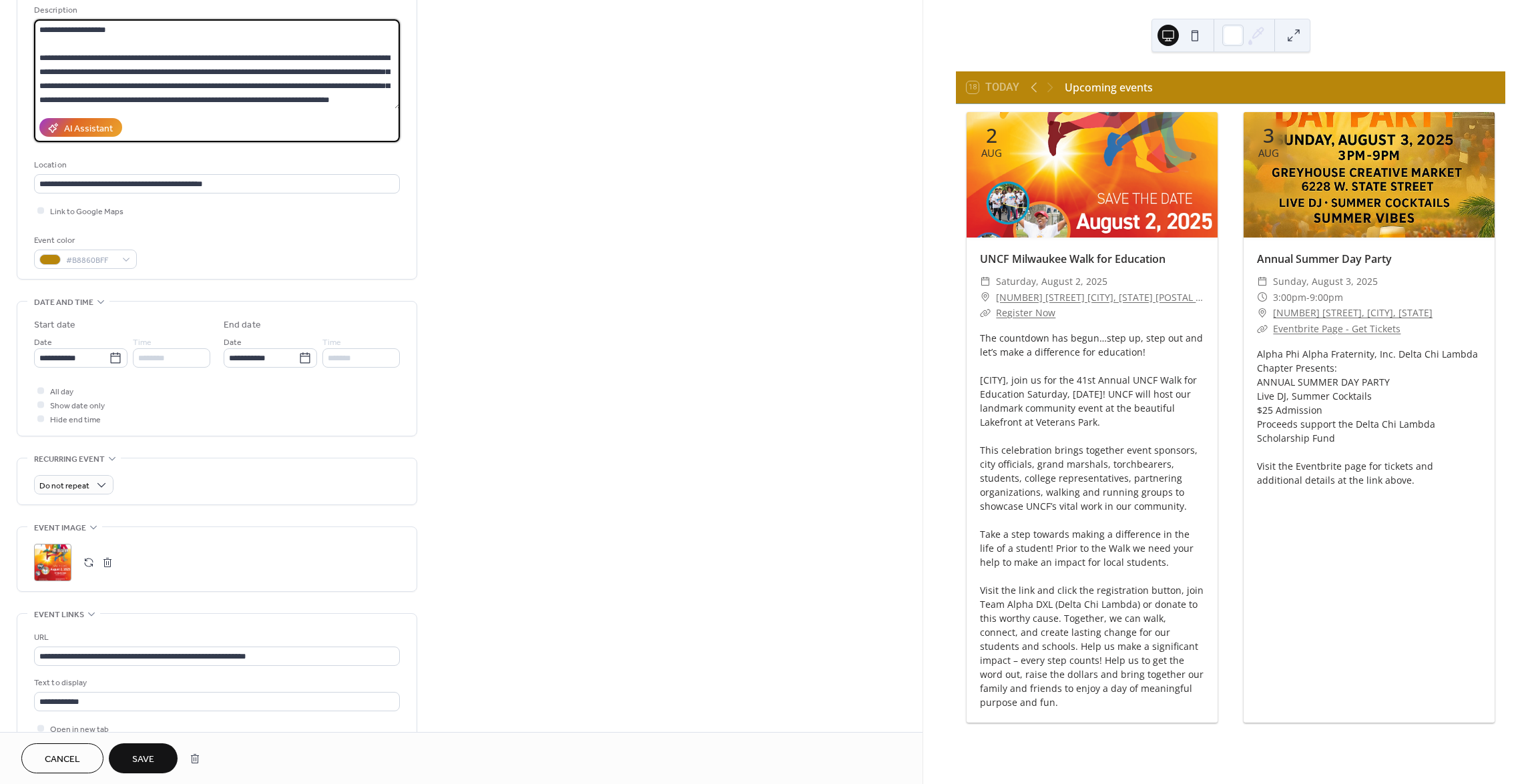 type on "**********" 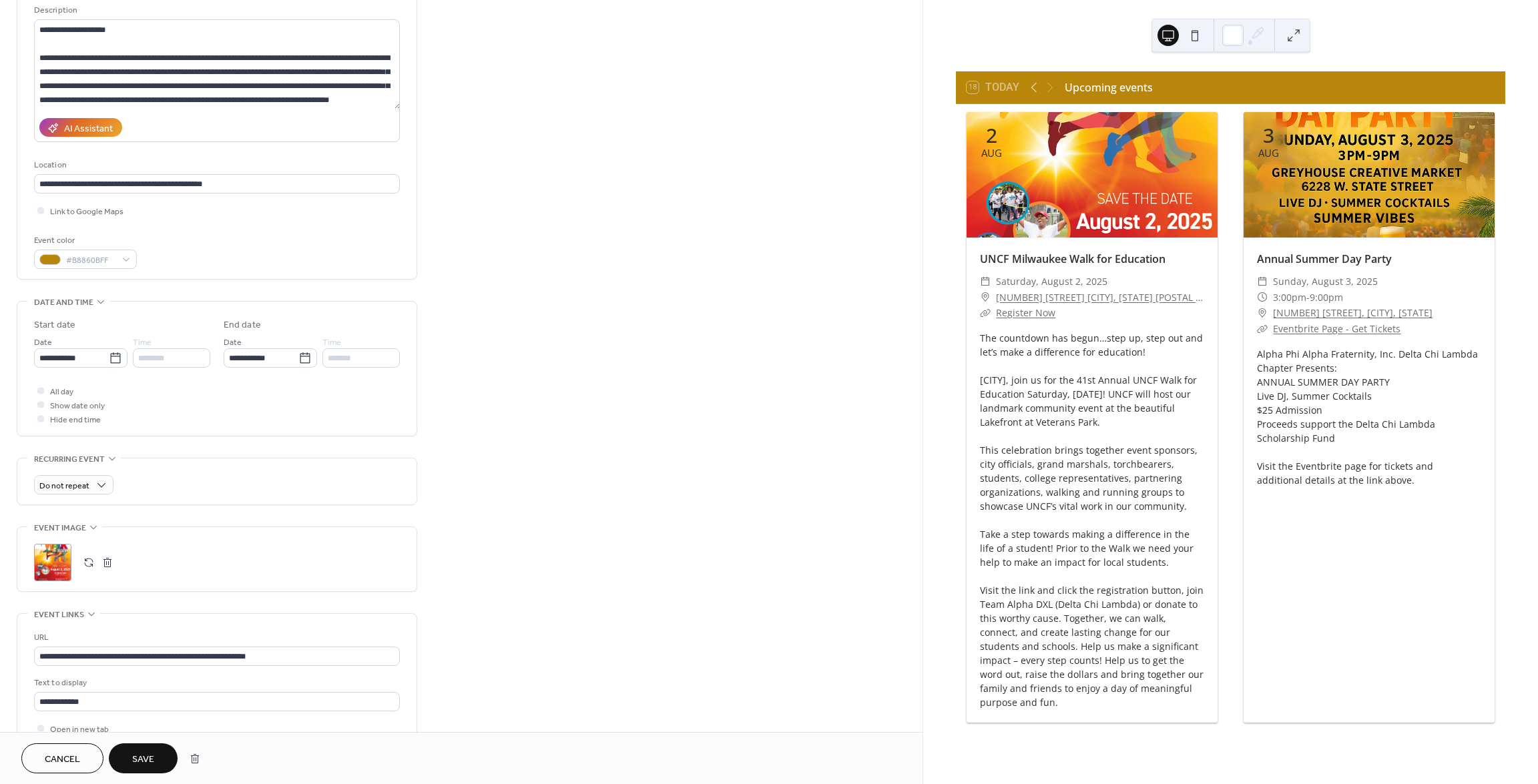 click on "Save" at bounding box center [143, 758] 